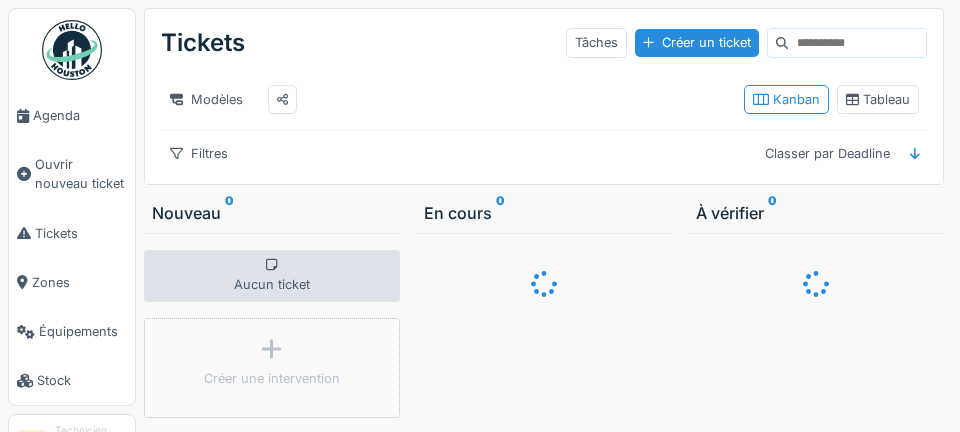 scroll, scrollTop: 0, scrollLeft: 0, axis: both 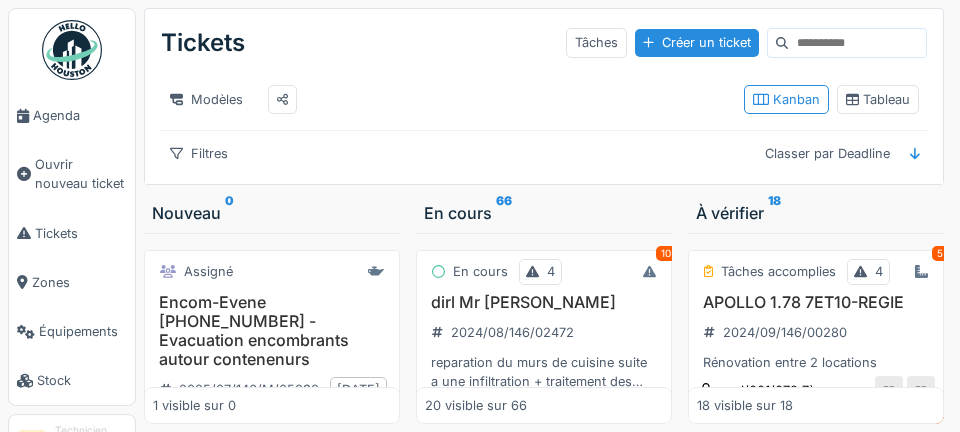 click at bounding box center (72, 50) 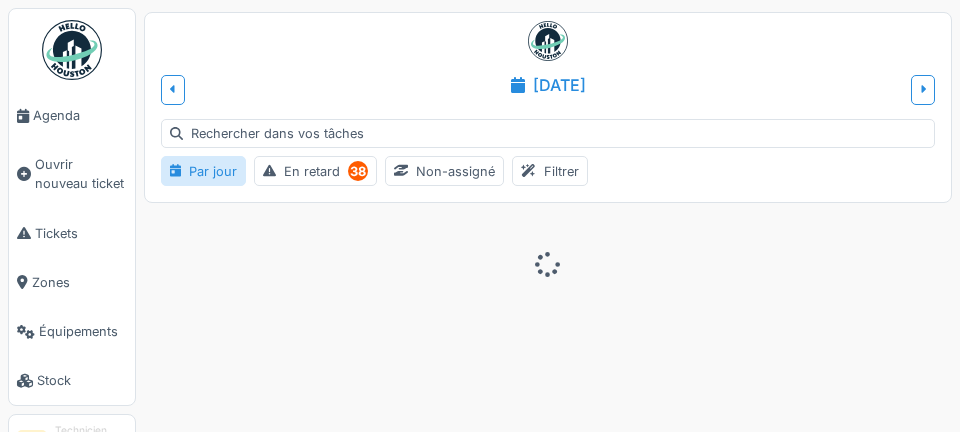 scroll, scrollTop: 0, scrollLeft: 0, axis: both 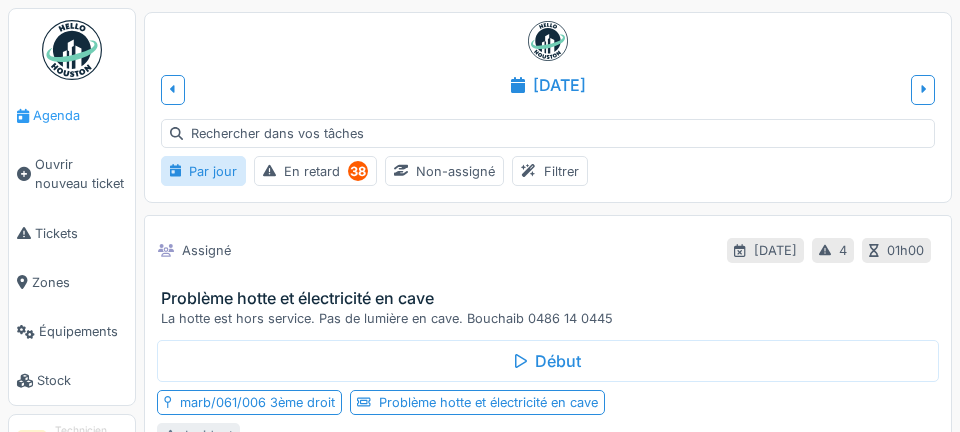 click on "Agenda" at bounding box center [80, 115] 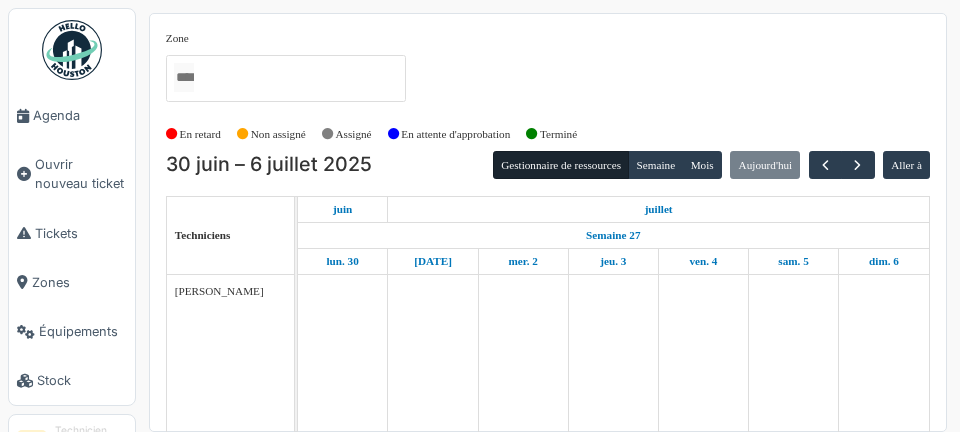 scroll, scrollTop: 0, scrollLeft: 0, axis: both 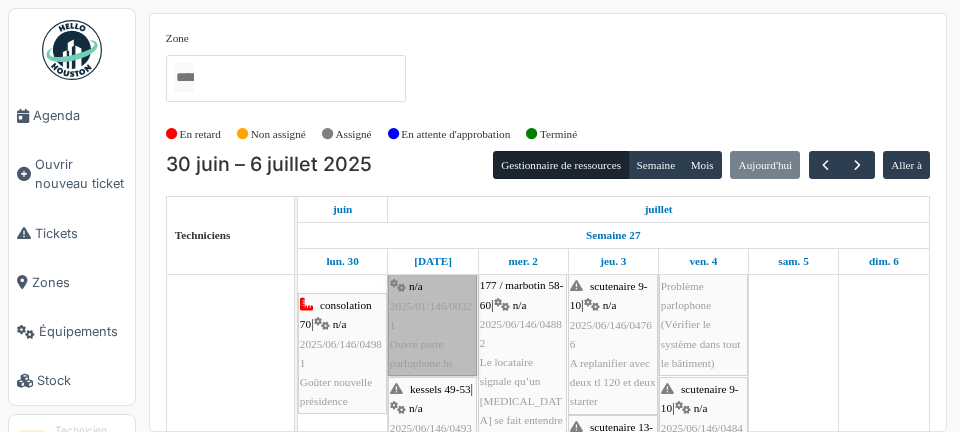click on "kessels 49-53
|     n/a
2025/01/146/00321
Ouvre porte parlophone hs" at bounding box center [432, 315] 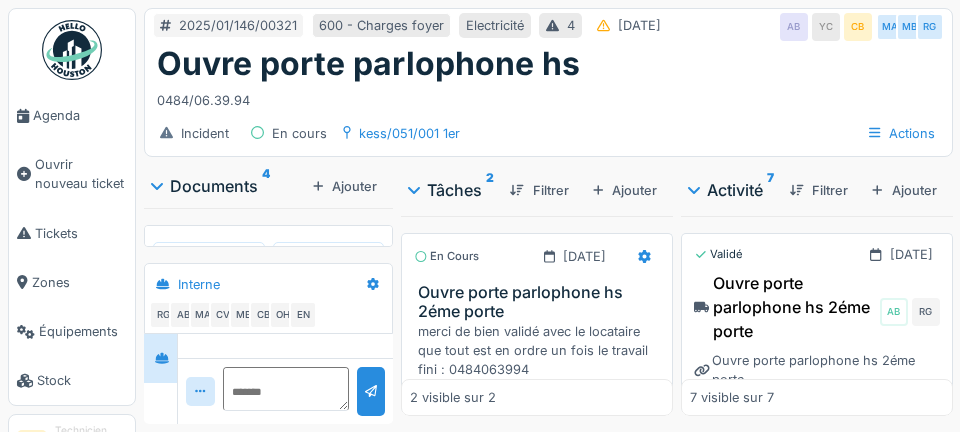 scroll, scrollTop: 0, scrollLeft: 0, axis: both 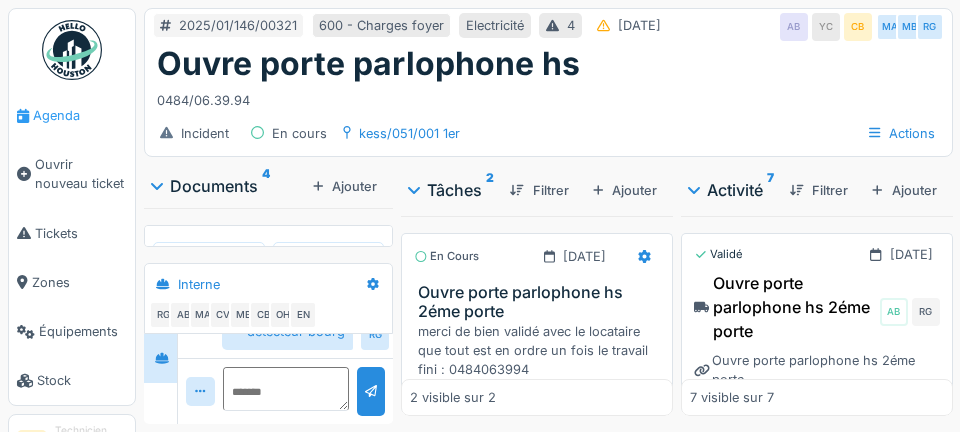 click on "Agenda" at bounding box center [80, 115] 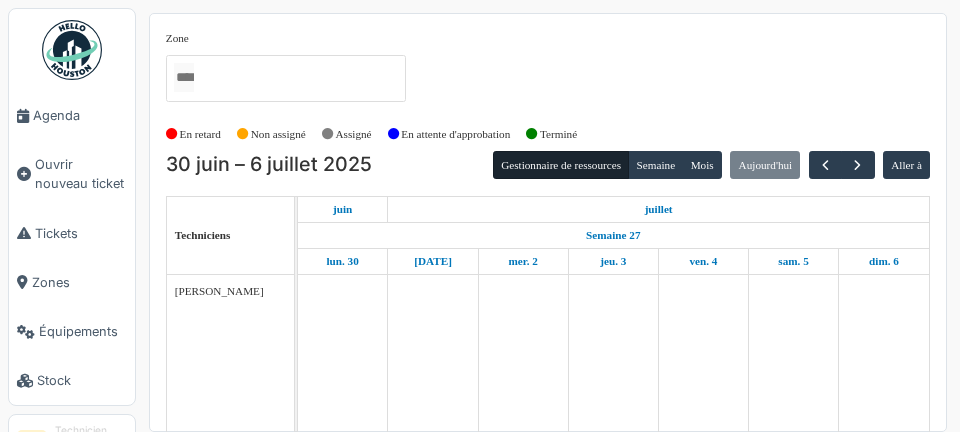 scroll, scrollTop: 0, scrollLeft: 0, axis: both 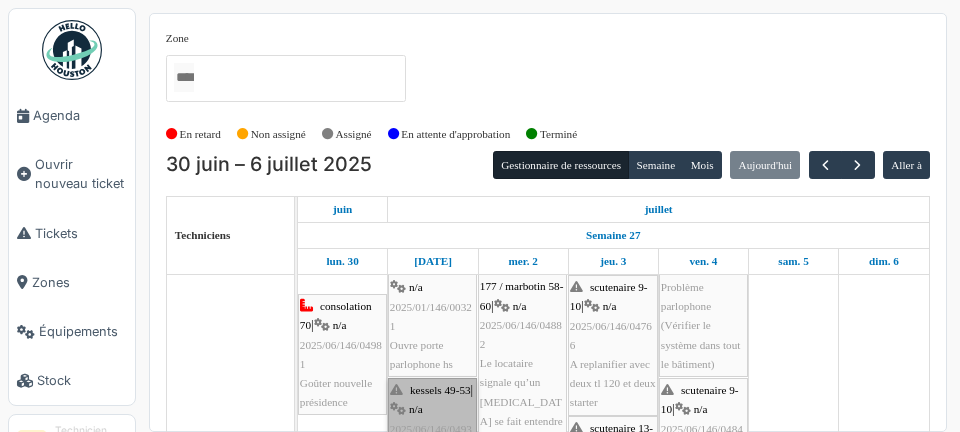 click on "kessels 49-53
|     n/a
2025/06/146/04930
Problème électricité" at bounding box center (432, 438) 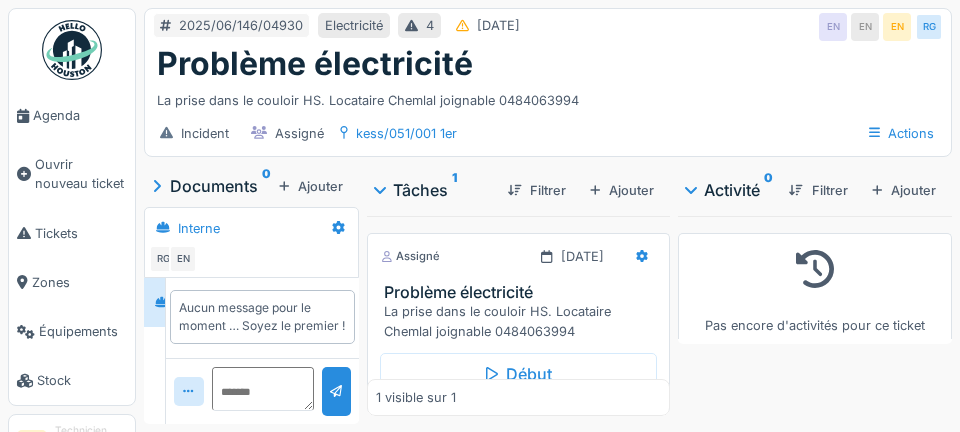 scroll, scrollTop: 0, scrollLeft: 0, axis: both 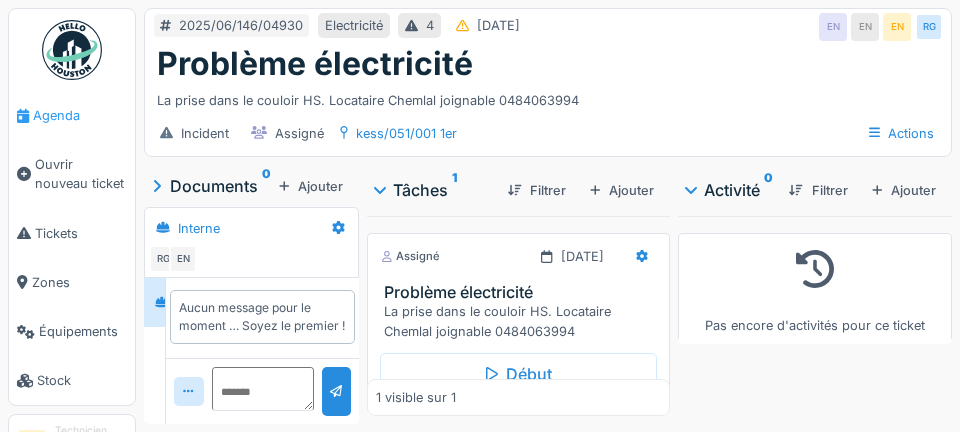 click on "Agenda" at bounding box center (80, 115) 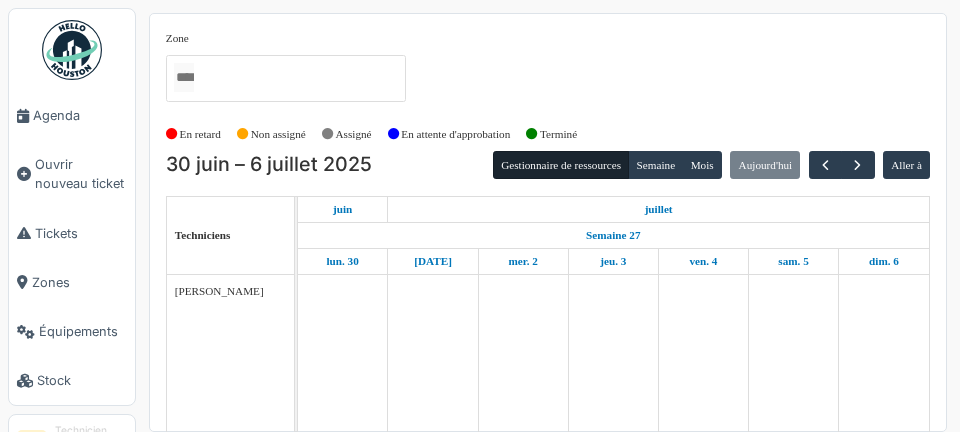 scroll, scrollTop: 0, scrollLeft: 0, axis: both 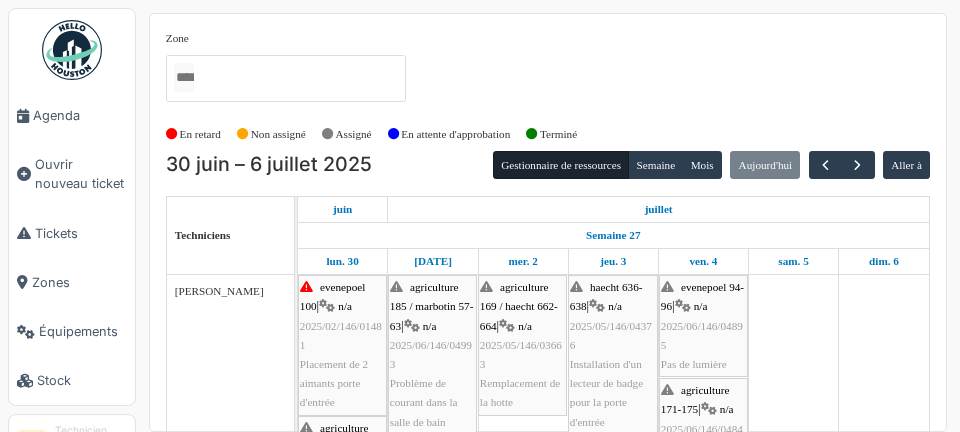 click on "Zone
agri/185/005 2ème gauche agriculture 169 / haecht 662-664 agriculture 171-175 agriculture 177 / marbotin 58-60 agriculture 182 / marbotin 18-26 agriculture 185 / marbotin 57-63 anethan 6 apollo 1 apollo 2 azalées 49-50 bourg 5-21 brabant 128 brand 18 chardons 3 chomé 41 cologne 1 consolation 70 constitution 23 coopman 2 corbeau 2 / helmet 304 corbeau 116-118 corbeau 120 corbeau 122-124 coteaux 317 courtens 68 courtens 118 courtens 124 courtens 142 COUT/068/004 3ème de craene 2 de craene 22 de craene 35 de craene 36-38 / hoste 8 de craene 37 de craene 39-41 / guffens 37-39 de craene 42-46 / foucart 16 de craene 48-50 / foucart 4-6 desmet 1 destrée 63 destrée 65 eenens 41 eenens 65 evenepoel 90-92 evenepoel 94-96 evenepoel 98 evenepoel 100 foch 13 foch 59 foucart 2 foucart 8-14 foucart 18 / hoste 12-14 foucart 20 foucart 20a foucart 21 foucart 22 foucart 23-25 foucart 24 foucart 26 foucart 27-35 foucart 37 foyer schaerbeekois 2-4 france 4 / [GEOGRAPHIC_DATA] 43-45" at bounding box center (480, 216) 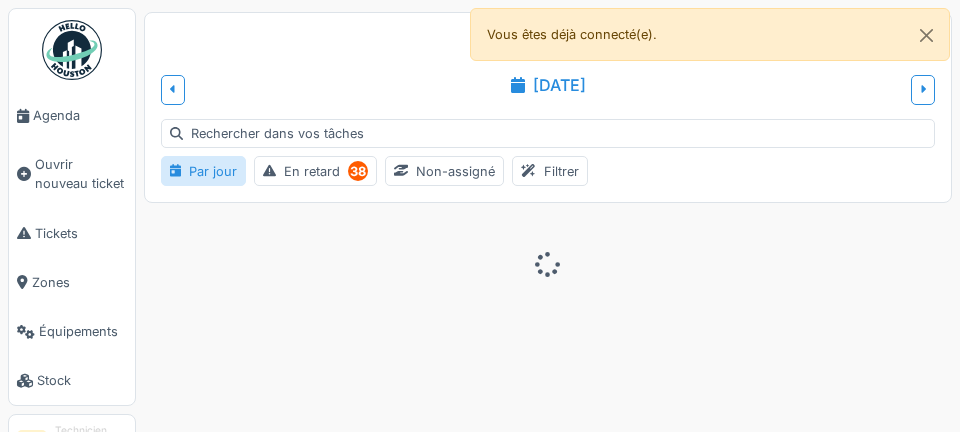 scroll, scrollTop: 0, scrollLeft: 0, axis: both 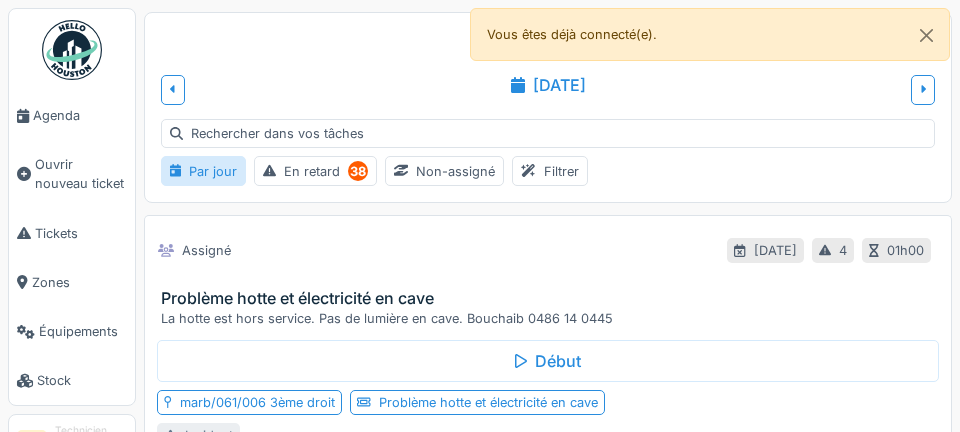 click on "Agenda" at bounding box center (80, 115) 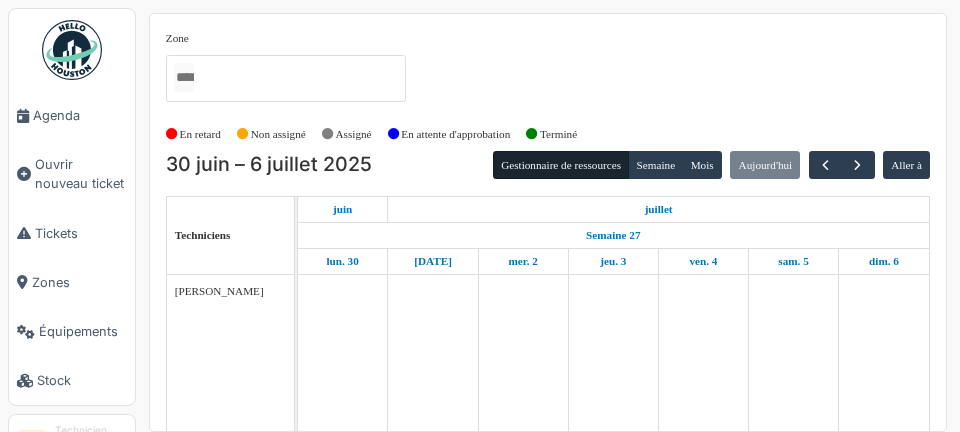 scroll, scrollTop: 0, scrollLeft: 0, axis: both 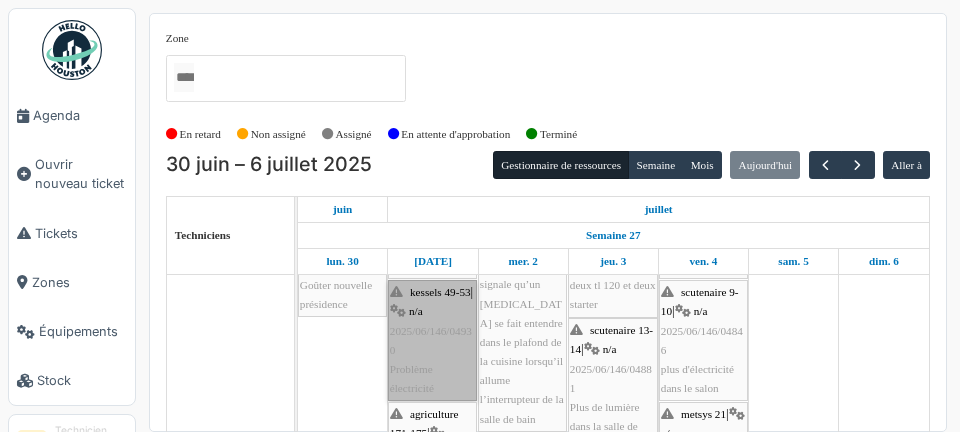 click on "kessels 49-53
|     n/a
2025/06/146/04930
Problème électricité" at bounding box center [432, 340] 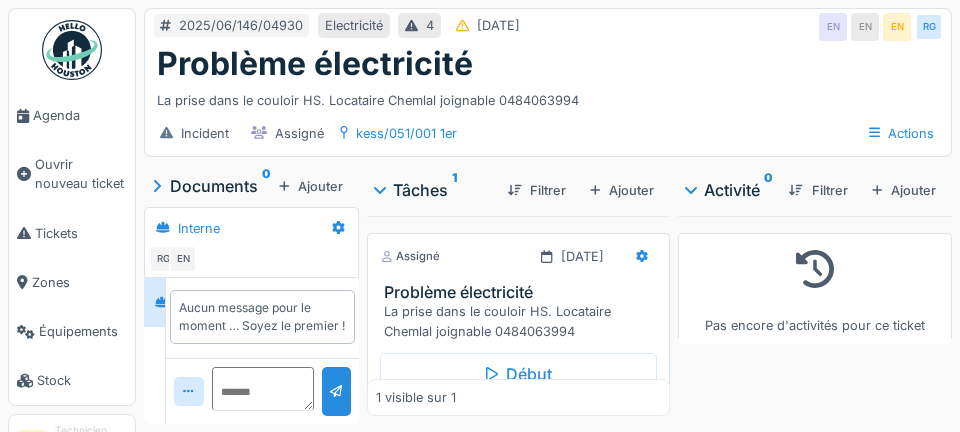scroll, scrollTop: 0, scrollLeft: 0, axis: both 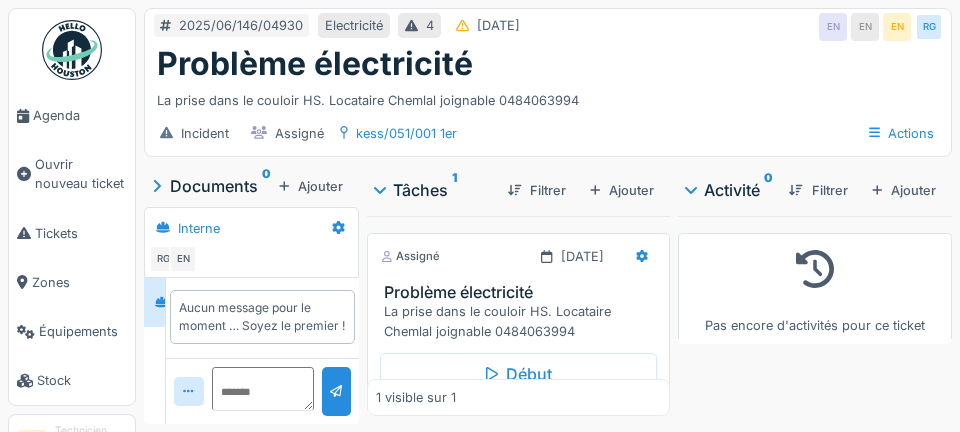 click on "Agenda" at bounding box center (80, 115) 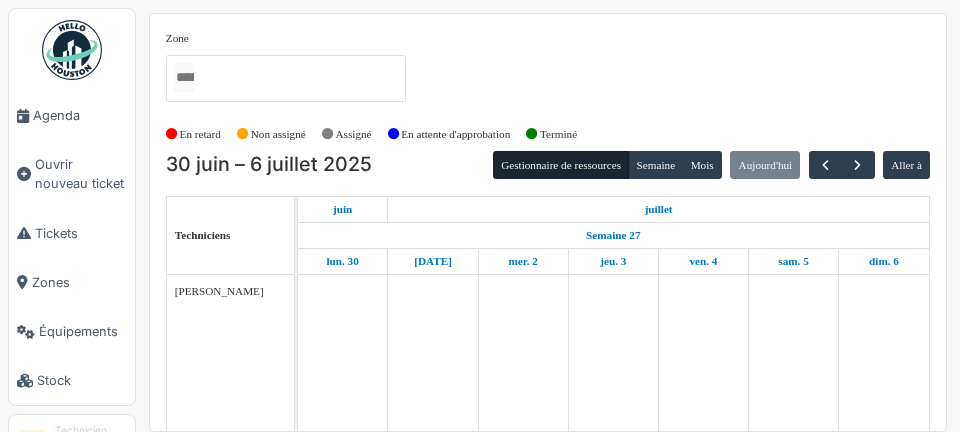 scroll, scrollTop: 0, scrollLeft: 0, axis: both 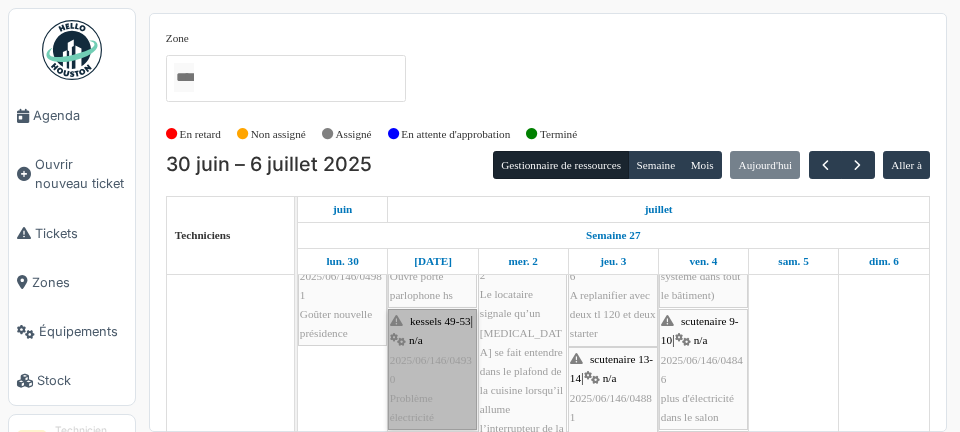 click on "kessels 49-53
|     n/a
2025/06/146/04930
Problème électricité" at bounding box center (432, 369) 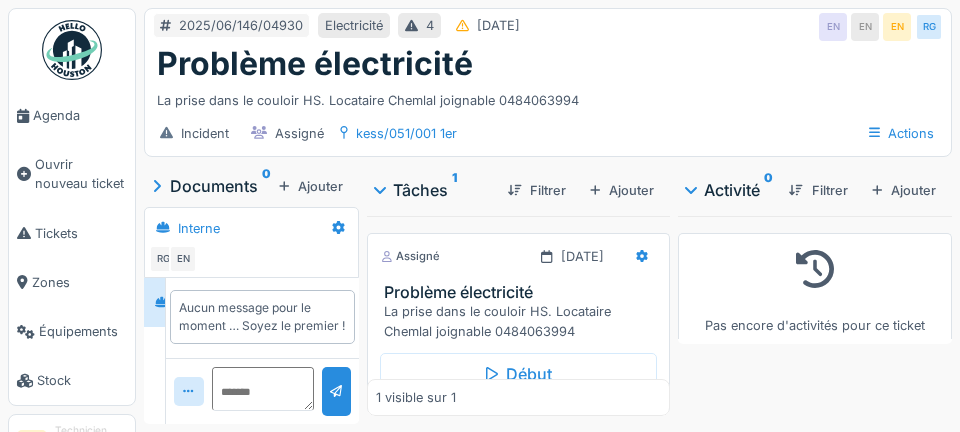 scroll, scrollTop: 0, scrollLeft: 0, axis: both 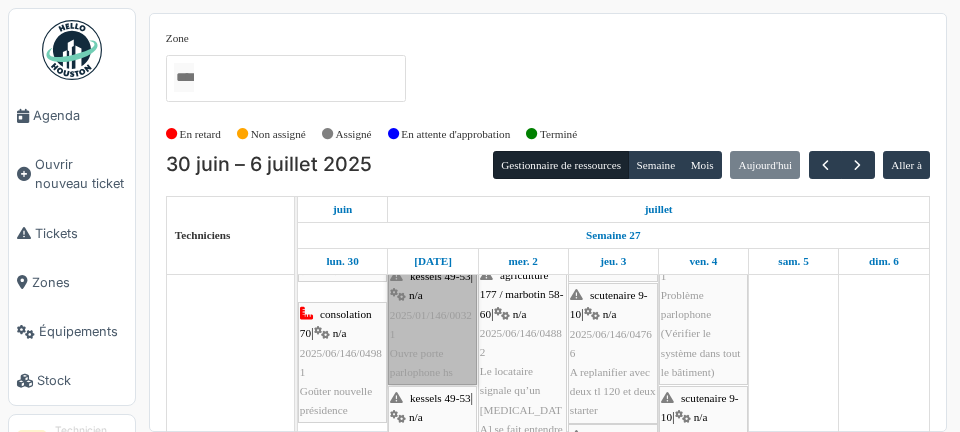click on "kessels 49-53
|     n/a
2025/01/146/00321
Ouvre porte parlophone hs" at bounding box center [432, 324] 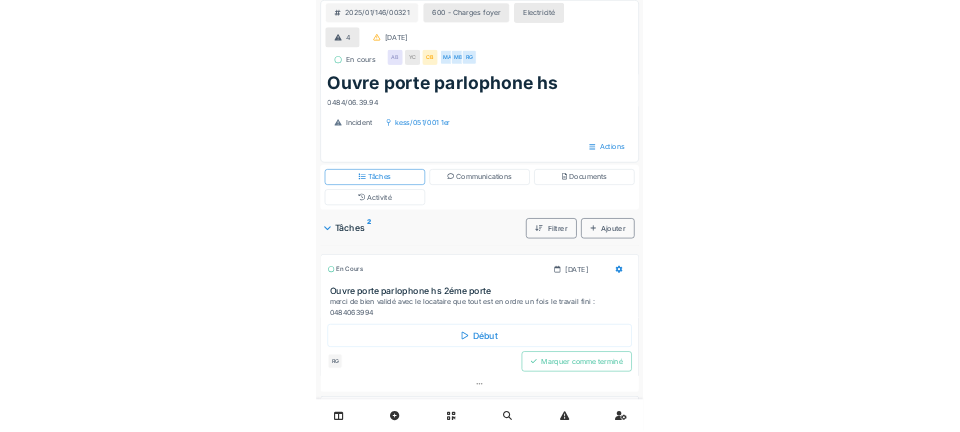 scroll, scrollTop: 0, scrollLeft: 0, axis: both 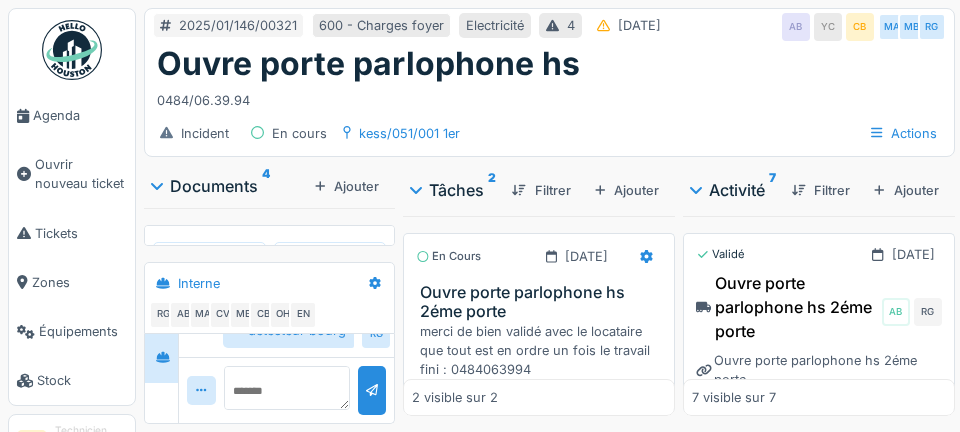 click on "Agenda" at bounding box center (72, 115) 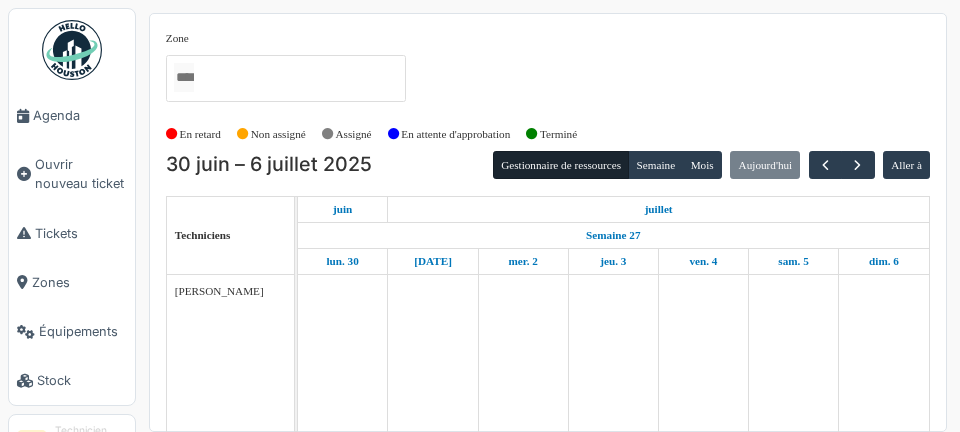 scroll, scrollTop: 0, scrollLeft: 0, axis: both 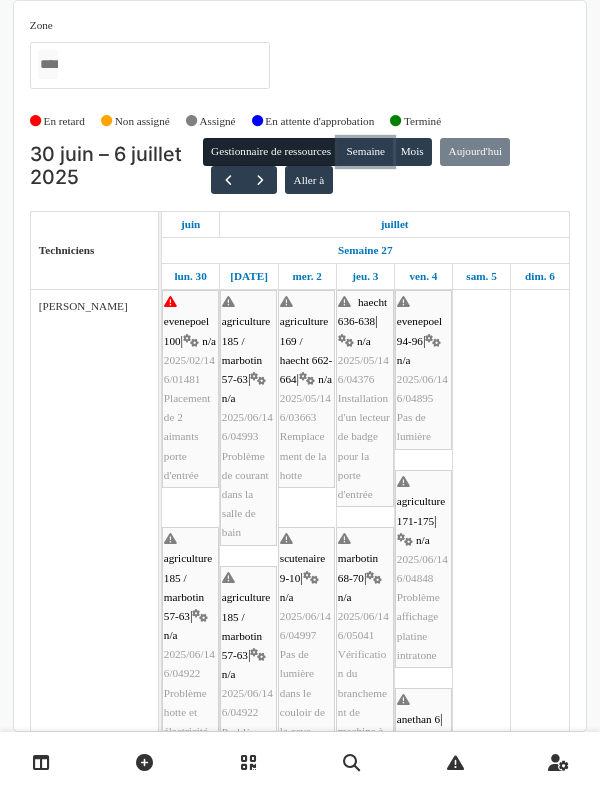click on "Semaine" at bounding box center [365, 152] 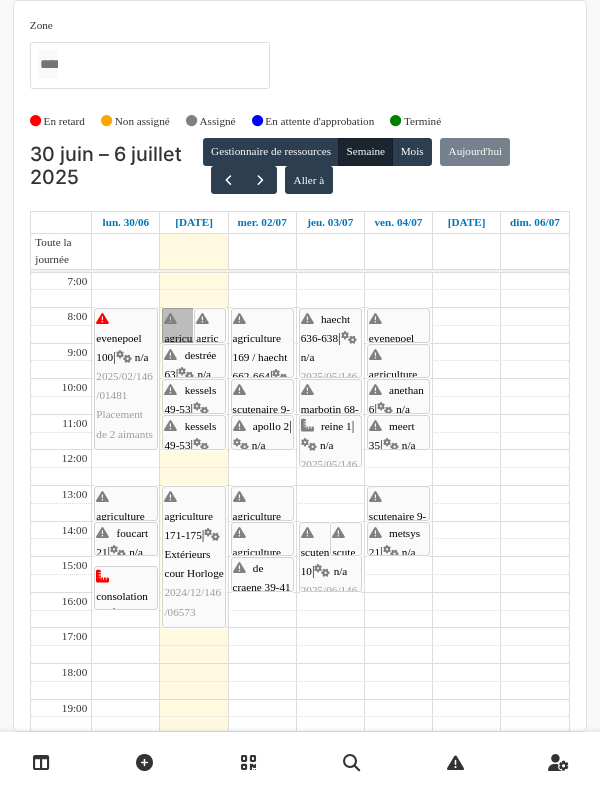 click on "agriculture 185 / marbotin 57-63
|     n/a
2025/06/146/04993
Problème de courant dans la salle de bain" at bounding box center [193, 325] 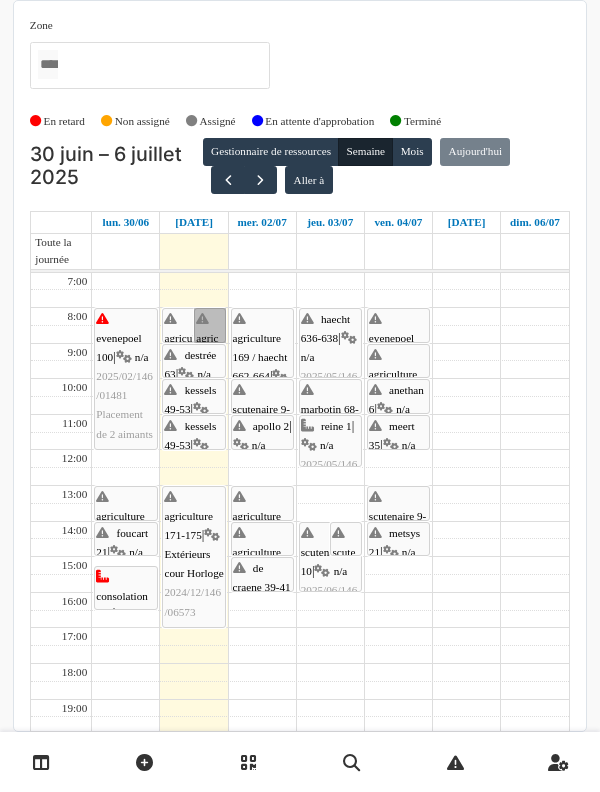 click on "agriculture 185 / marbotin 57-63
|     n/a
2025/06/146/04922
Problème hotte et électricité en cave" at bounding box center [210, 325] 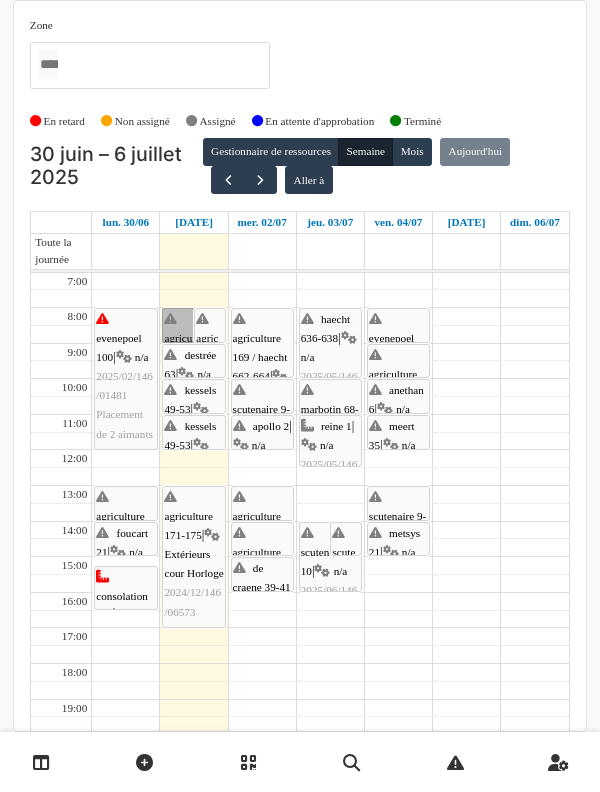 click on "agriculture 185 / marbotin 57-63
|     n/a
2025/06/146/04993
Problème de courant dans la salle de bain" at bounding box center [193, 325] 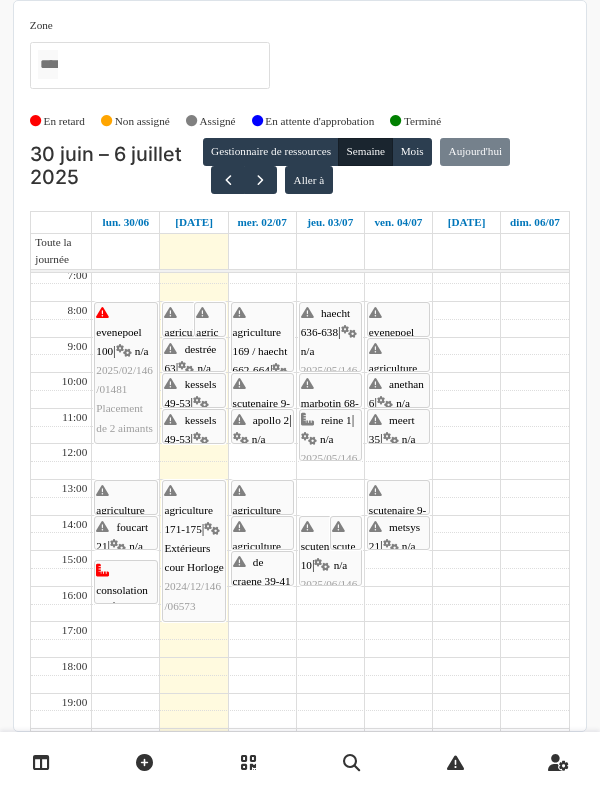 scroll, scrollTop: 0, scrollLeft: 0, axis: both 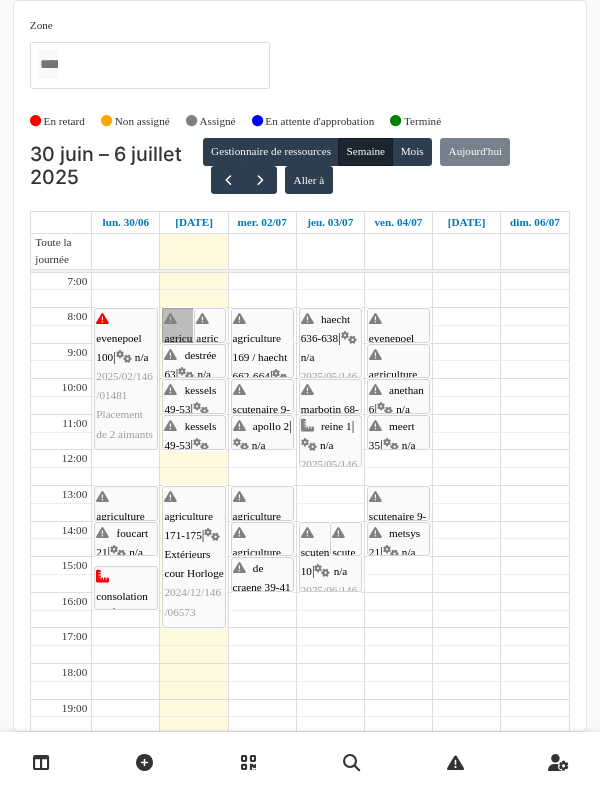 click at bounding box center [0, 0] 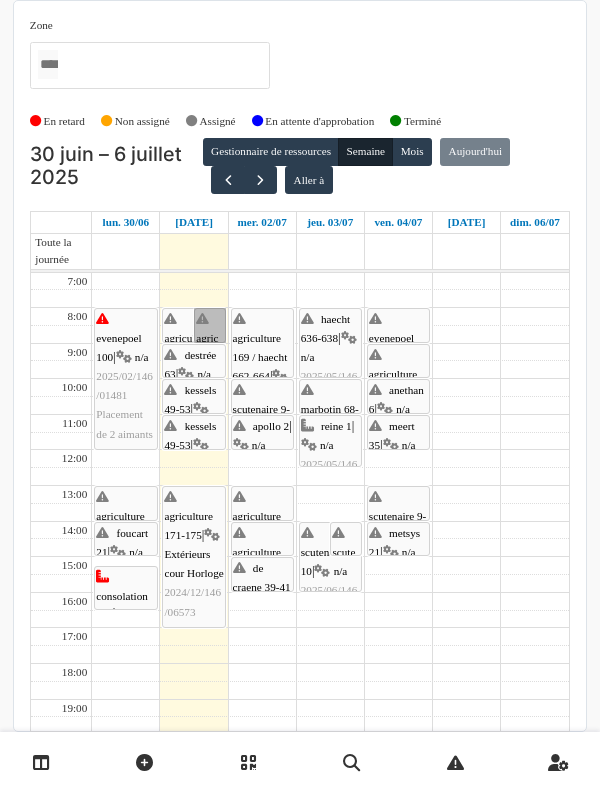 click on "agriculture 185 / marbotin 57-63
|     n/a
2025/06/146/04922
Problème hotte et électricité en cave" at bounding box center (210, 325) 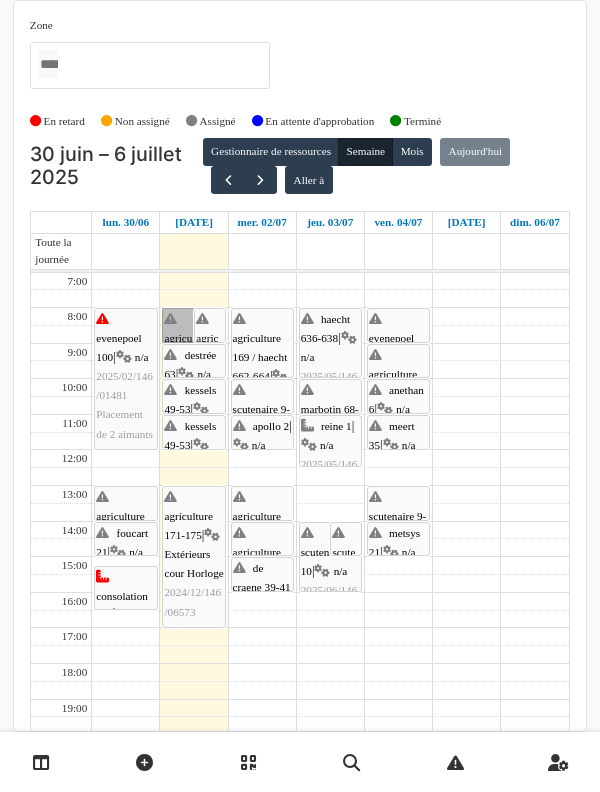 click on "agriculture 185 / marbotin 57-63
|     n/a
2025/06/146/04993
Problème de courant dans la salle de bain" at bounding box center [193, 325] 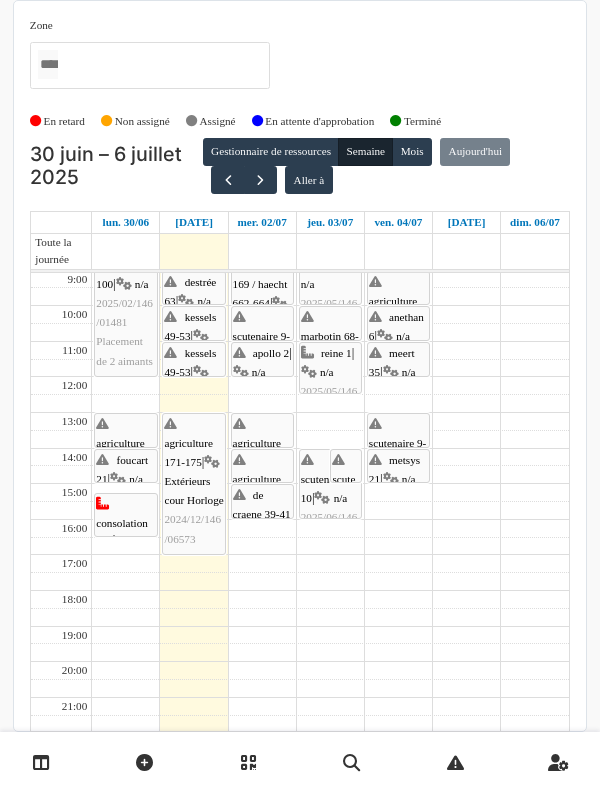 scroll, scrollTop: 0, scrollLeft: 0, axis: both 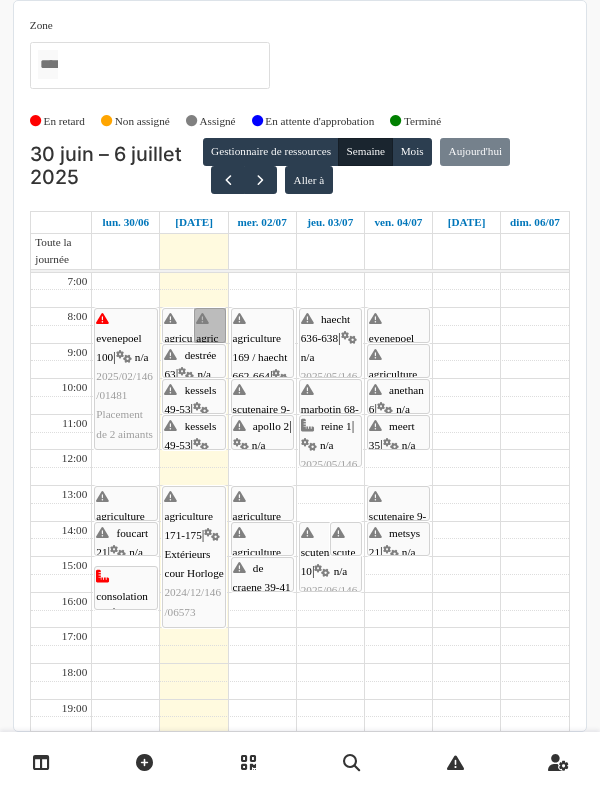 click on "agriculture 185 / marbotin 57-63
|     n/a
2025/06/146/04922
Problème hotte et électricité en cave" at bounding box center [210, 325] 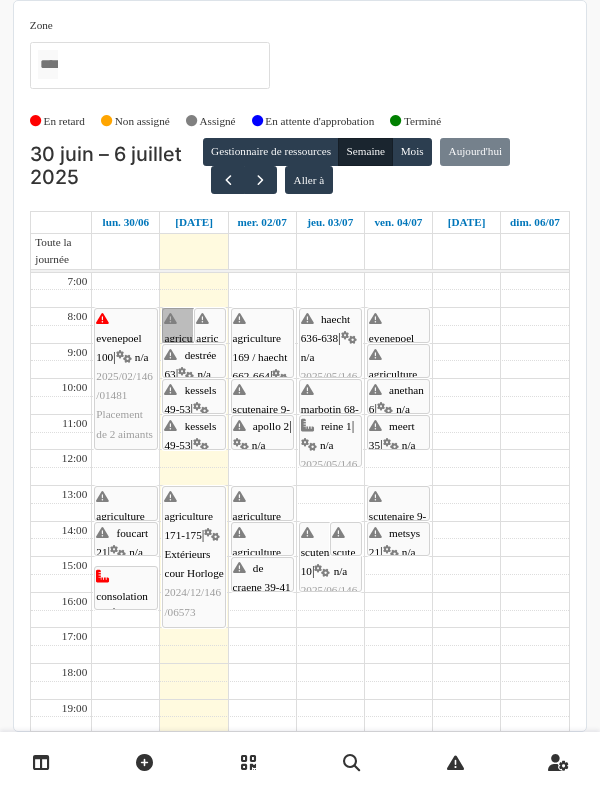 click on "agriculture 185 / marbotin 57-63
|     n/a
2025/06/146/04993
Problème de courant dans la salle de bain" at bounding box center [193, 325] 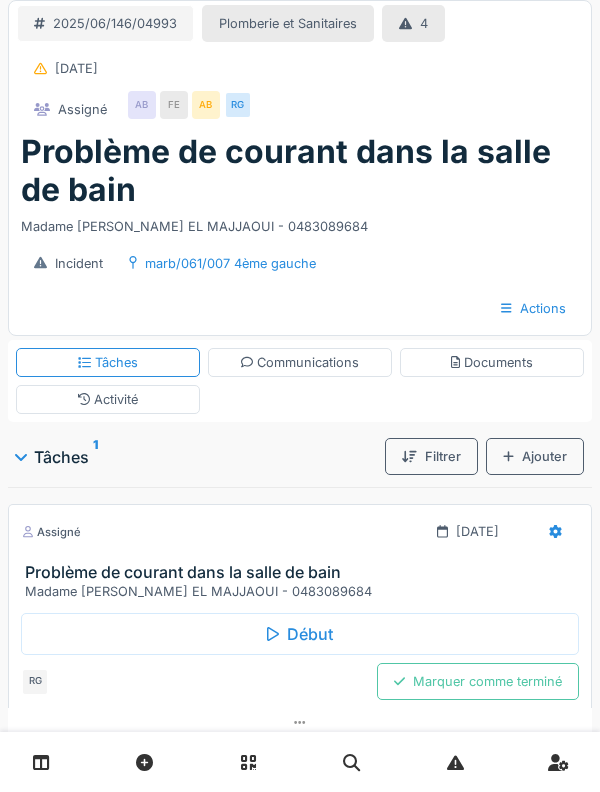 scroll, scrollTop: 0, scrollLeft: 0, axis: both 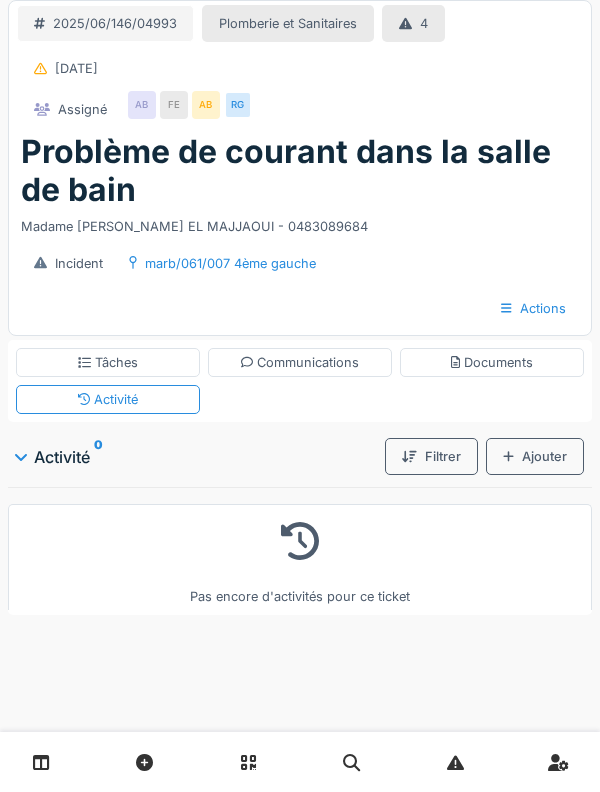 click on "Tâches" at bounding box center [108, 362] 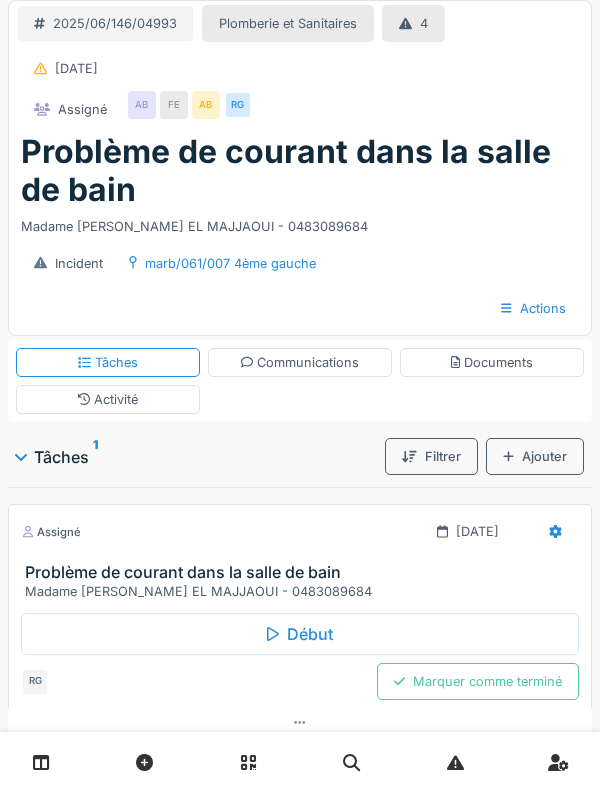 scroll, scrollTop: 41, scrollLeft: 0, axis: vertical 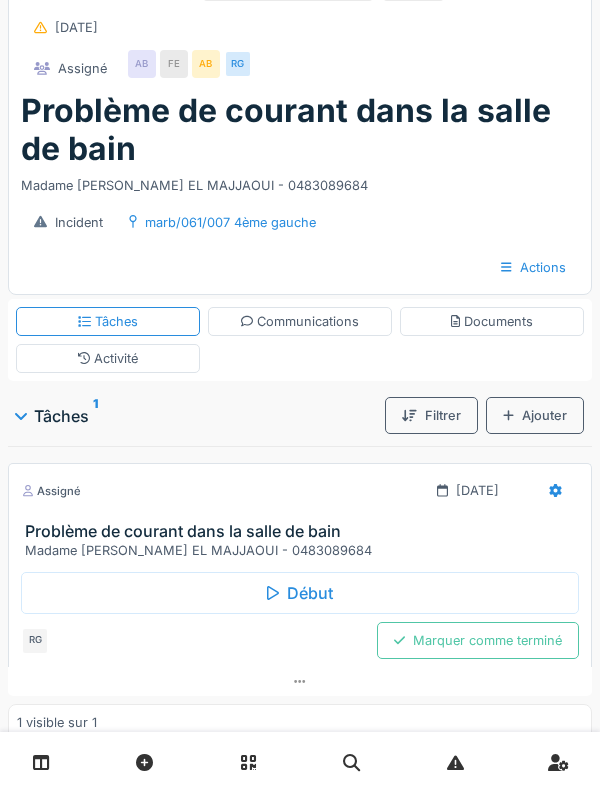 click on "Début" at bounding box center [300, 593] 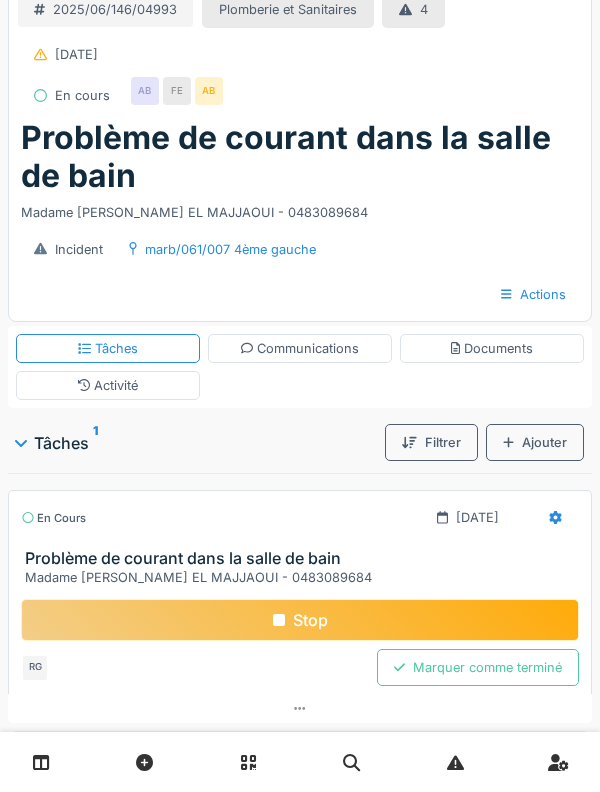 scroll, scrollTop: 8, scrollLeft: 0, axis: vertical 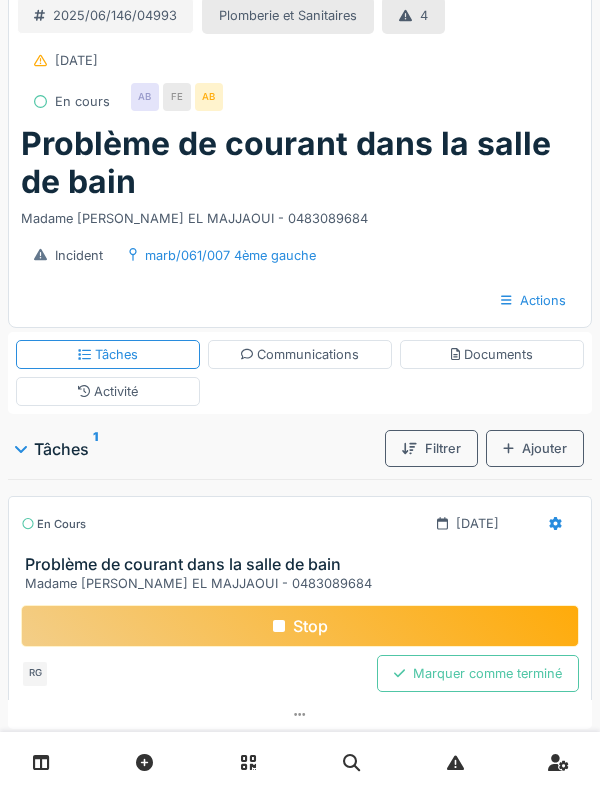 click on "Activité" at bounding box center [108, 391] 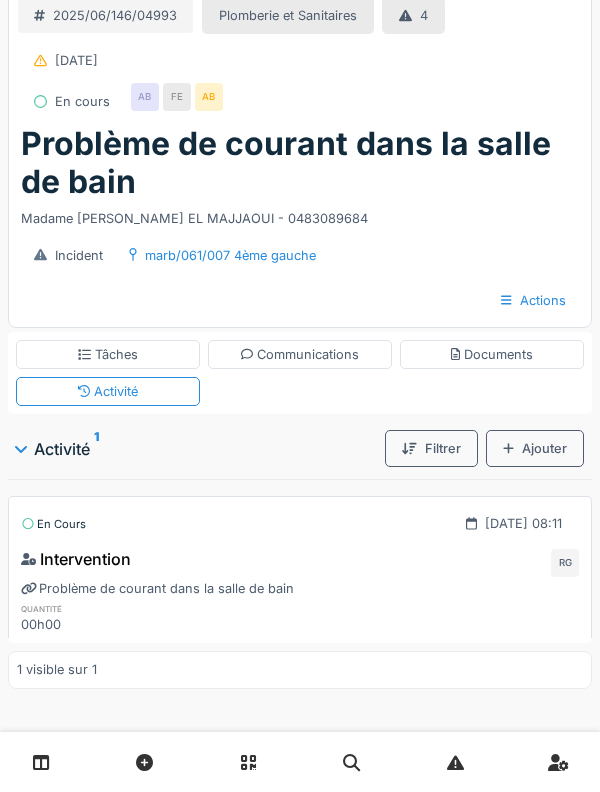 click on "Ajouter" at bounding box center [535, 448] 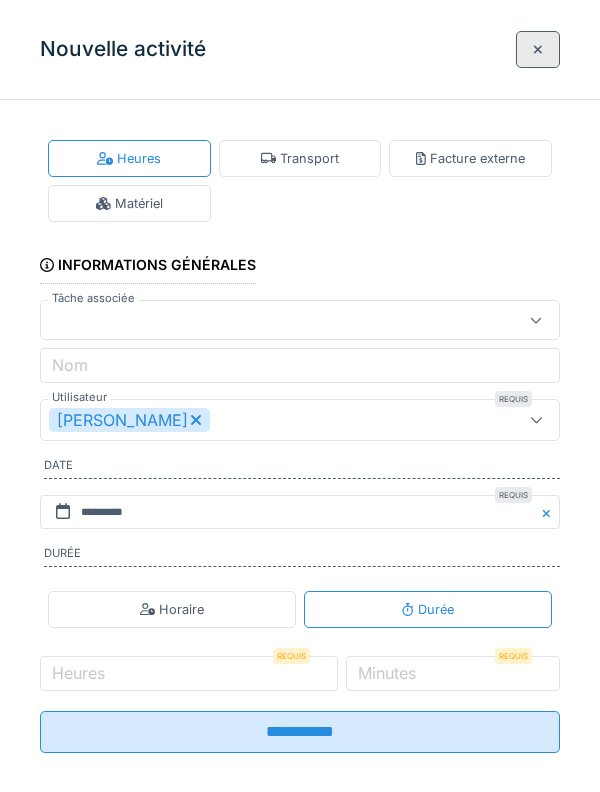 click on "Transport" at bounding box center [300, 158] 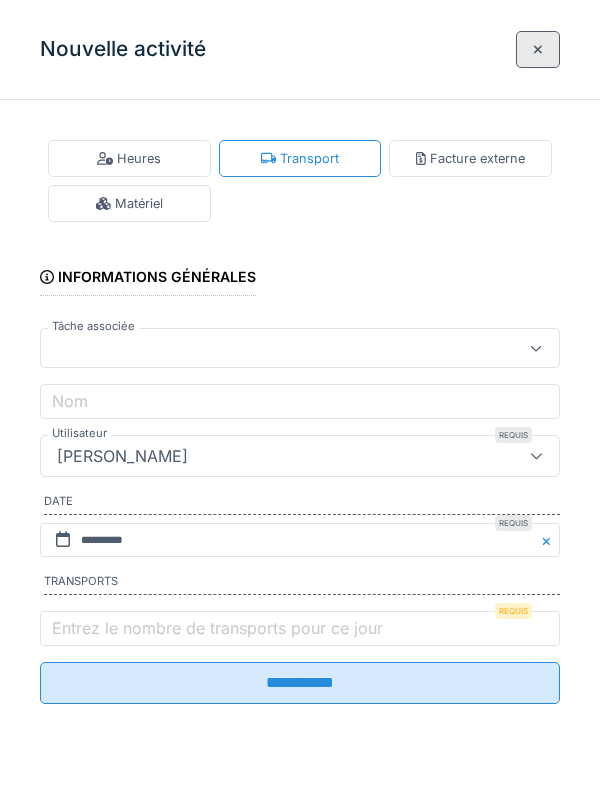 click on "Entrez le nombre de transports pour ce jour" at bounding box center [217, 628] 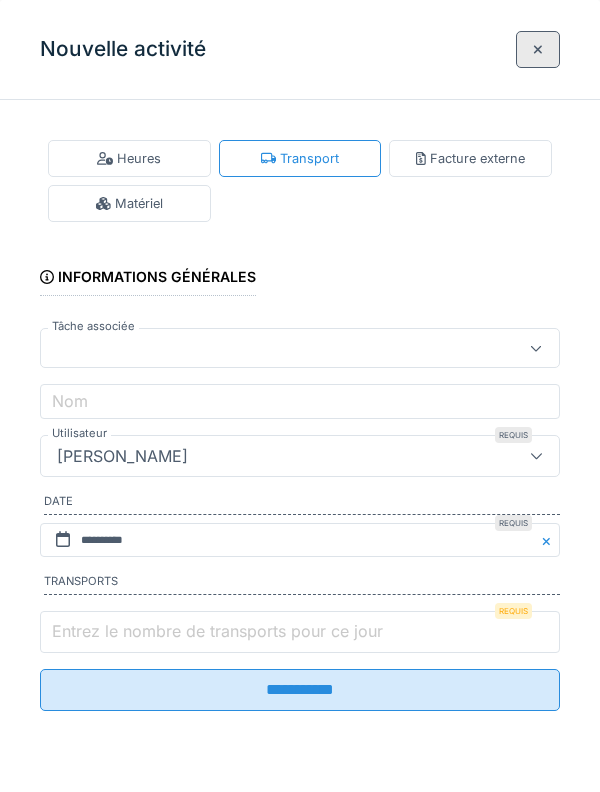 click on "Entrez le nombre de transports pour ce jour" at bounding box center (300, 632) 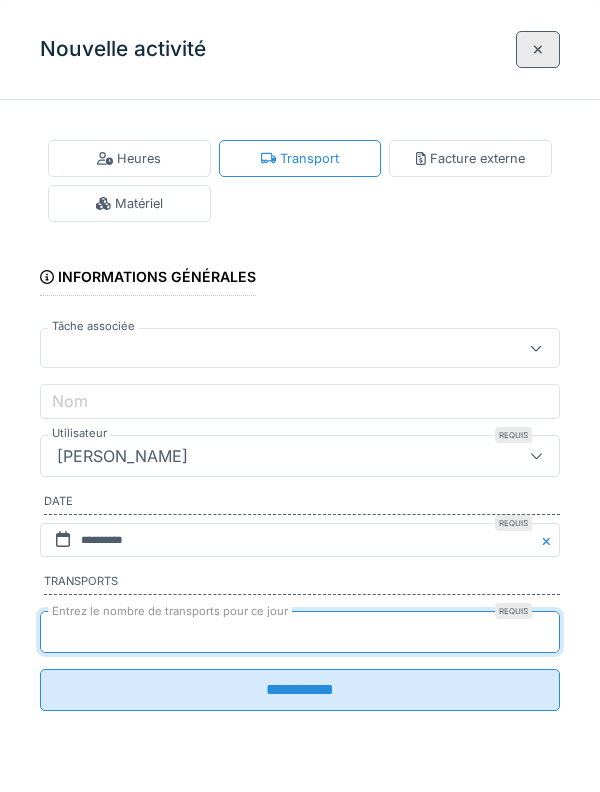 type on "*" 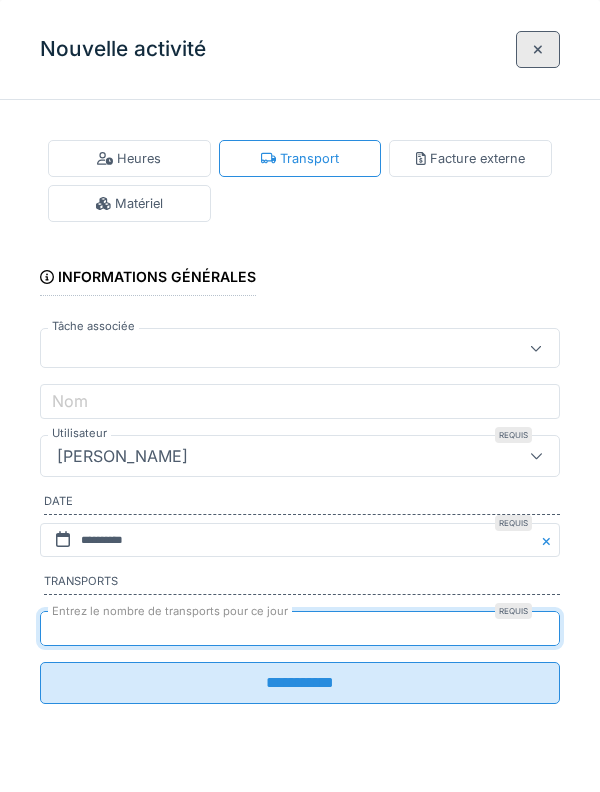 click on "**********" at bounding box center [300, 683] 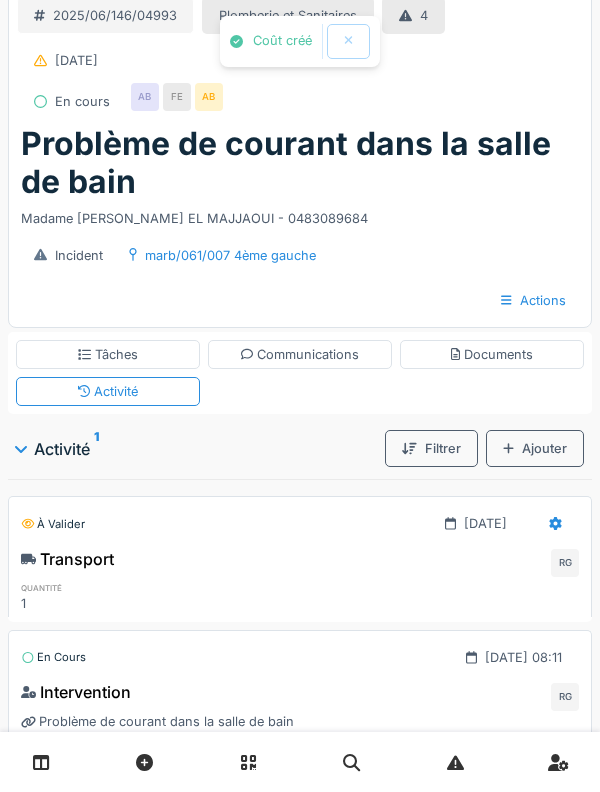 click on "Tâches" at bounding box center [108, 354] 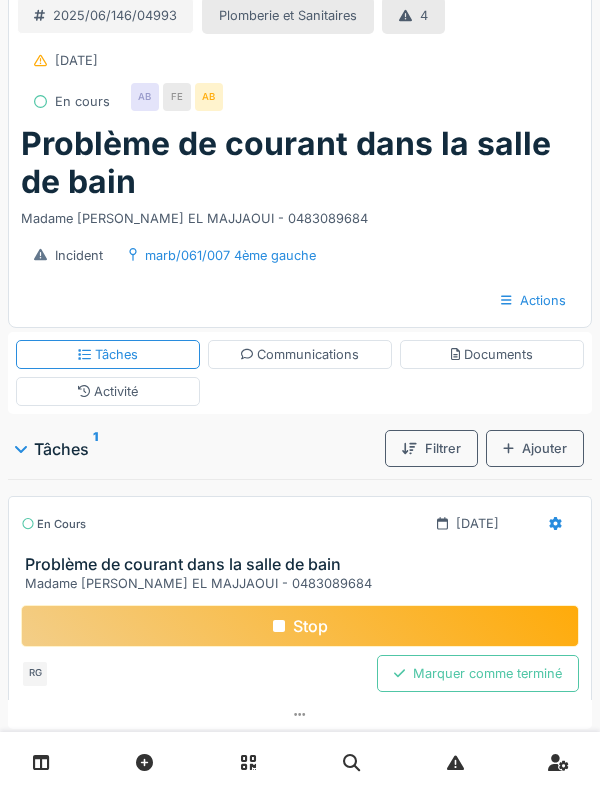 click on "Communications" at bounding box center (300, 354) 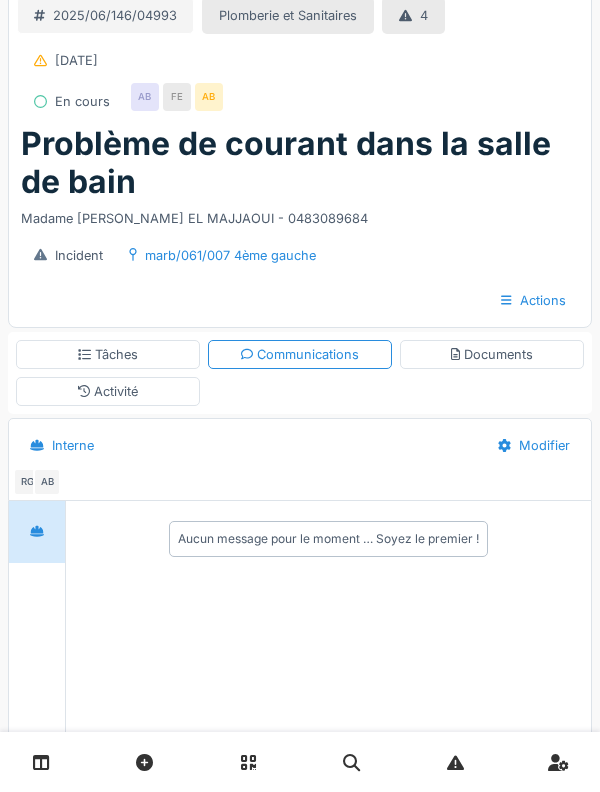 click on "Documents" at bounding box center (492, 354) 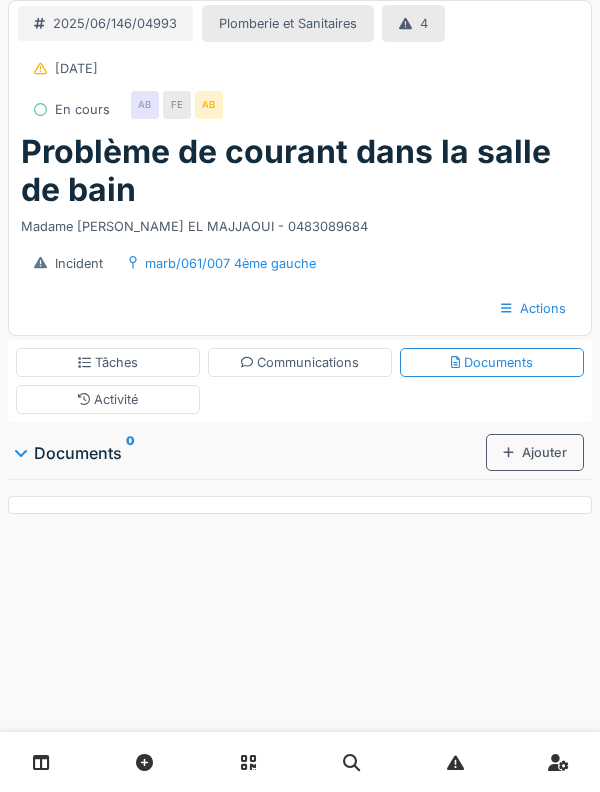 click on "Communications" at bounding box center [300, 362] 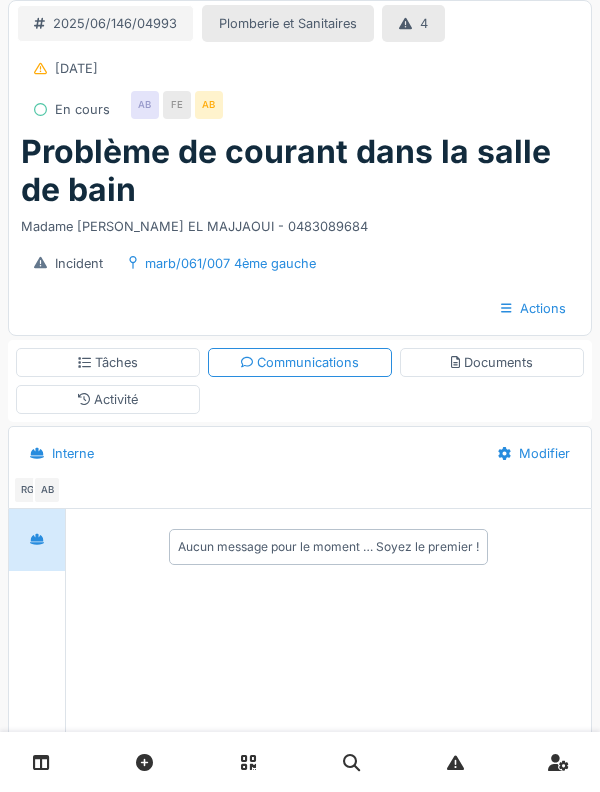 click on "Documents" at bounding box center (492, 362) 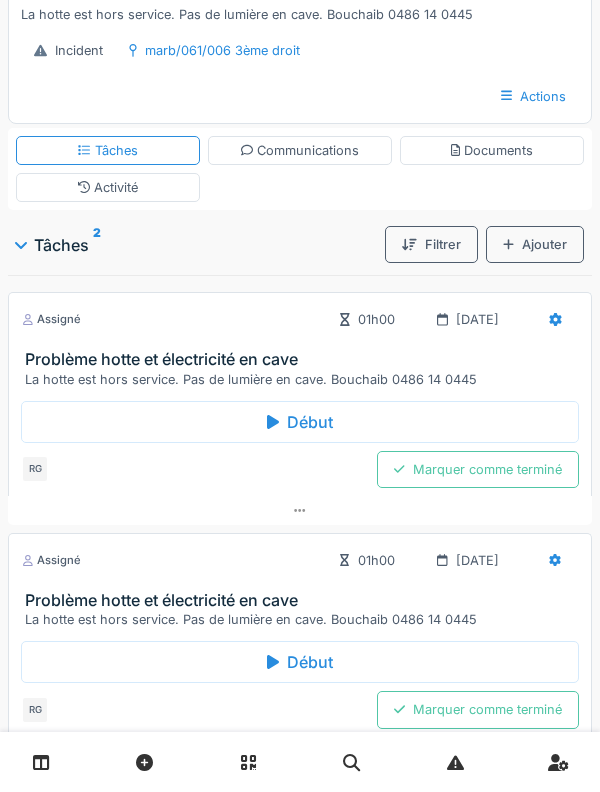 scroll, scrollTop: 0, scrollLeft: 0, axis: both 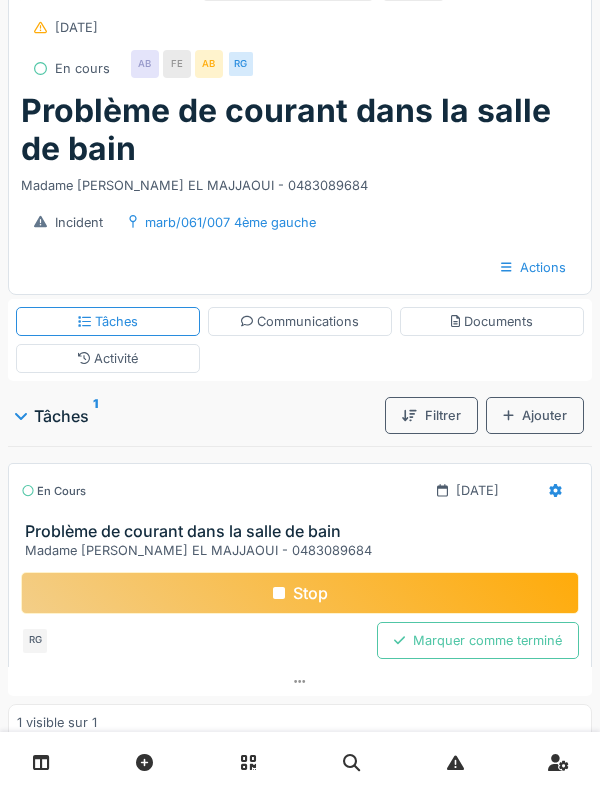 click on "En cours [DATE] Problème de courant dans la salle de bain  Madame [PERSON_NAME] EL MAJJAOUI - 0483089684" at bounding box center [300, 511] 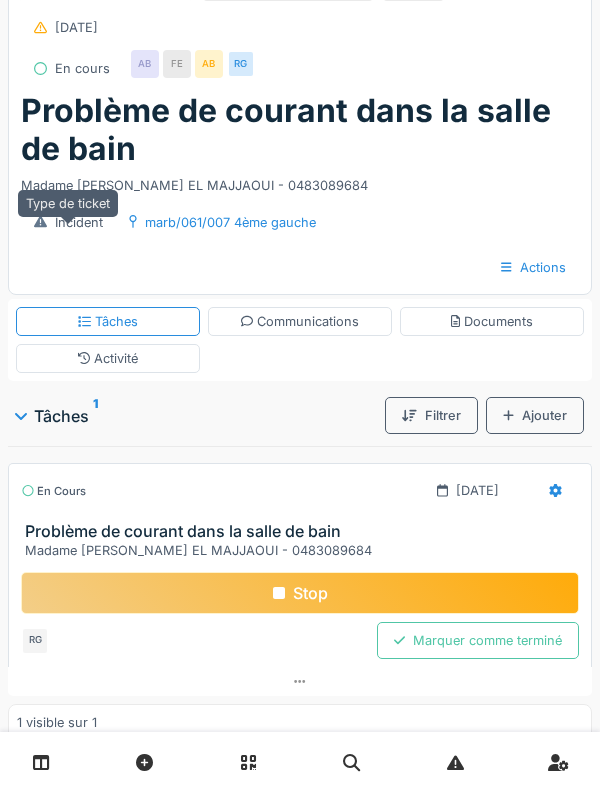 click 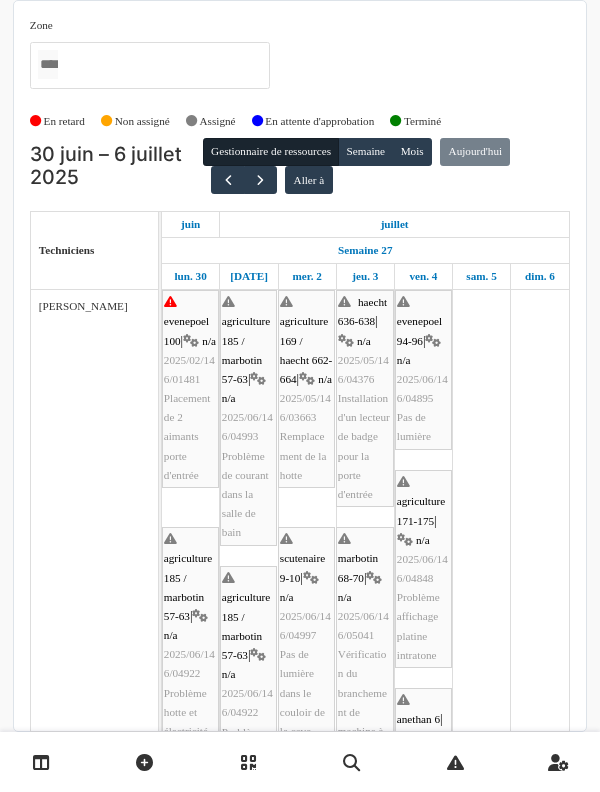 scroll, scrollTop: 0, scrollLeft: 0, axis: both 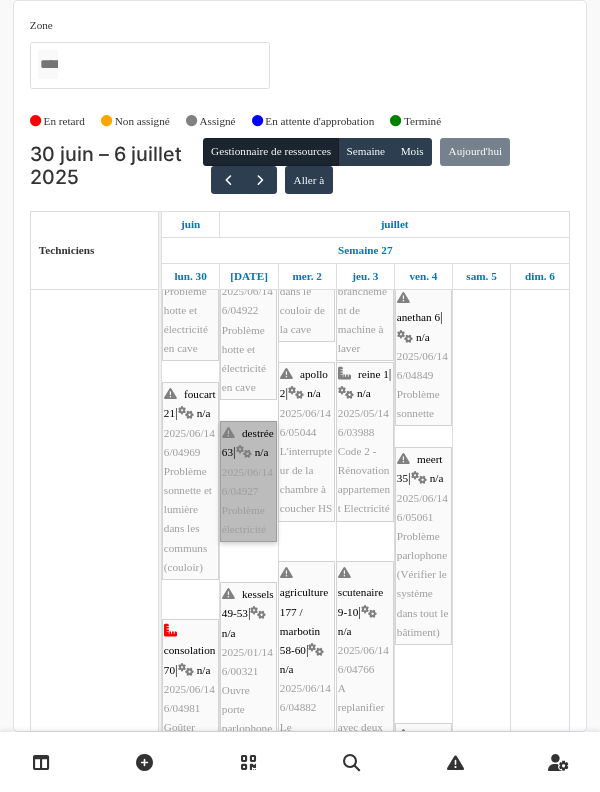click on "destrée 63
|     n/a
2025/06/146/04927
Problème électricité" at bounding box center (248, 481) 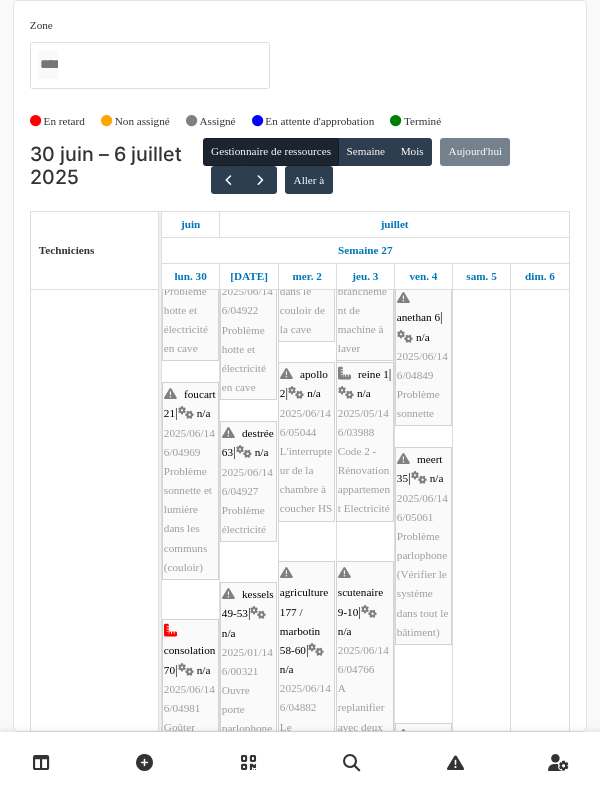 scroll, scrollTop: 72, scrollLeft: 0, axis: vertical 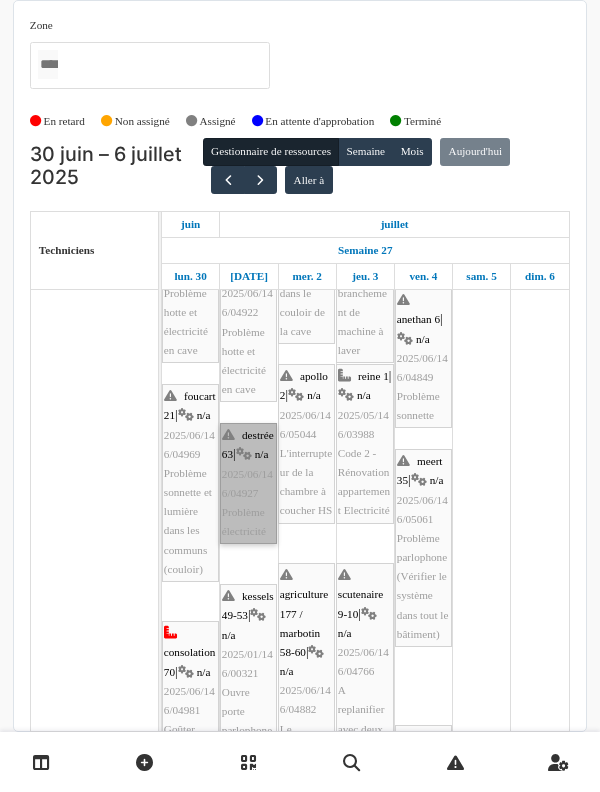 click on "destrée 63
|     n/a
2025/06/146/04927
Problème électricité" at bounding box center (248, 483) 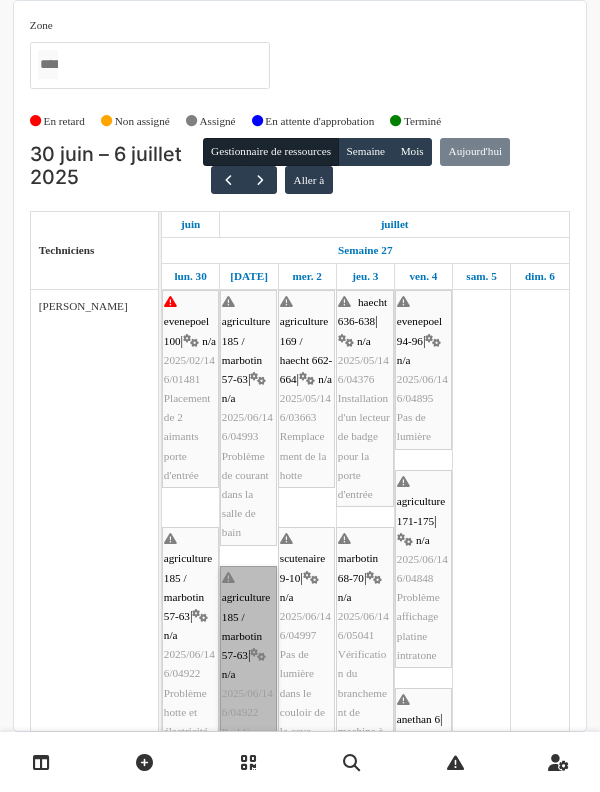 click on "agriculture 185 / marbotin 57-63
|     n/a
2025/06/146/04922
Problème hotte et électricité en cave" at bounding box center (248, 684) 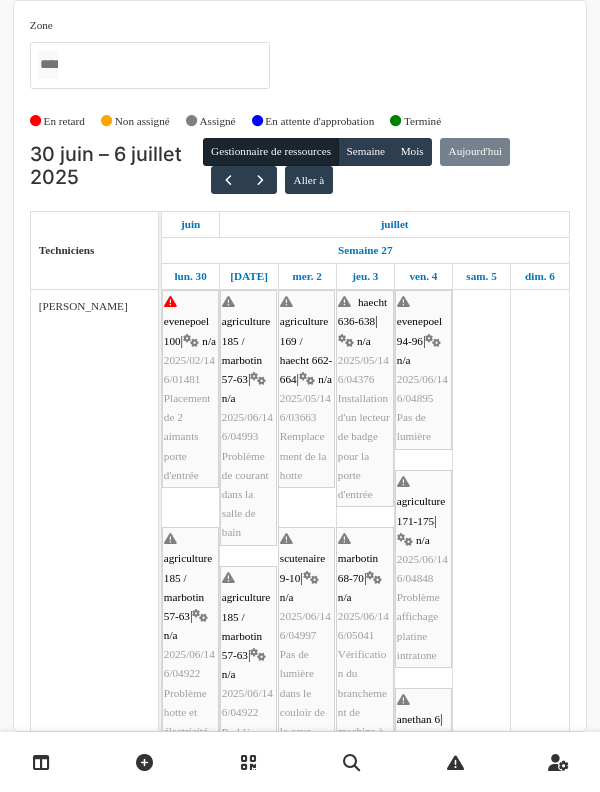 scroll, scrollTop: 256, scrollLeft: 0, axis: vertical 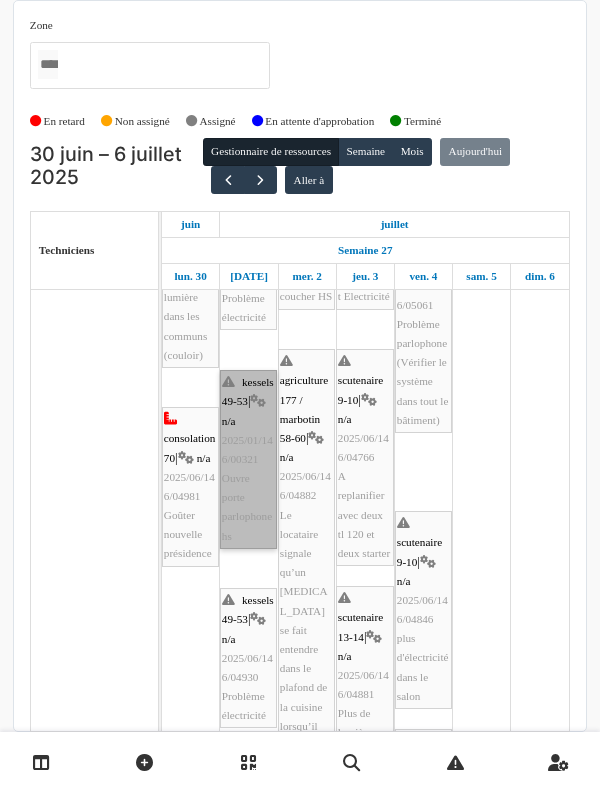 click on "kessels 49-53
|     n/a
2025/01/146/00321
Ouvre porte parlophone hs" at bounding box center [248, 459] 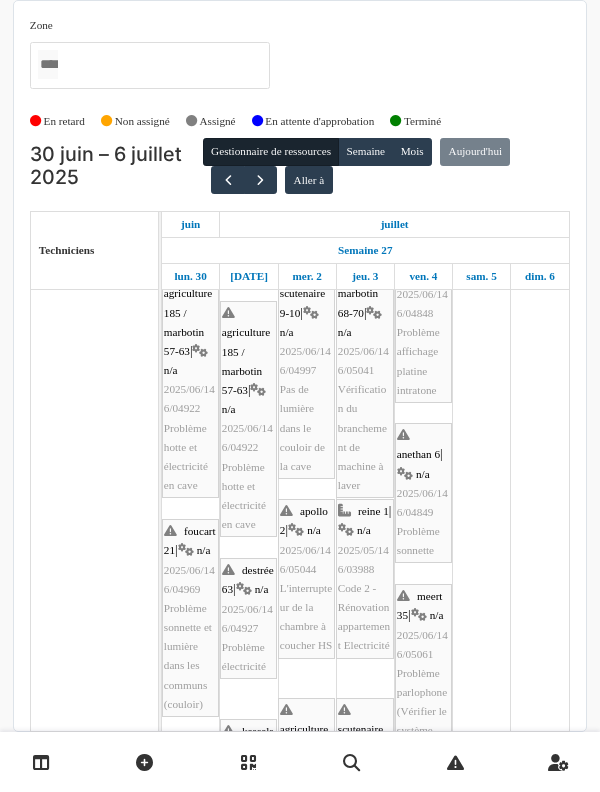 click on "Zone
agri/185/005 2ème gauche agriculture 169 / haecht 662-664 agriculture 171-175 agriculture 177 / marbotin 58-60 agriculture 182 / marbotin 18-26 agriculture 185 / marbotin 57-63 anethan 6 apollo 1 apollo 2 azalées 49-50 bourg 5-21 brabant 128 brand 18 chardons 3 chomé 41 cologne 1 consolation 70 constitution 23 coopman 2 corbeau 2 / helmet 304 corbeau 116-118 corbeau 120 corbeau 122-124 coteaux 317 courtens 68 courtens 118 courtens 124 courtens 142 COUT/068/004 3ème de craene 2 de craene 22 de craene 35 de craene 36-38 / hoste 8 de craene 37 de craene 39-41 / guffens 37-39 de craene 42-46 / foucart 16 de craene 48-50 / foucart 4-6 desmet 1 destrée 63 destrée 65 eenens 41 eenens 65 evenepoel 90-92 evenepoel 94-96 evenepoel 98 evenepoel 100 foch 13 foch 59 foucart 2 foucart 8-14 foucart 18 / hoste 12-14 foucart 20 foucart 20a foucart 21 foucart 22 foucart 23-25 foucart 24 foucart 26 foucart 27-35 foucart 37 foyer schaerbeekois 2-4 france 4 / rodenbach 43-45 gallait 35" at bounding box center (300, 366) 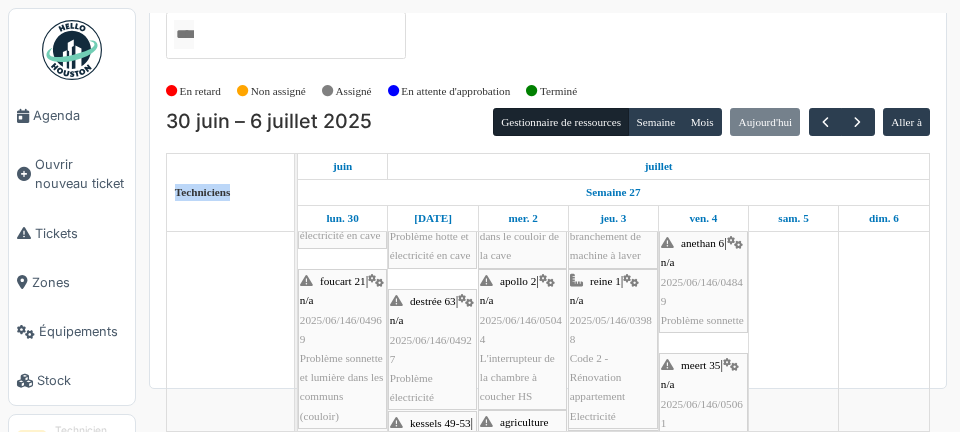 scroll, scrollTop: 114, scrollLeft: 0, axis: vertical 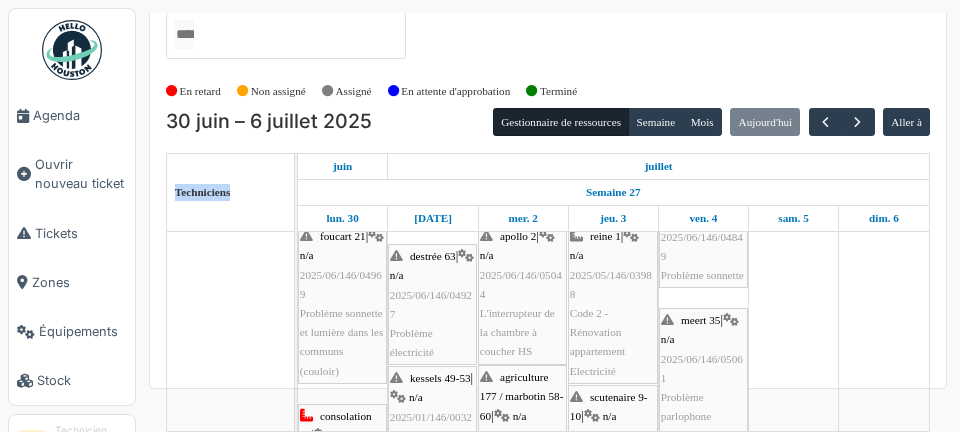 click on "[PERSON_NAME]" at bounding box center [230, 466] 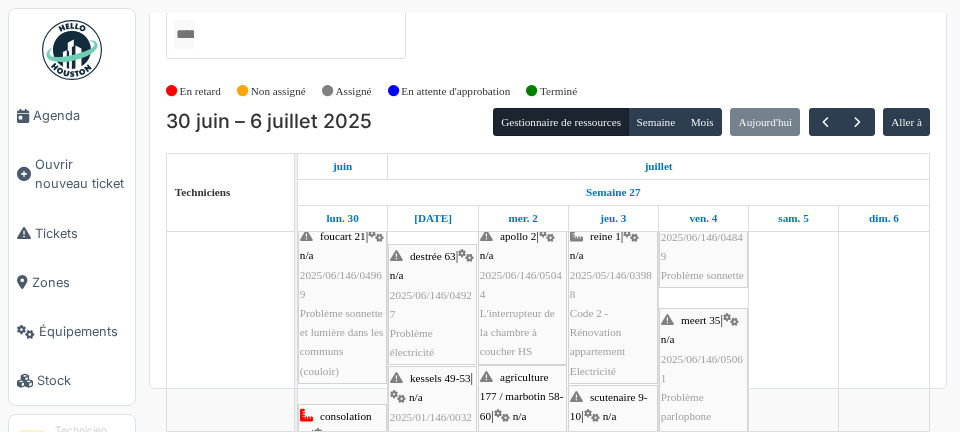 scroll, scrollTop: 359, scrollLeft: 0, axis: vertical 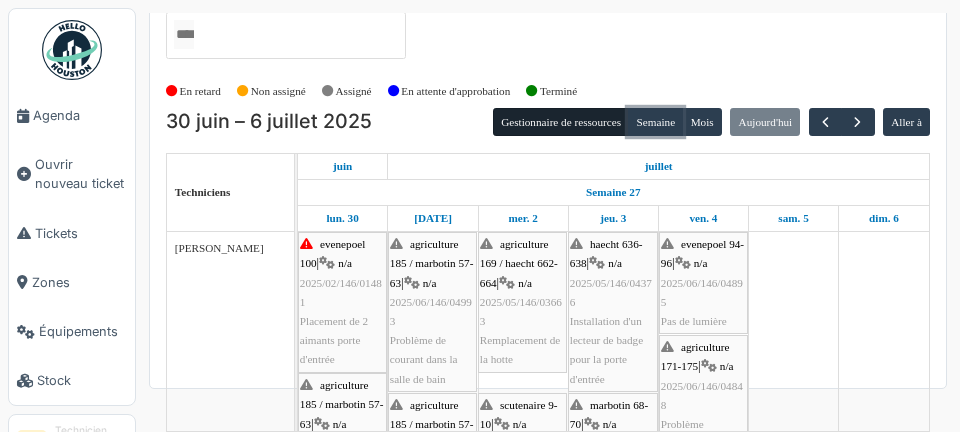 click on "Semaine" at bounding box center (655, 122) 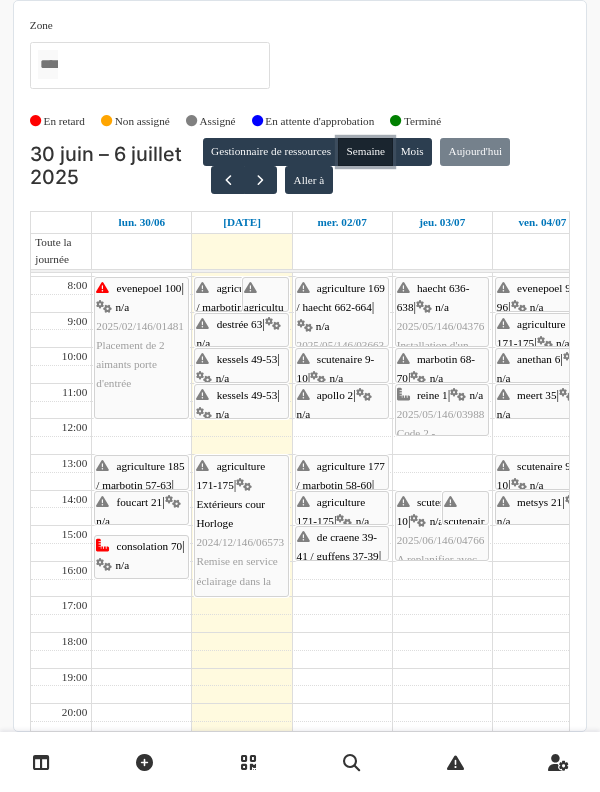 scroll, scrollTop: 72, scrollLeft: 0, axis: vertical 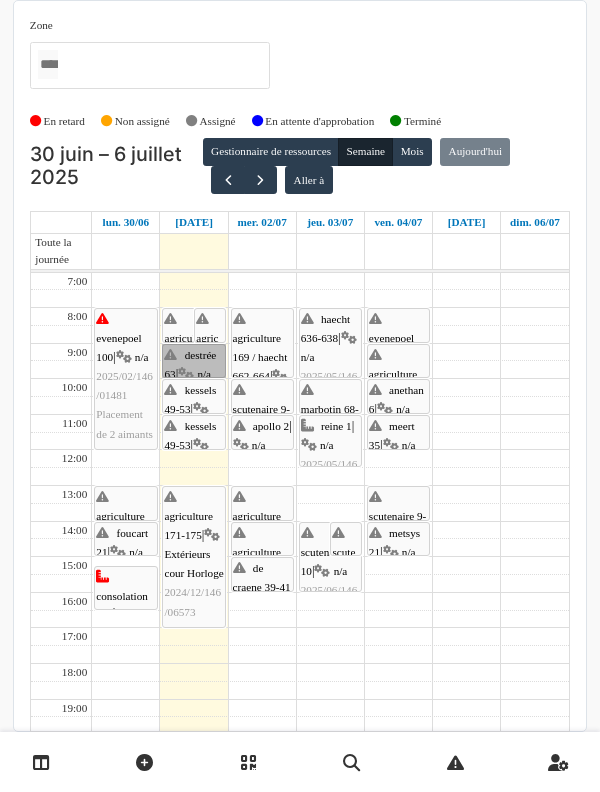 click on "destrée 63
|     n/a
2025/06/146/04927
Problème électricité" at bounding box center [193, 361] 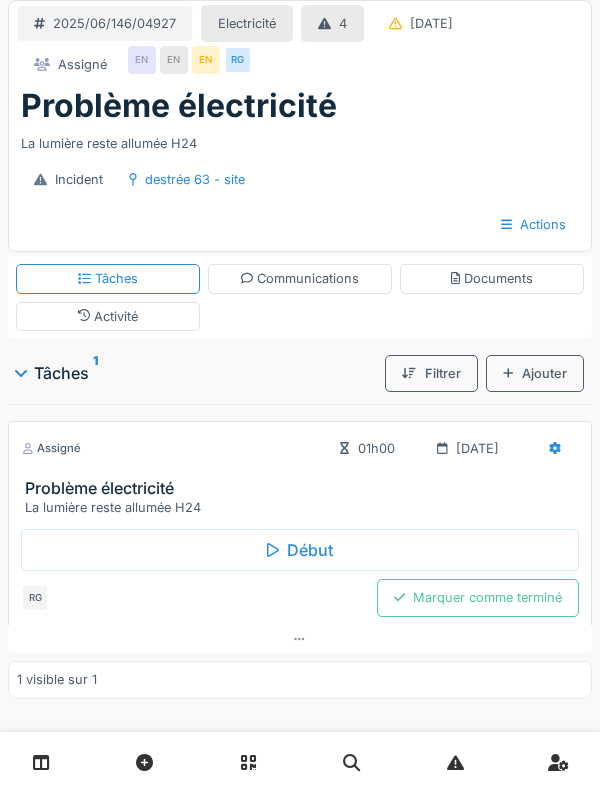 scroll, scrollTop: 0, scrollLeft: 0, axis: both 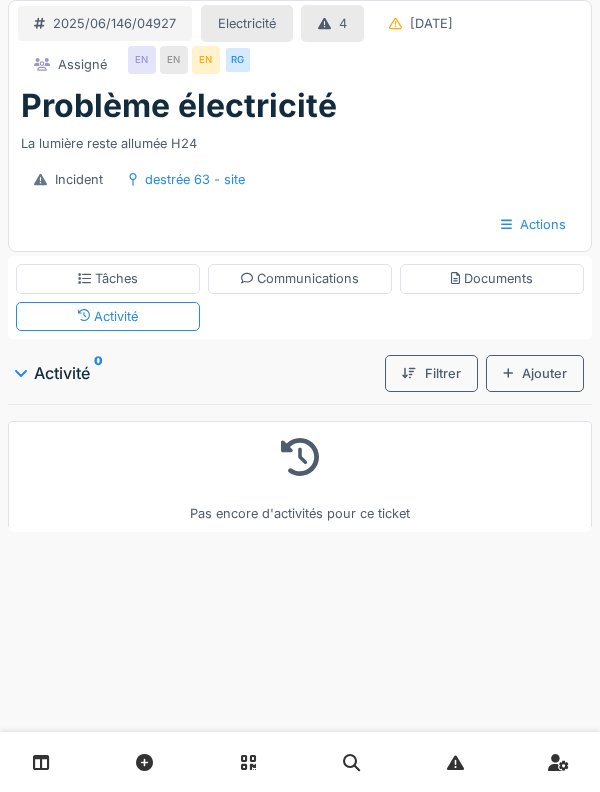 click on "Tâches" at bounding box center [108, 278] 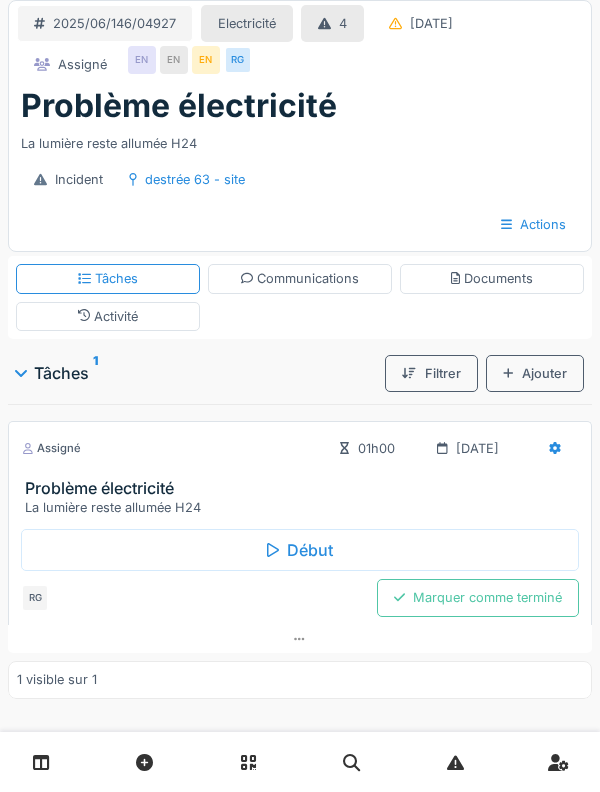 scroll, scrollTop: 0, scrollLeft: 0, axis: both 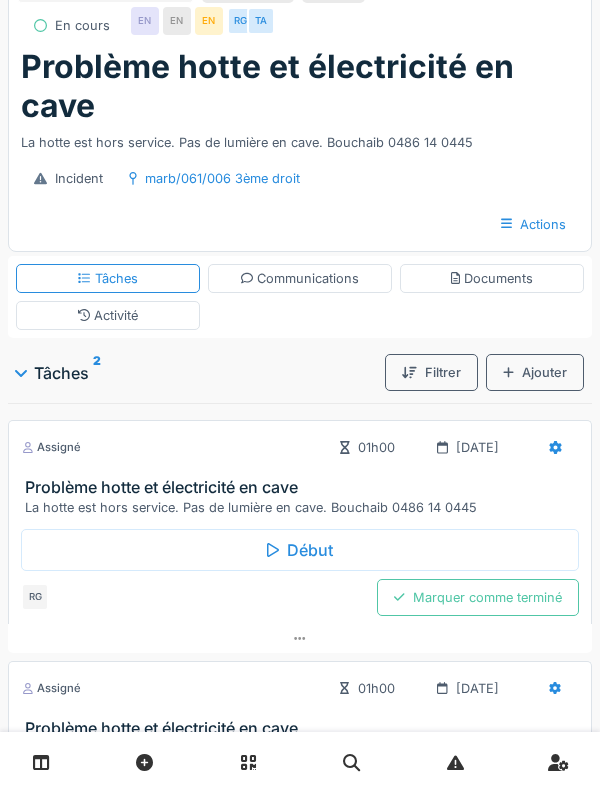 click on "Activité" at bounding box center [108, 315] 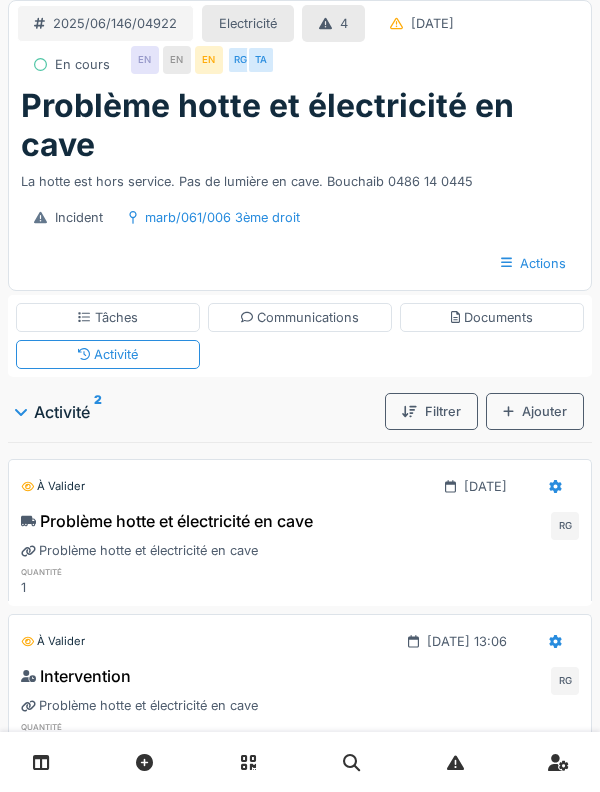 click on "Tâches" at bounding box center [108, 317] 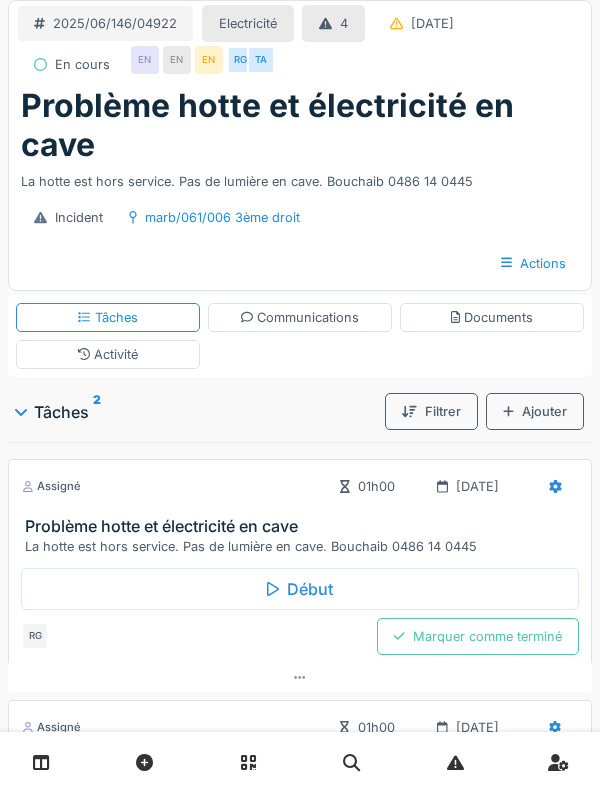 click on "Début" at bounding box center [300, 589] 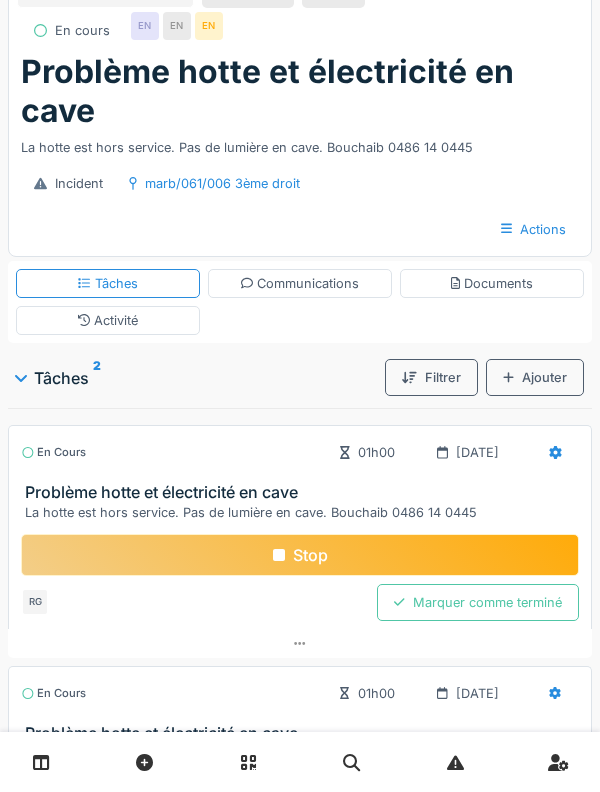 scroll, scrollTop: 0, scrollLeft: 0, axis: both 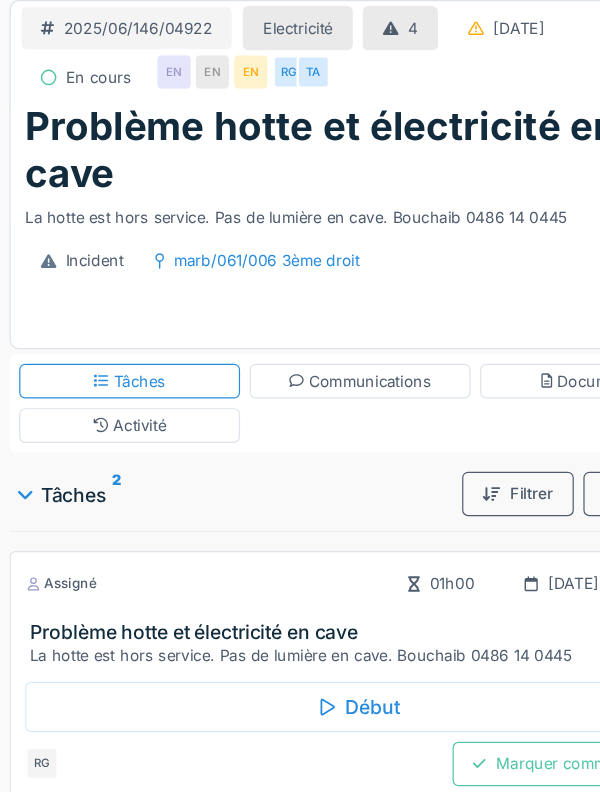 click on "EN" at bounding box center [145, 60] 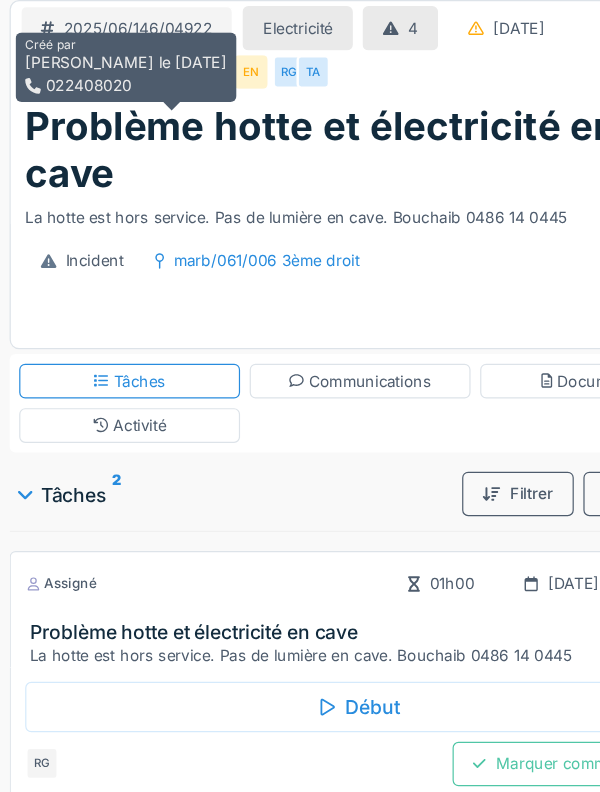 click on "EN" at bounding box center (145, 60) 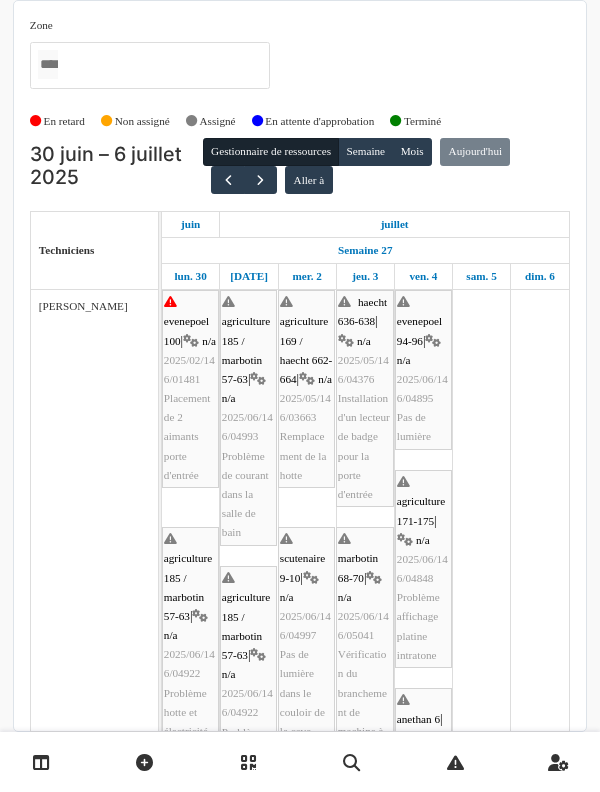scroll, scrollTop: 0, scrollLeft: 0, axis: both 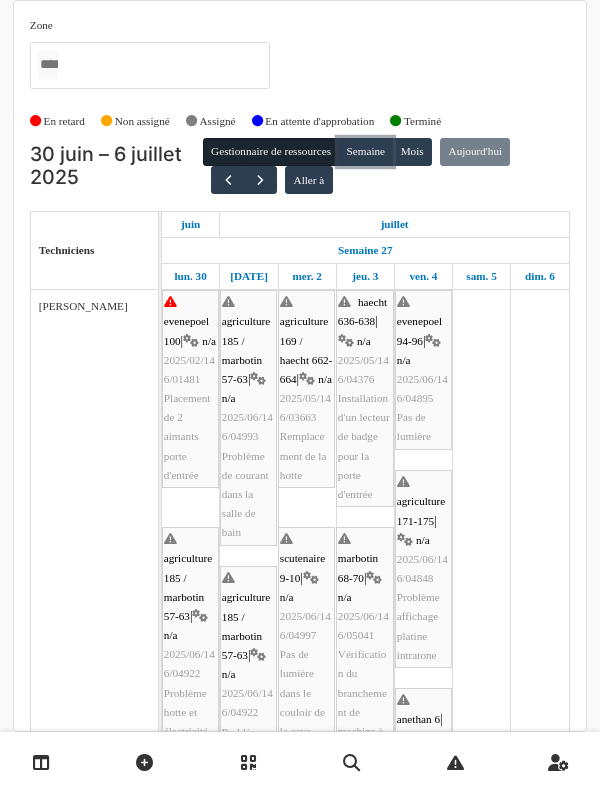 click on "Semaine" at bounding box center [365, 152] 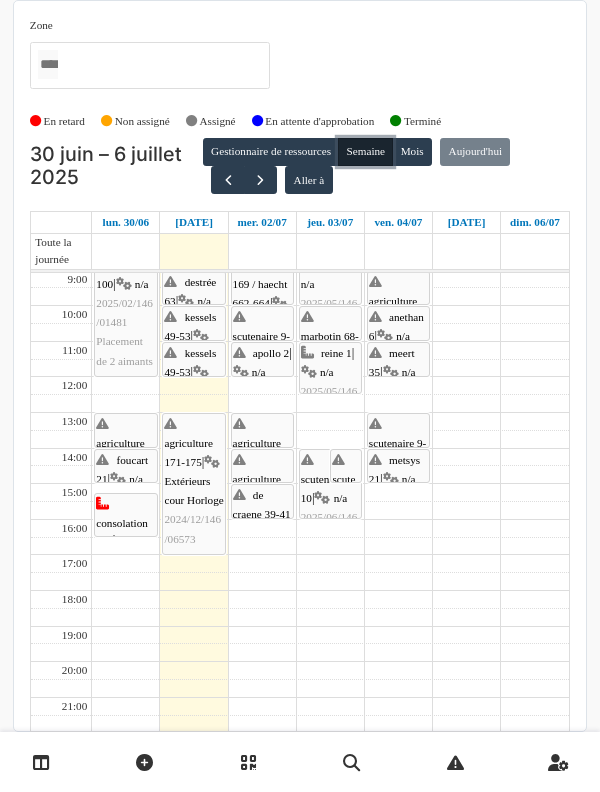 scroll, scrollTop: 0, scrollLeft: 0, axis: both 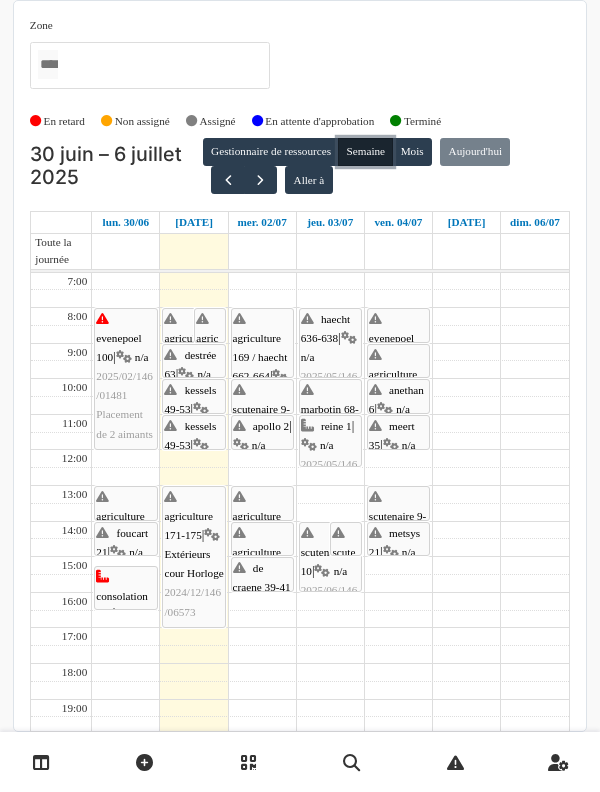 click at bounding box center [0, 0] 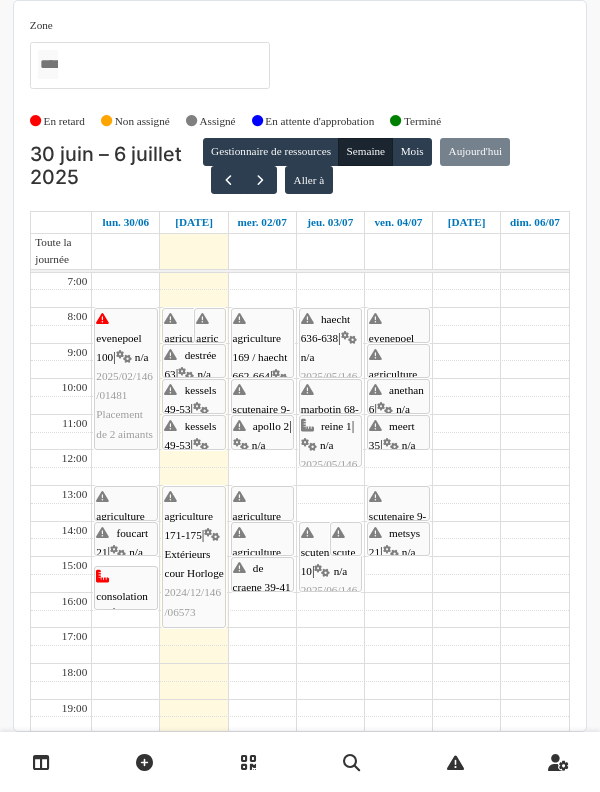 click at bounding box center (0, 0) 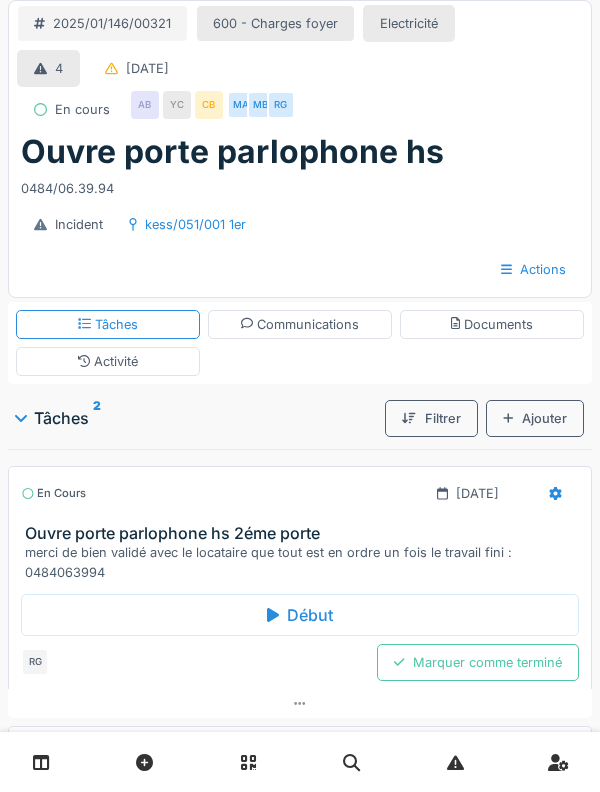 scroll, scrollTop: 0, scrollLeft: 0, axis: both 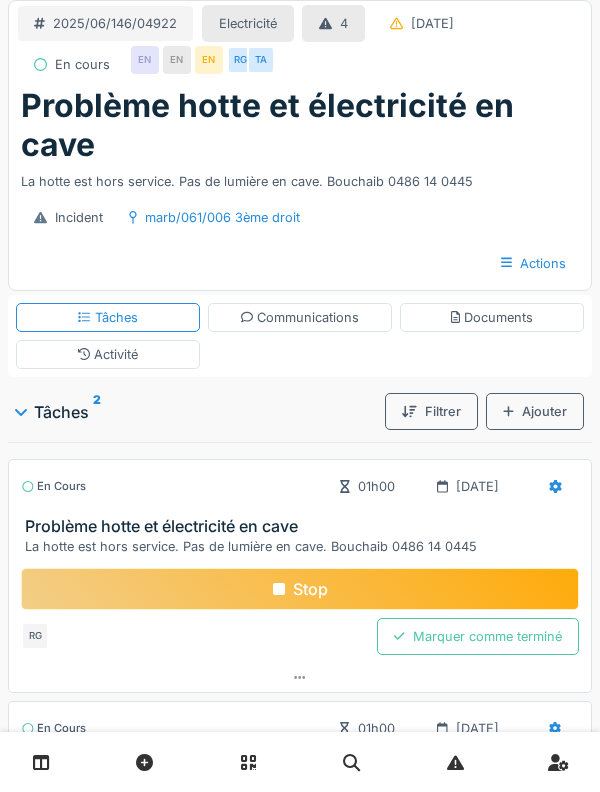 click on "Stop" at bounding box center (300, 589) 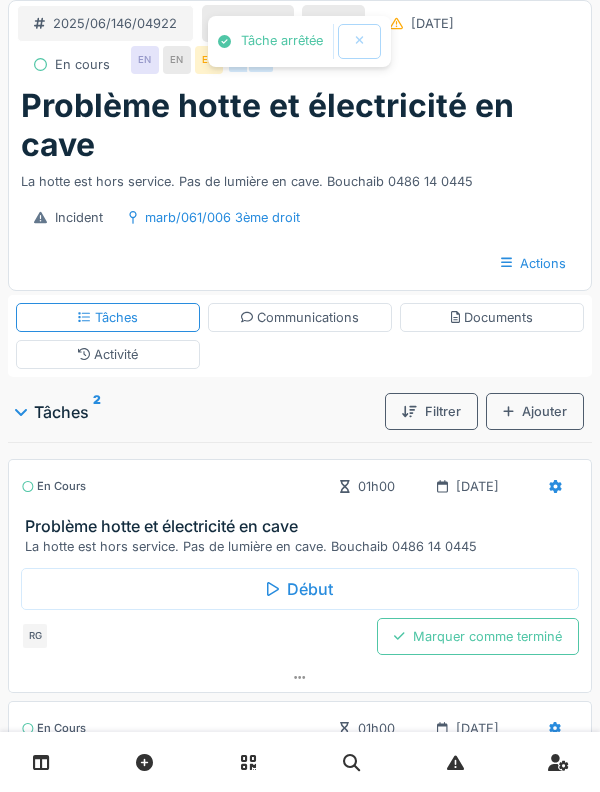 click on "Activité" at bounding box center (108, 354) 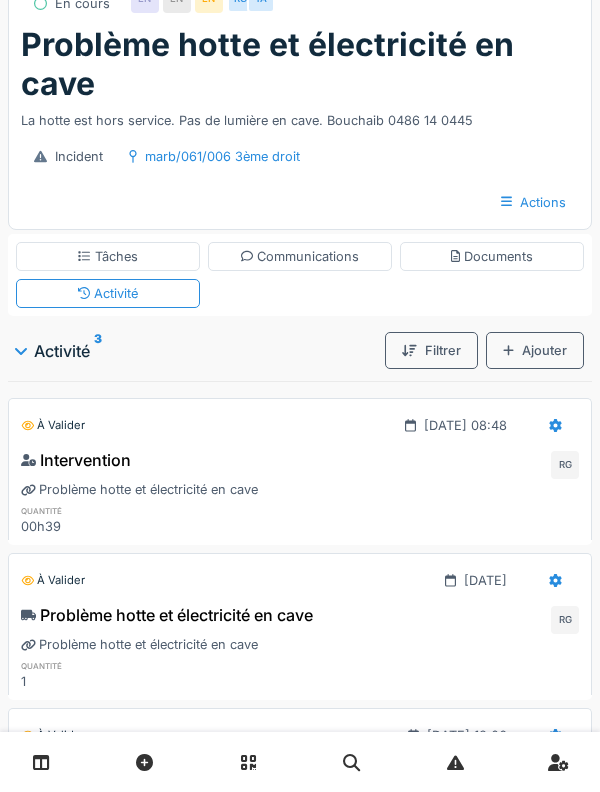 scroll, scrollTop: 0, scrollLeft: 0, axis: both 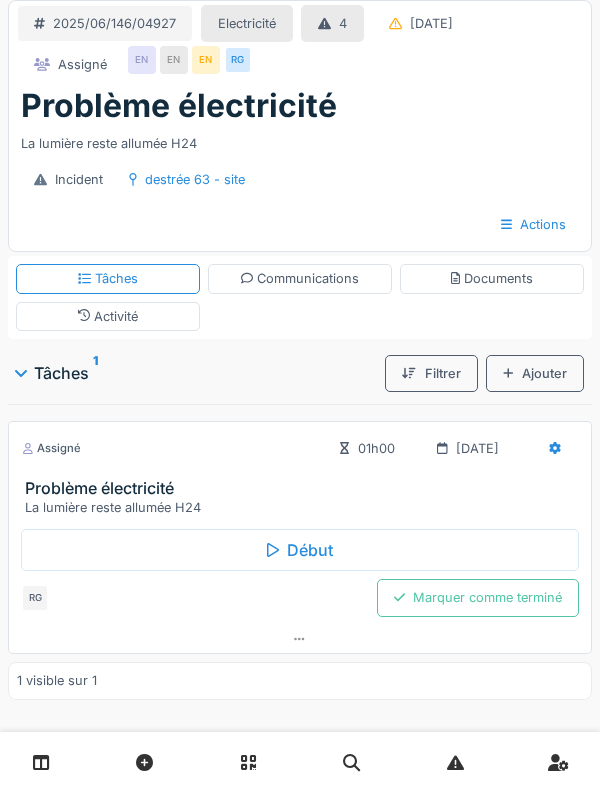 click on "Activité" at bounding box center [108, 316] 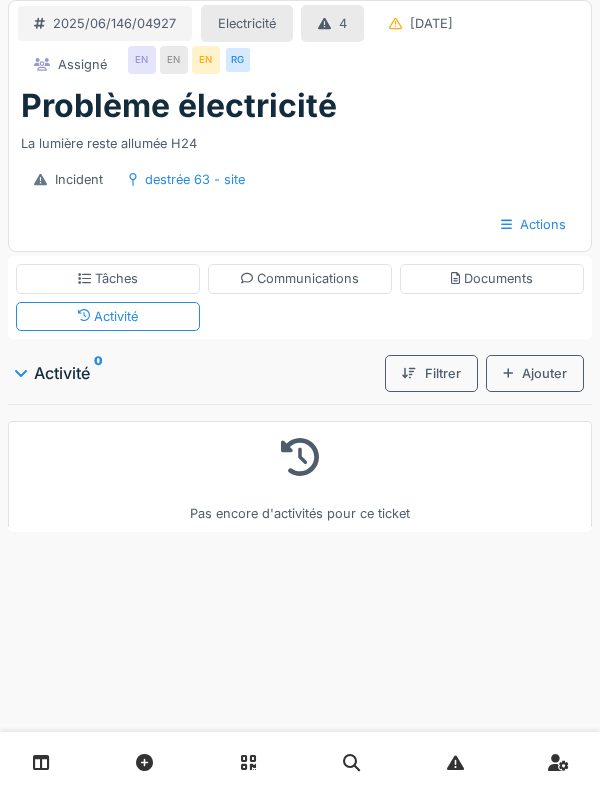 click on "Tâches" at bounding box center (108, 278) 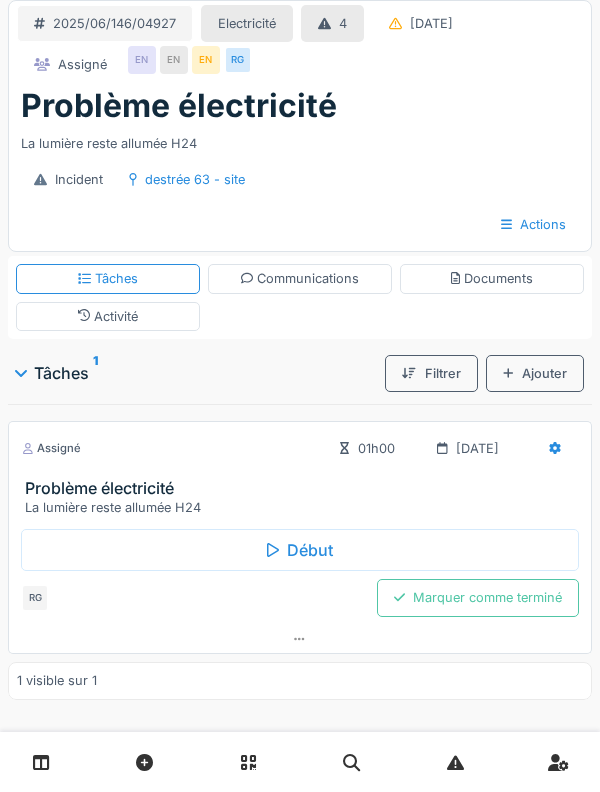 click on "Début" at bounding box center [300, 550] 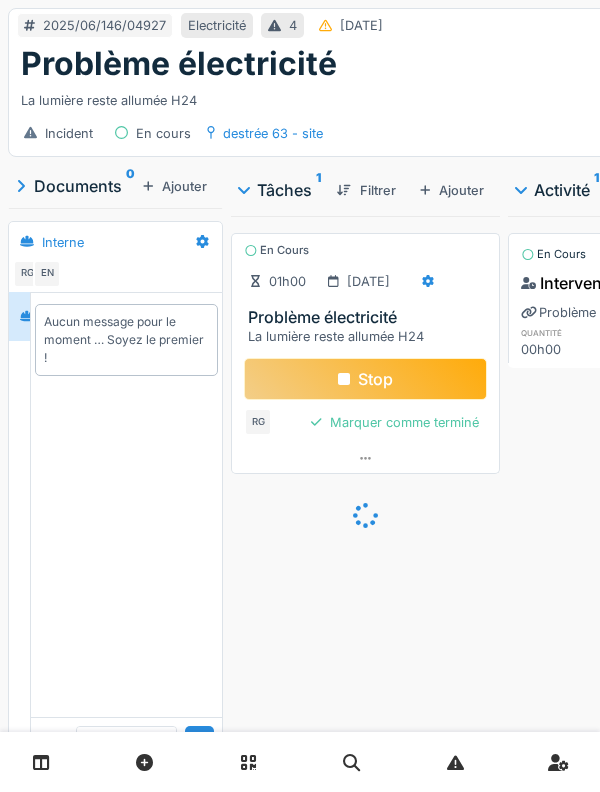 scroll, scrollTop: 30, scrollLeft: 0, axis: vertical 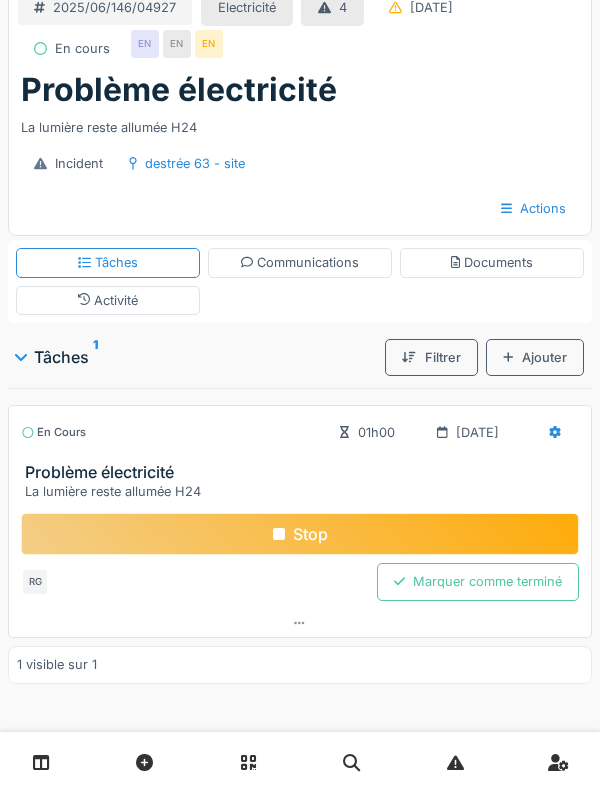 click at bounding box center [351, 762] 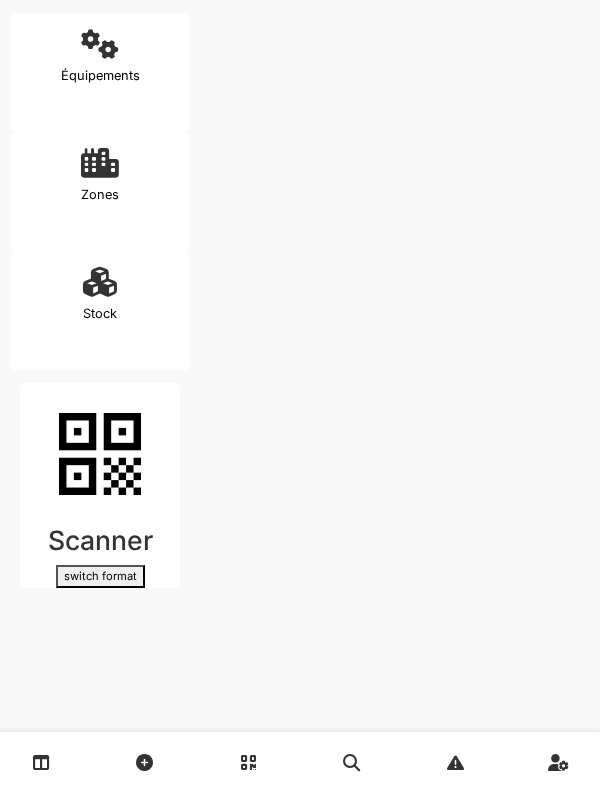 scroll, scrollTop: 0, scrollLeft: 0, axis: both 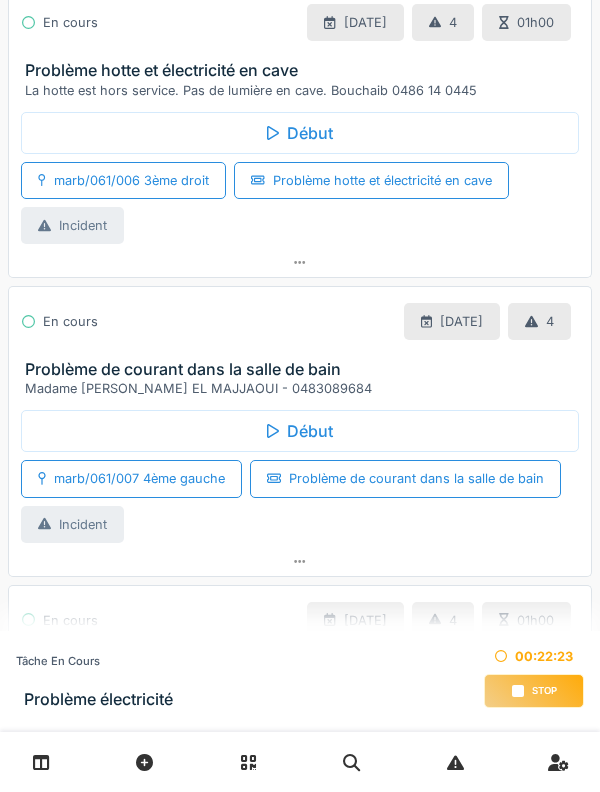 click on "stop" at bounding box center (534, 691) 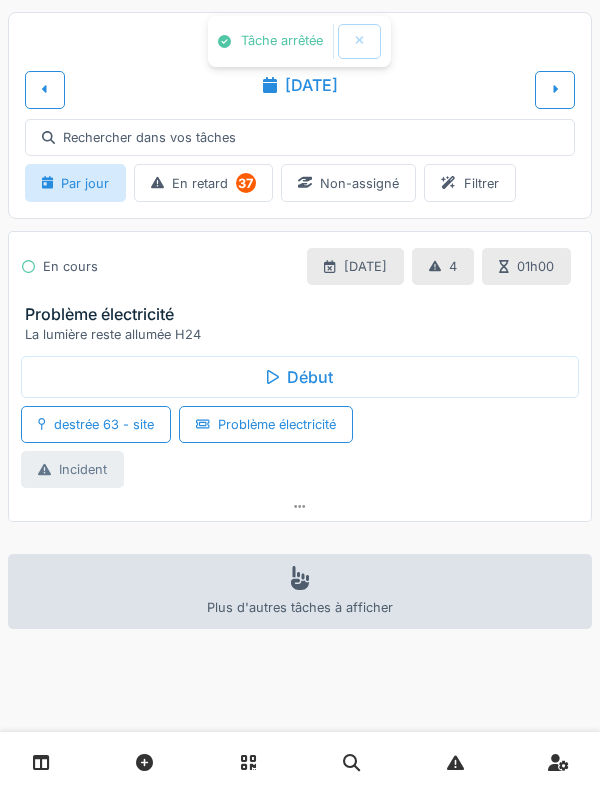 scroll, scrollTop: 0, scrollLeft: 0, axis: both 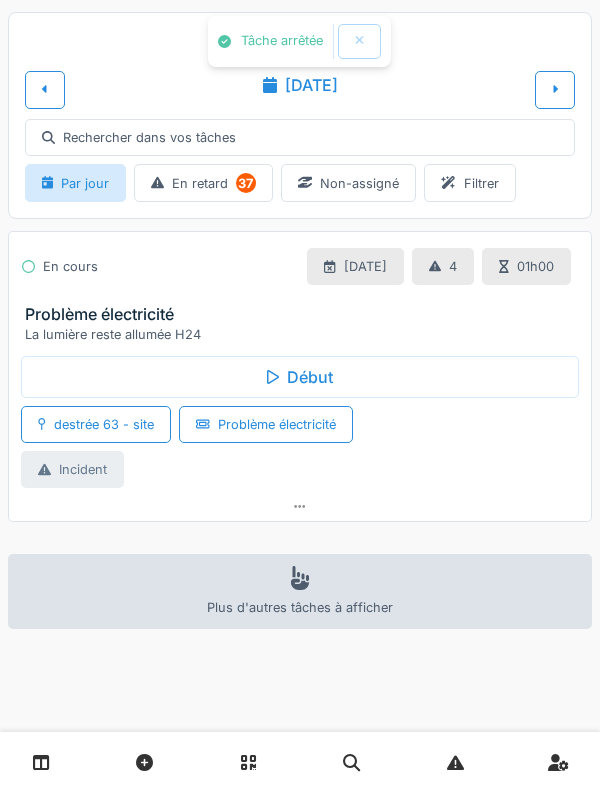click at bounding box center (45, 89) 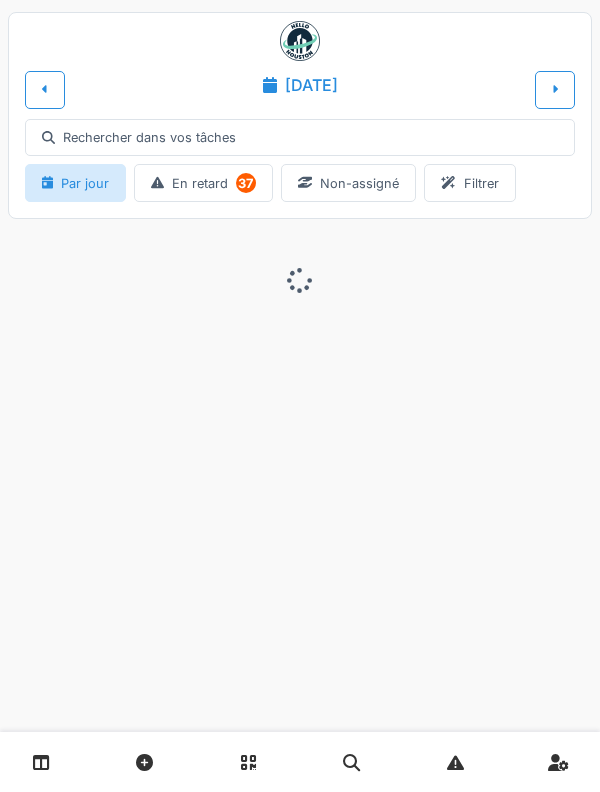 click at bounding box center [555, 89] 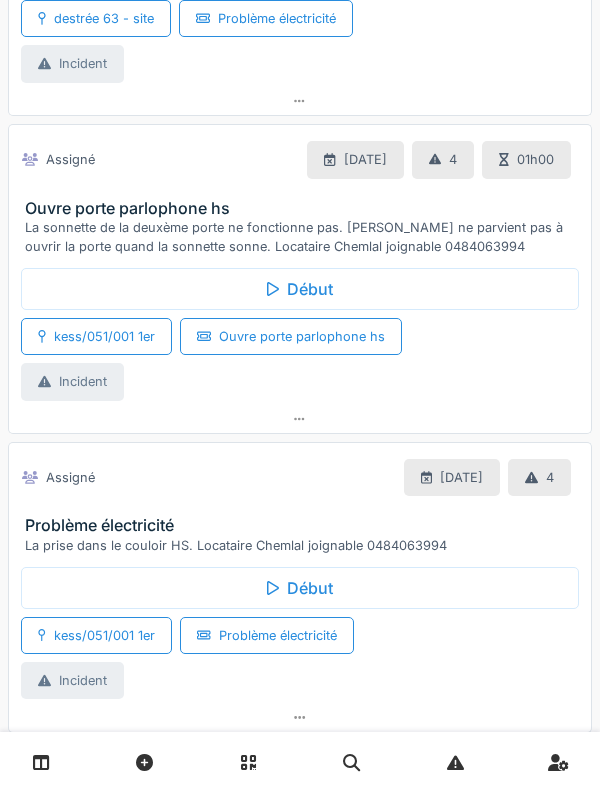 scroll, scrollTop: 1005, scrollLeft: 0, axis: vertical 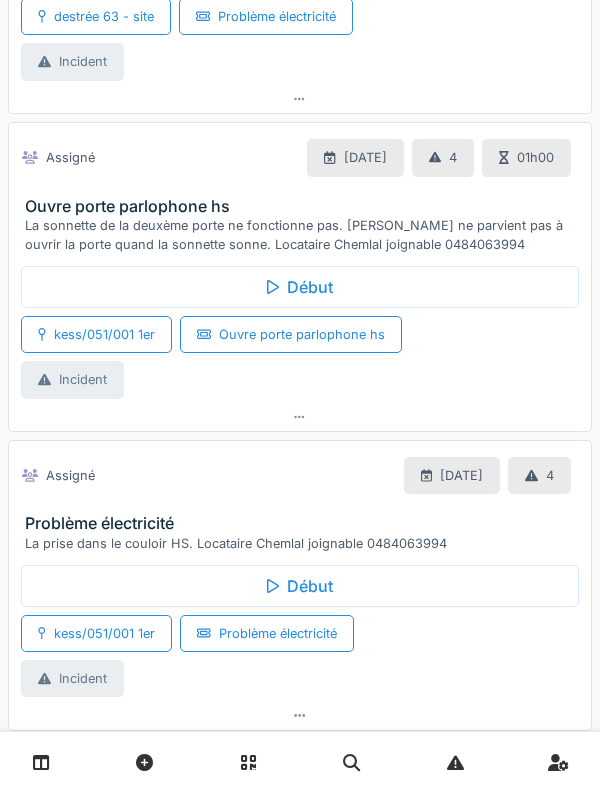 click on "Début" at bounding box center [300, 287] 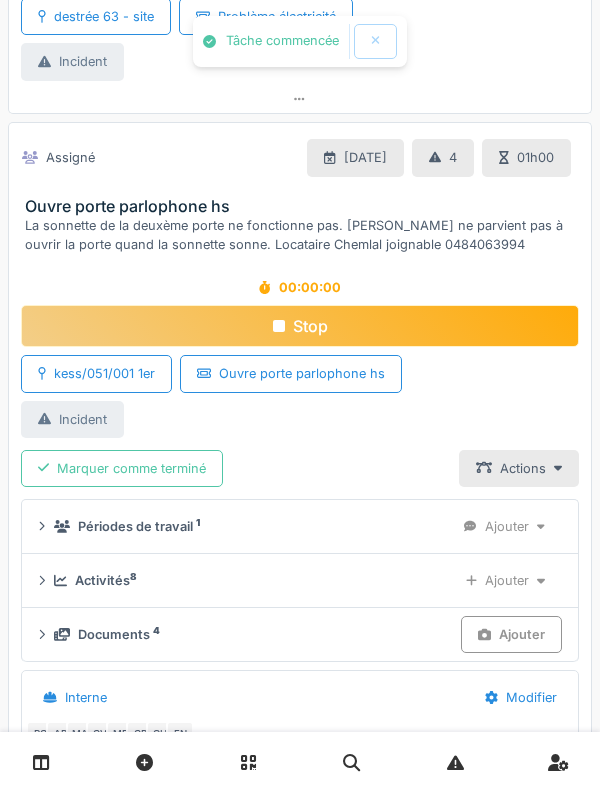 scroll, scrollTop: 1067, scrollLeft: 0, axis: vertical 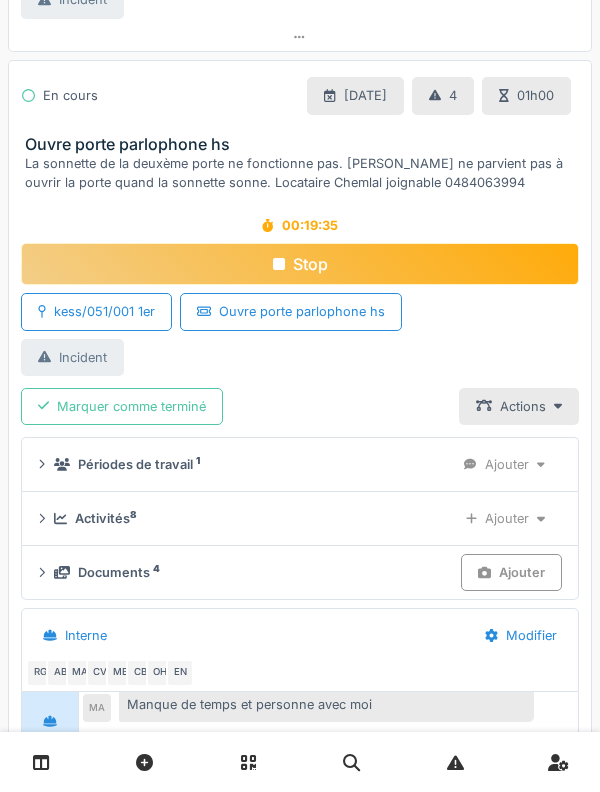 click on "Ouvre porte parlophone hs" at bounding box center [304, 144] 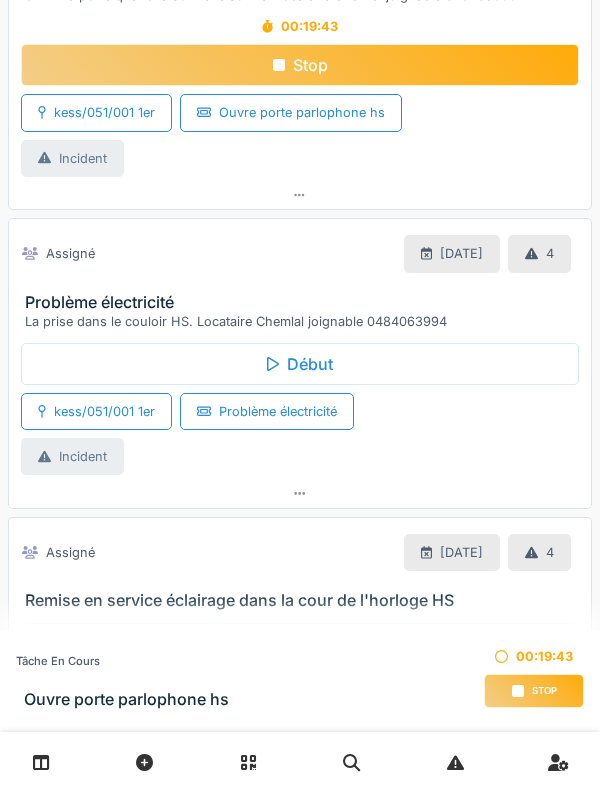 scroll, scrollTop: 1502, scrollLeft: 0, axis: vertical 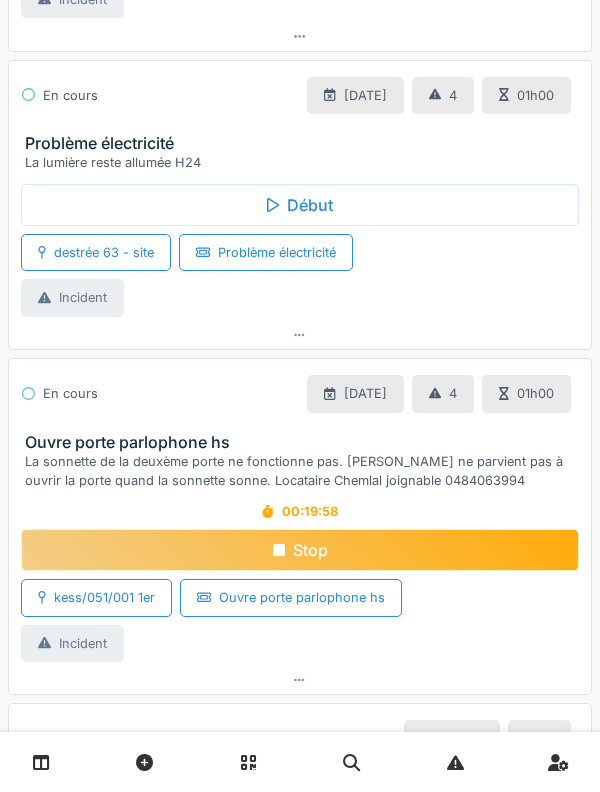 click on "La sonnette de la deuxème porte ne fonctionne pas. Monsieur ne parvient pas à ouvrir la porte quand la sonnette sonne. Locataire Chemlal joignable 0484063994" at bounding box center [304, 471] 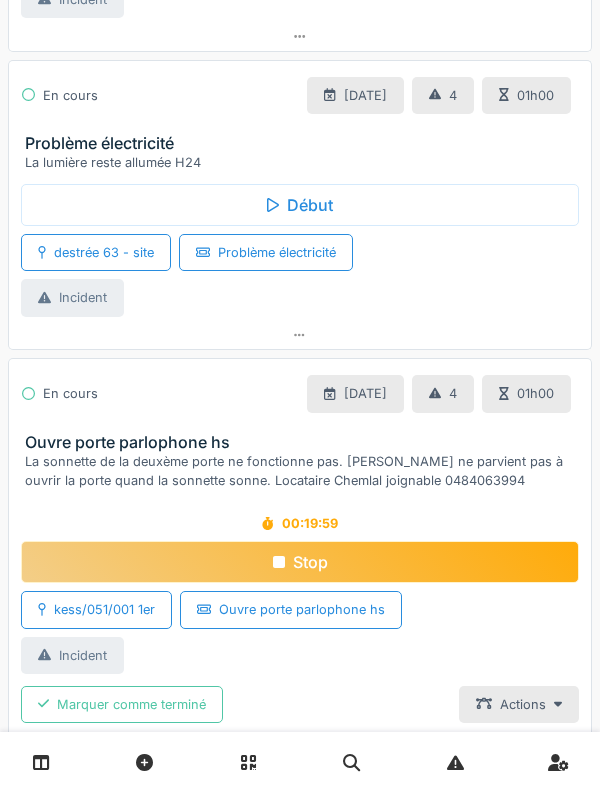 scroll, scrollTop: 1013, scrollLeft: 0, axis: vertical 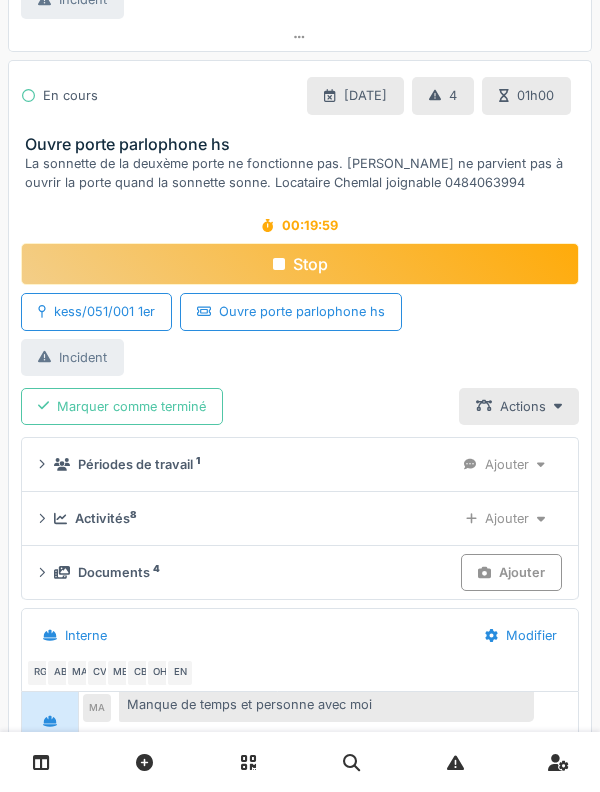 click 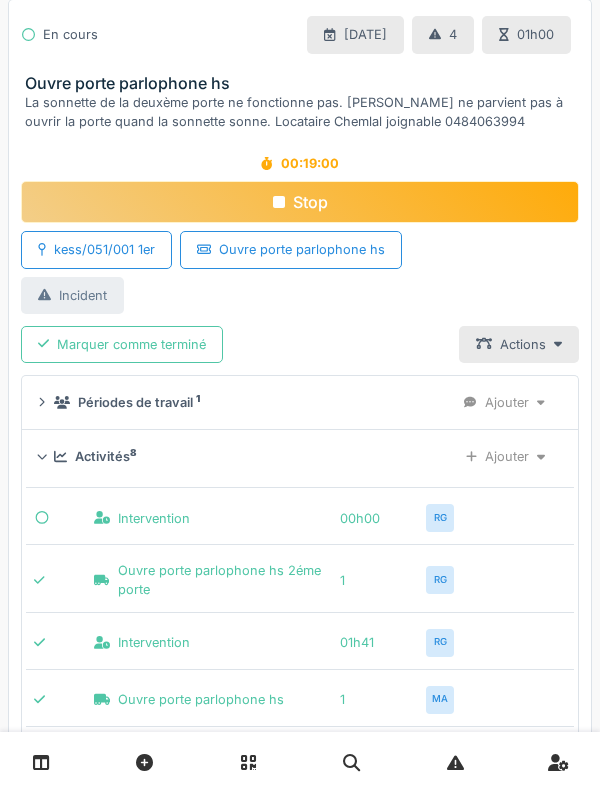 scroll, scrollTop: 1149, scrollLeft: 0, axis: vertical 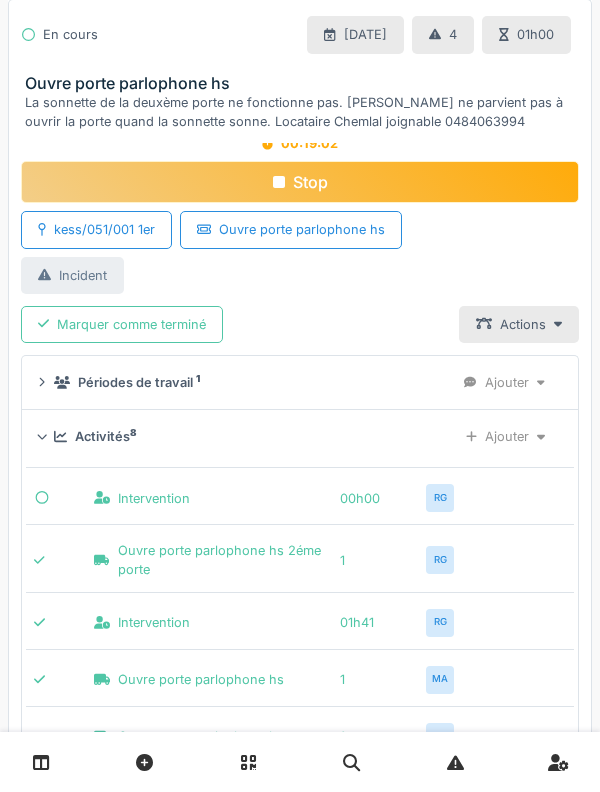 click 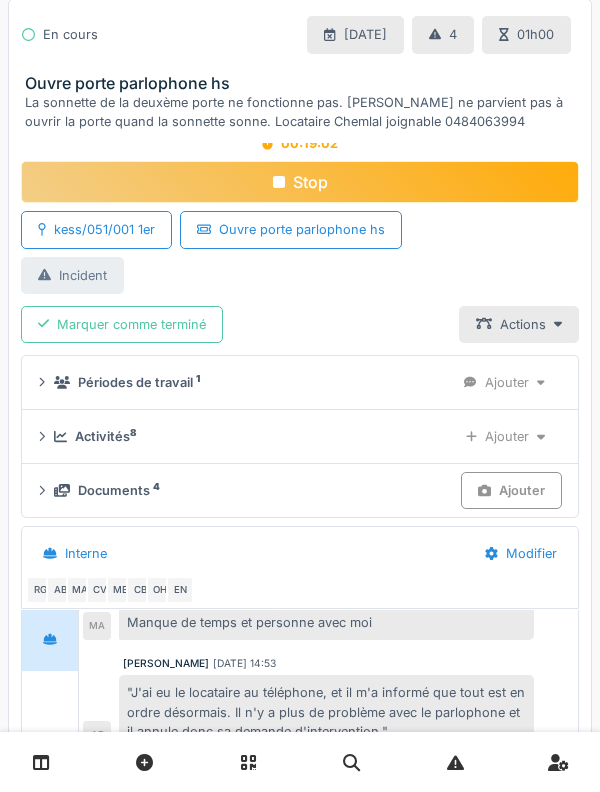 click 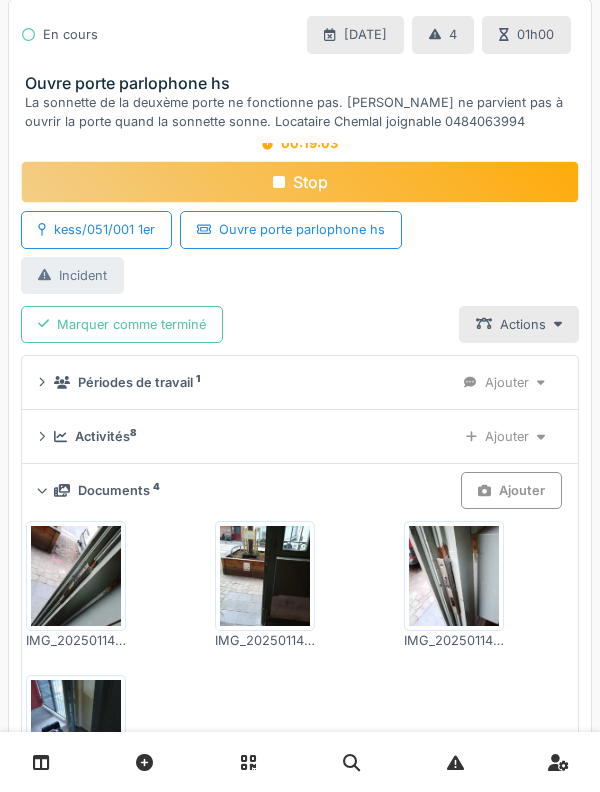 click on "Ajouter" at bounding box center (511, 490) 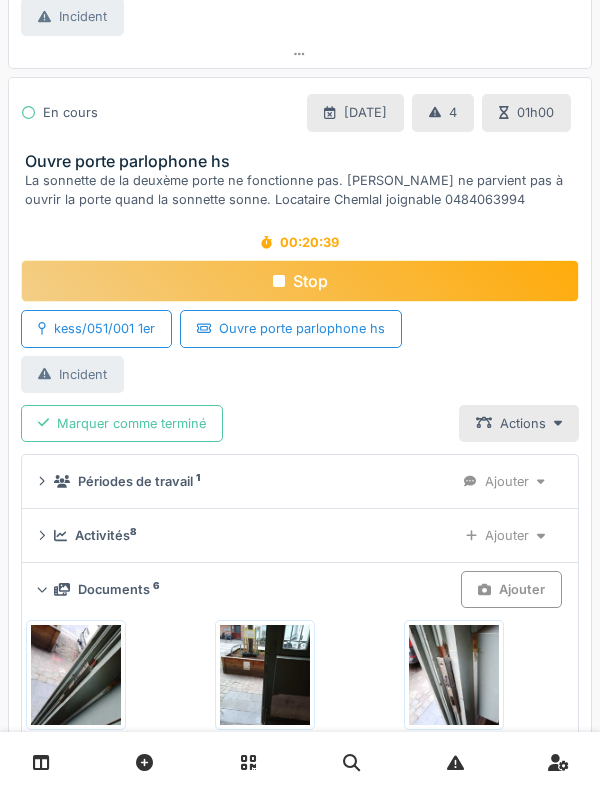 scroll, scrollTop: 1052, scrollLeft: 0, axis: vertical 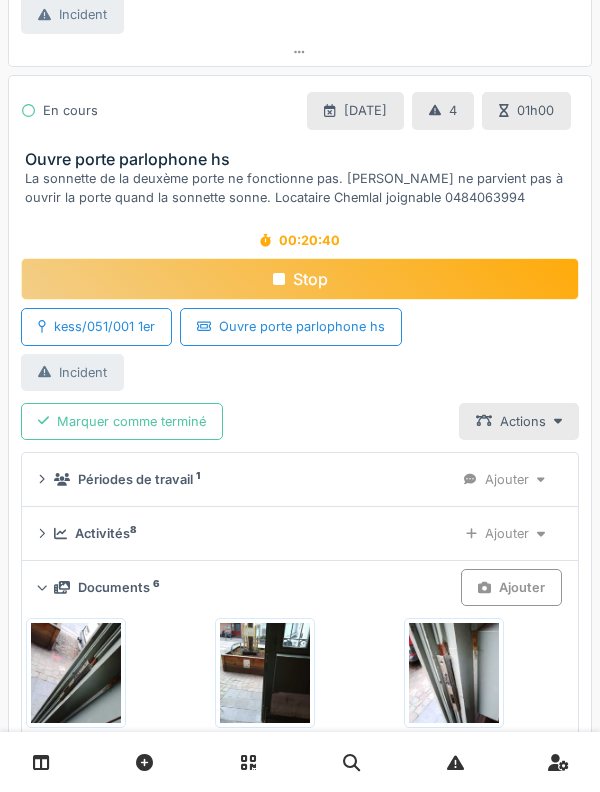 click on "Ajouter" at bounding box center (511, 587) 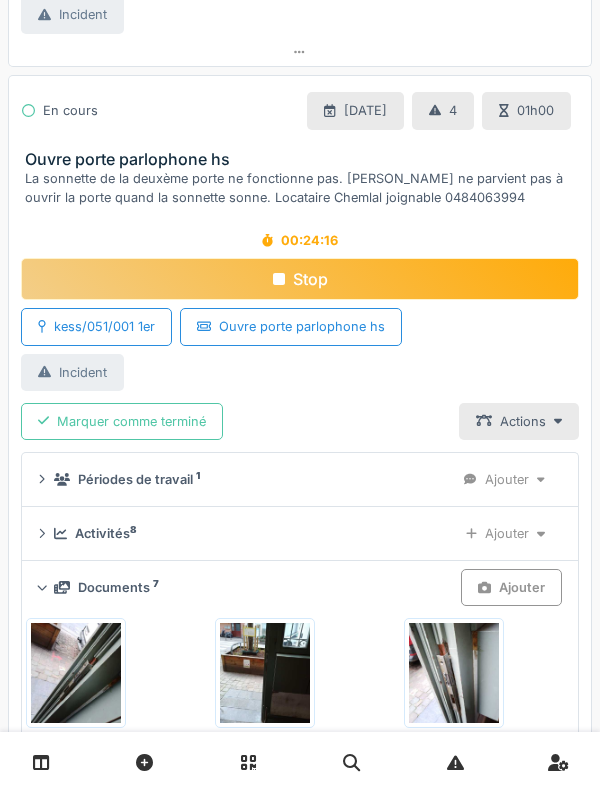 click on "Incident" at bounding box center [83, 372] 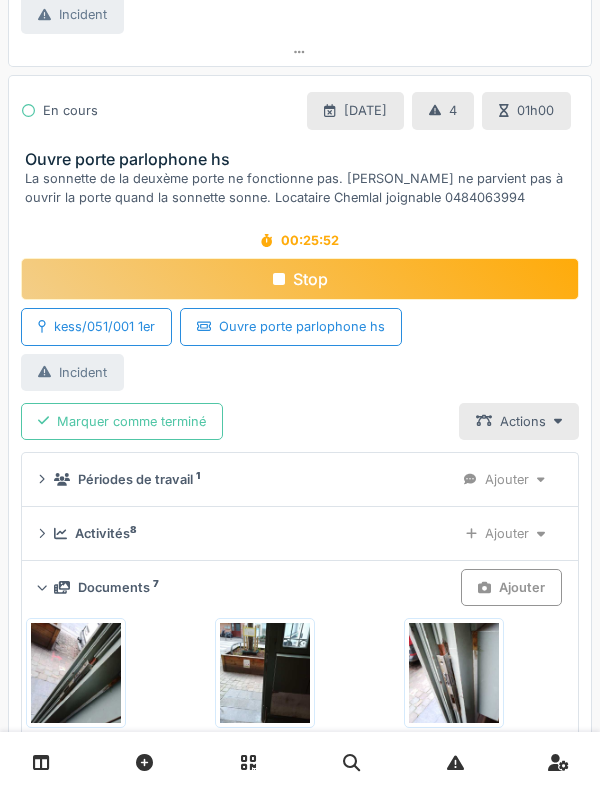 scroll, scrollTop: 1109, scrollLeft: 0, axis: vertical 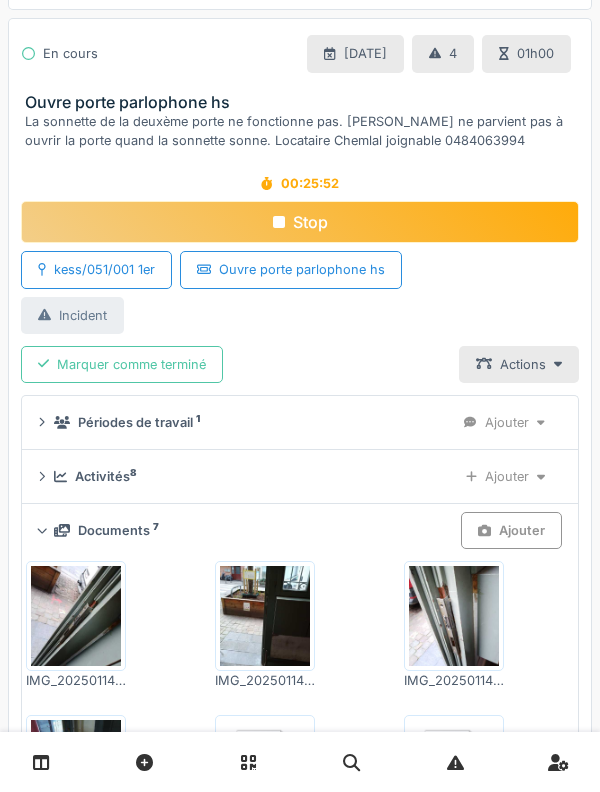 click on "La sonnette de la deuxème porte ne fonctionne pas. Monsieur ne parvient pas à ouvrir la porte quand la sonnette sonne. Locataire Chemlal joignable 0484063994" at bounding box center (304, 131) 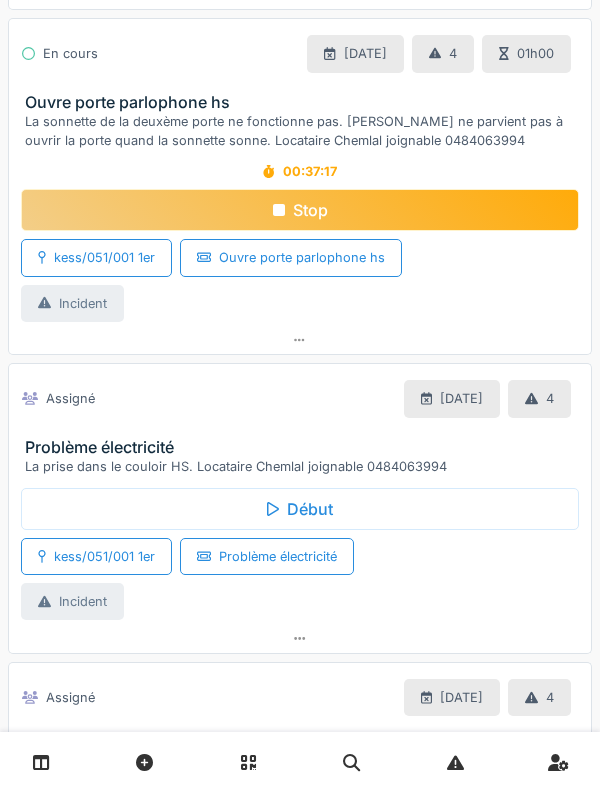 click on "Stop" at bounding box center (300, 210) 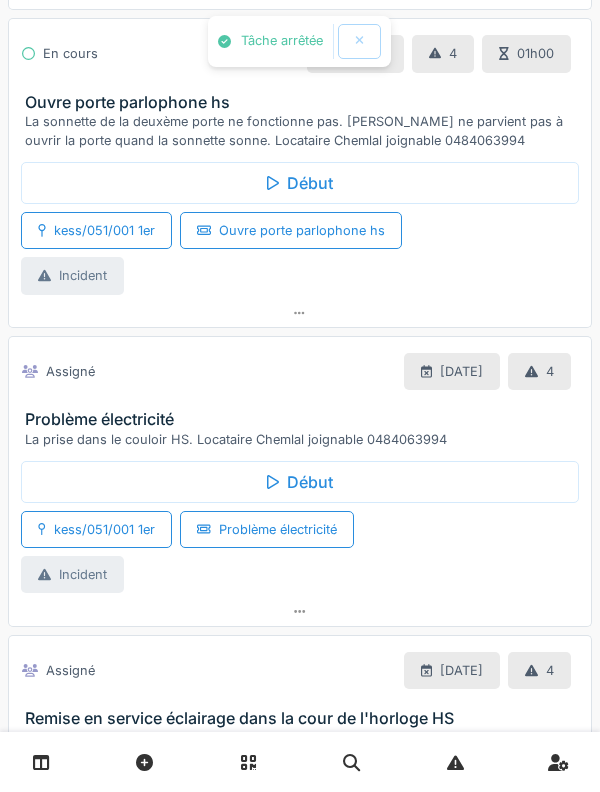 click on "Ouvre porte parlophone hs" at bounding box center (304, 102) 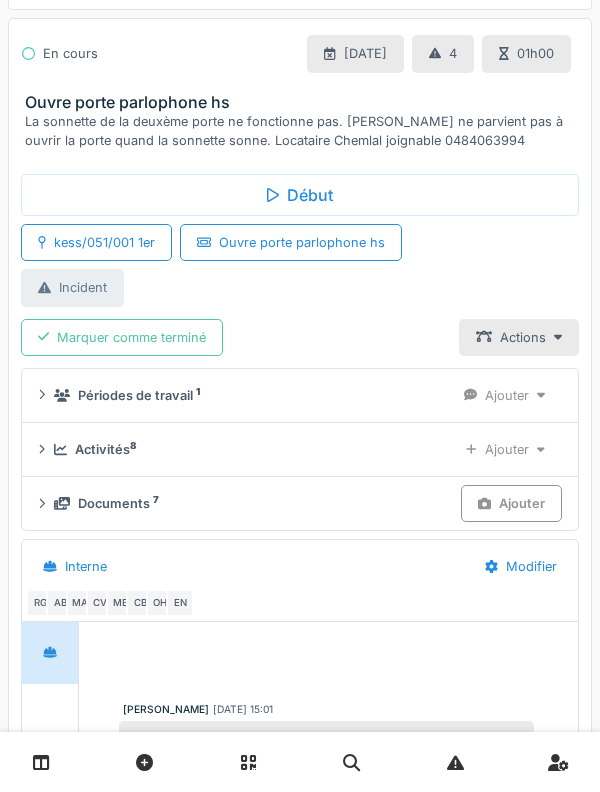 scroll, scrollTop: 1067, scrollLeft: 0, axis: vertical 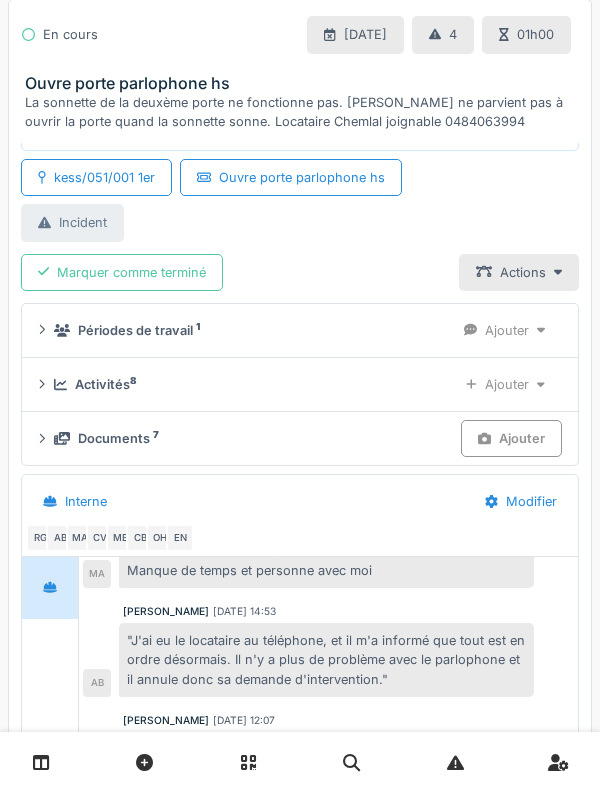 click on "Activités 8 Ajouter" at bounding box center (300, 384) 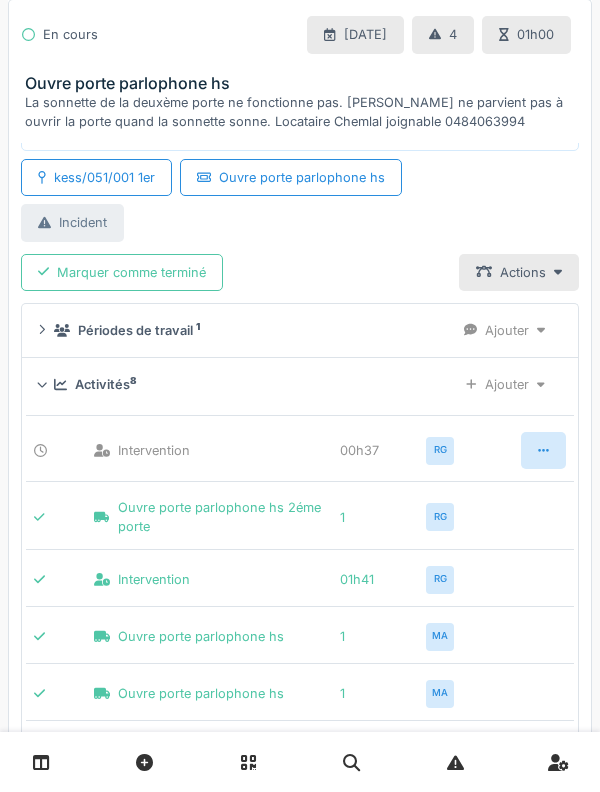 click on "Activités 8" at bounding box center [247, 384] 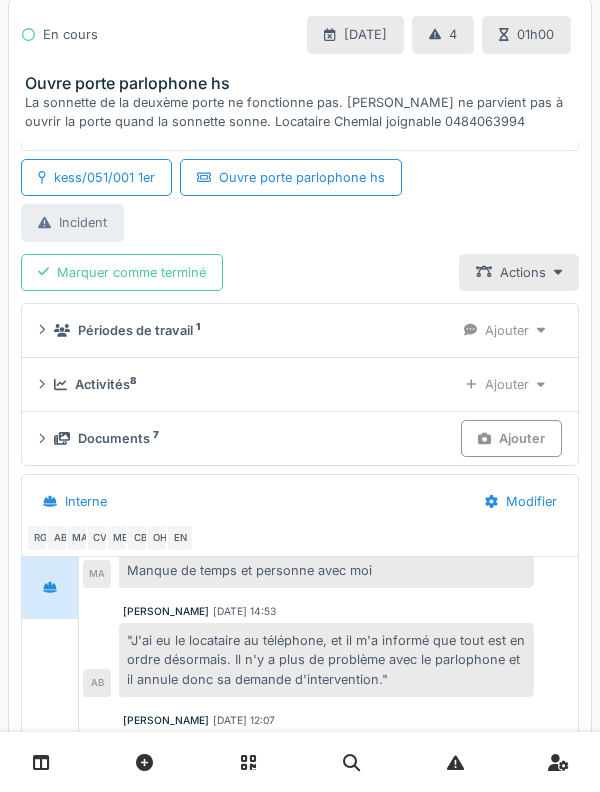 click 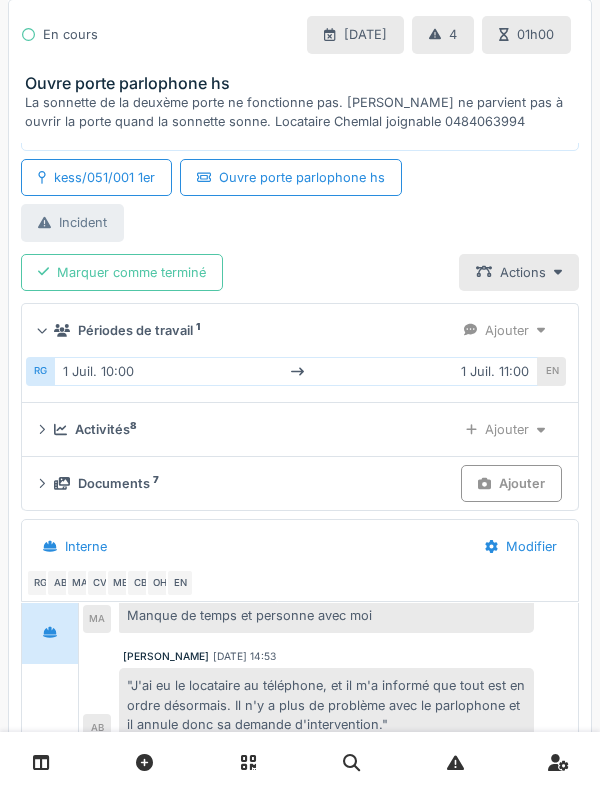 click on "Périodes de travail   1" at bounding box center [246, 330] 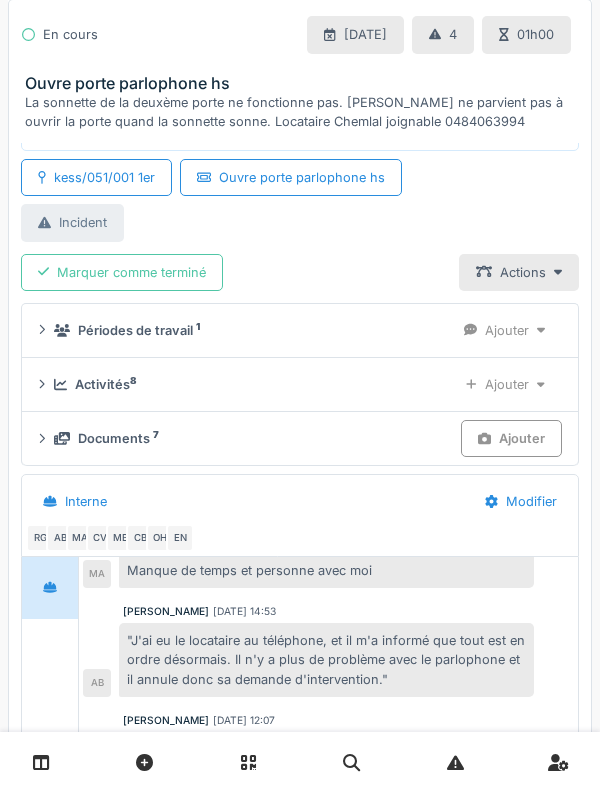 click on "Documents   7 Ajouter" at bounding box center (300, 438) 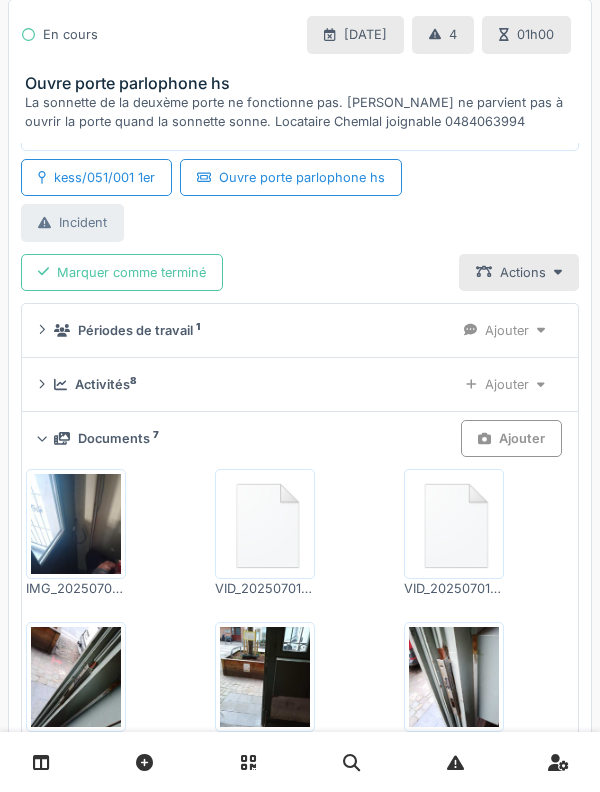 click on "Documents   7 Ajouter" at bounding box center [300, 438] 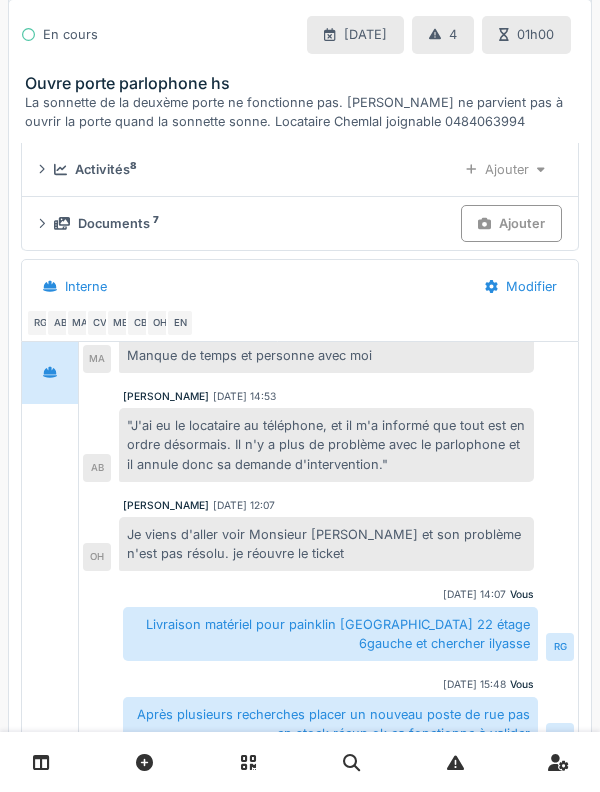 scroll, scrollTop: 1417, scrollLeft: 0, axis: vertical 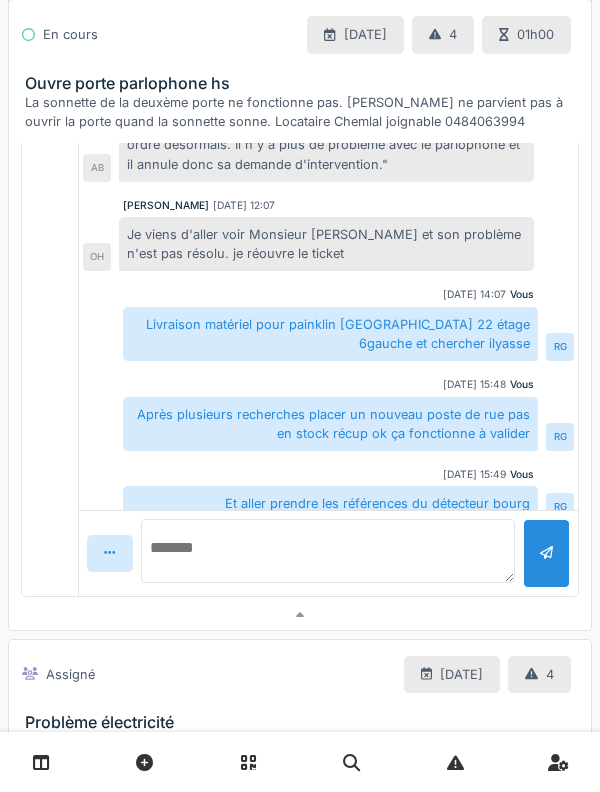 click at bounding box center (328, 551) 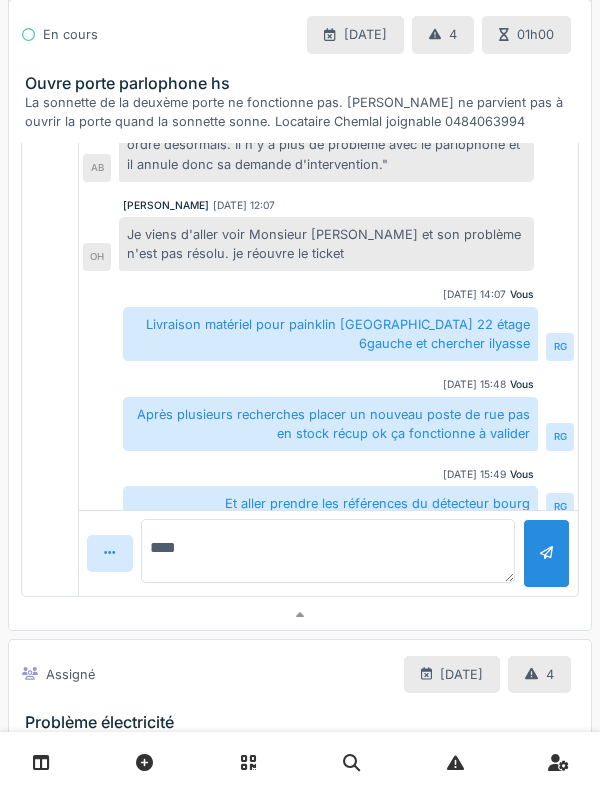 type on "*****" 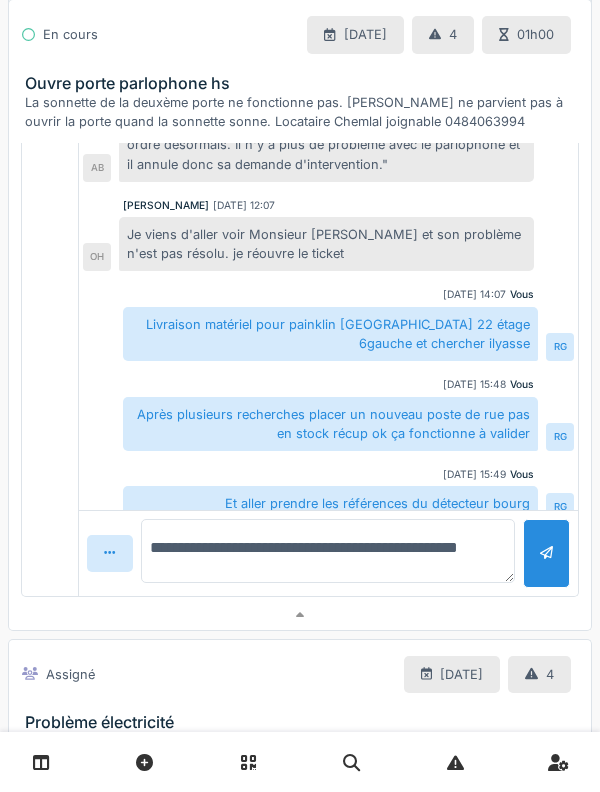 type on "**********" 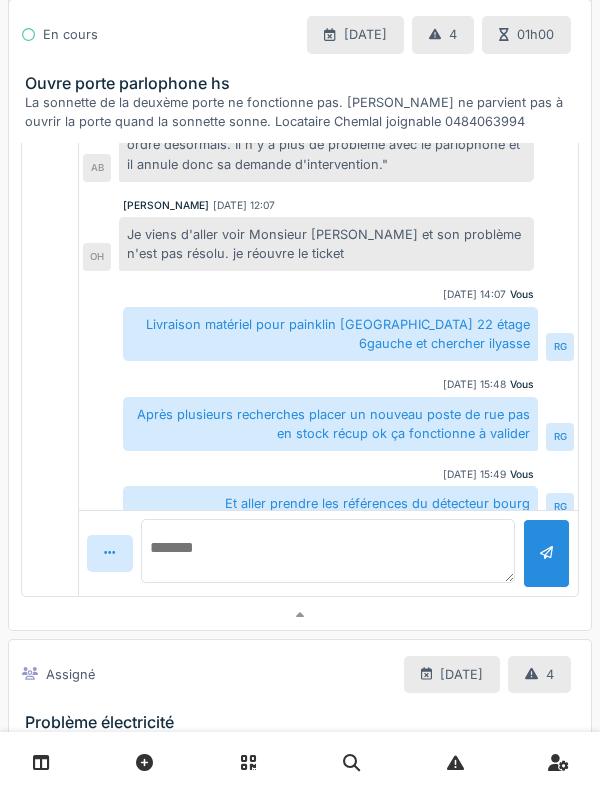 scroll, scrollTop: 0, scrollLeft: 0, axis: both 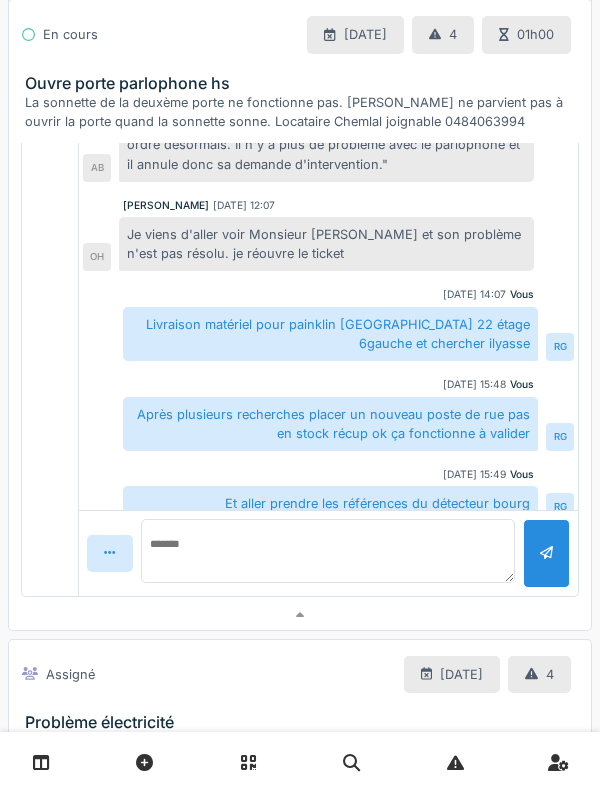 click at bounding box center (546, 553) 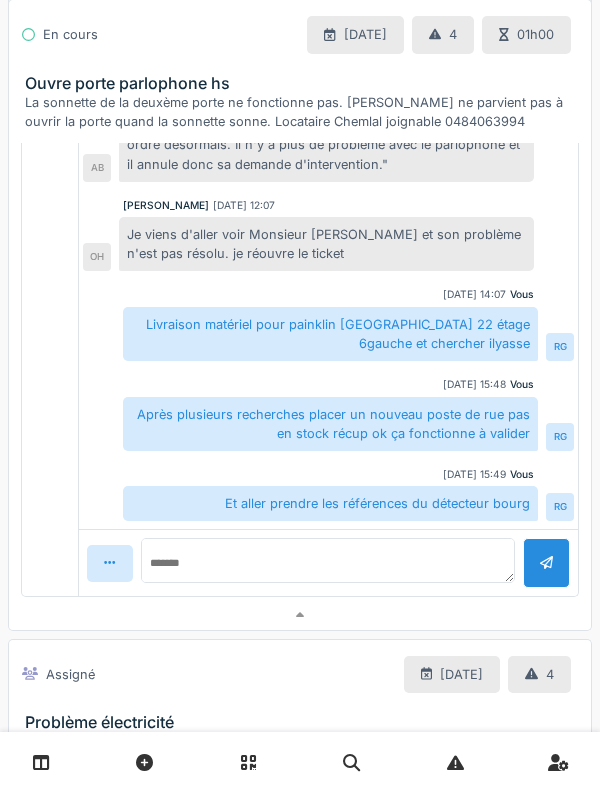 scroll, scrollTop: 1838, scrollLeft: 0, axis: vertical 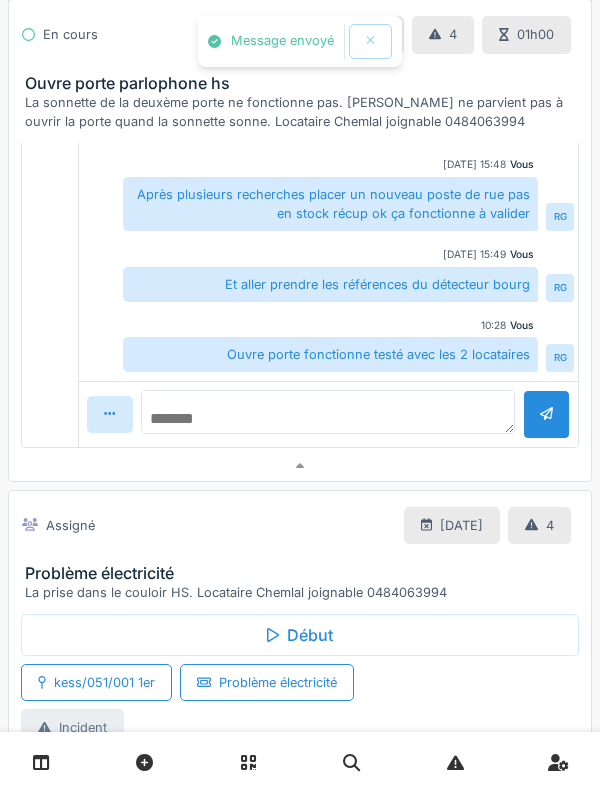 click at bounding box center (328, 412) 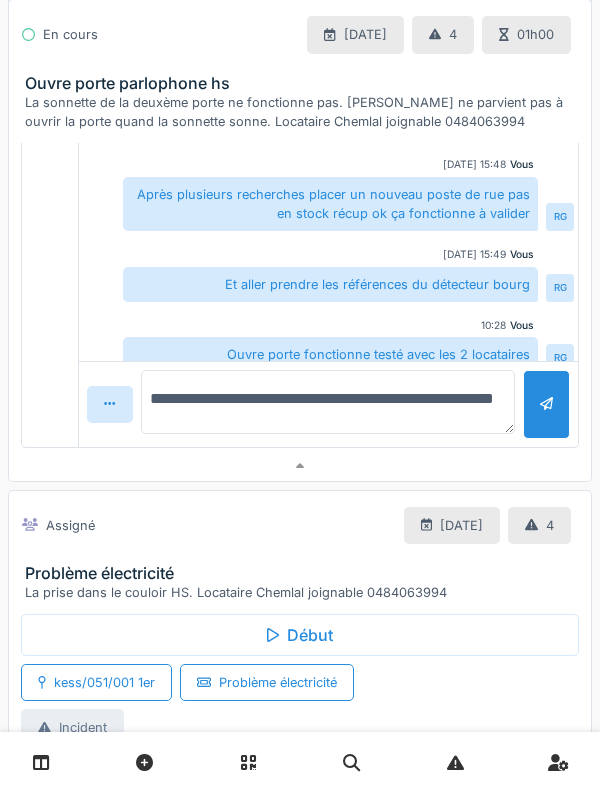 type on "**********" 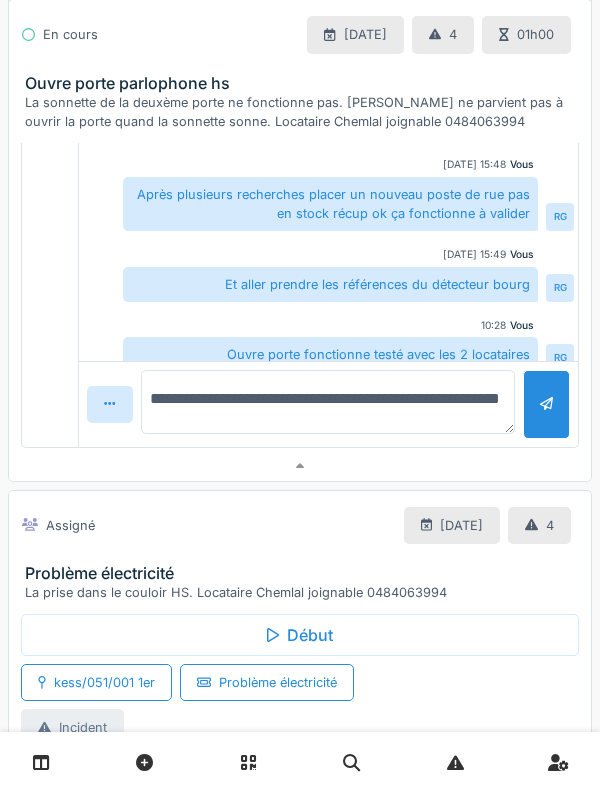 type 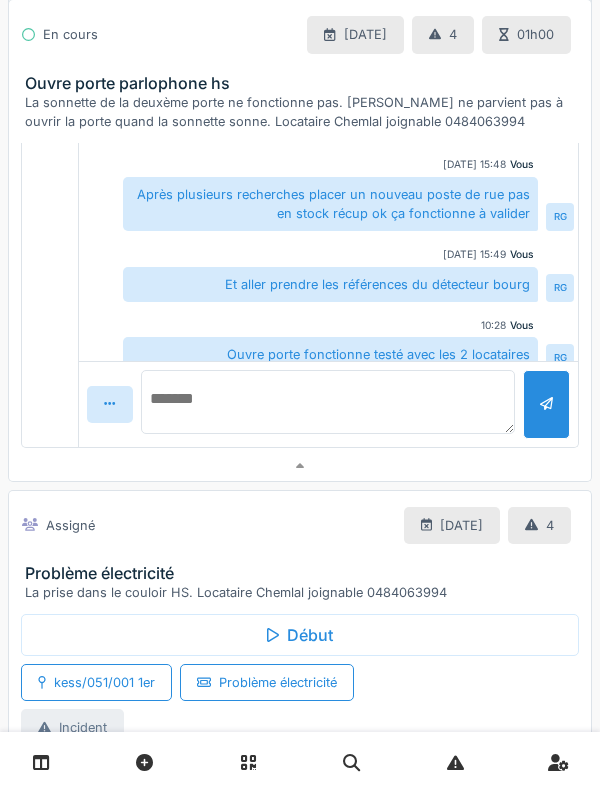 scroll, scrollTop: 0, scrollLeft: 0, axis: both 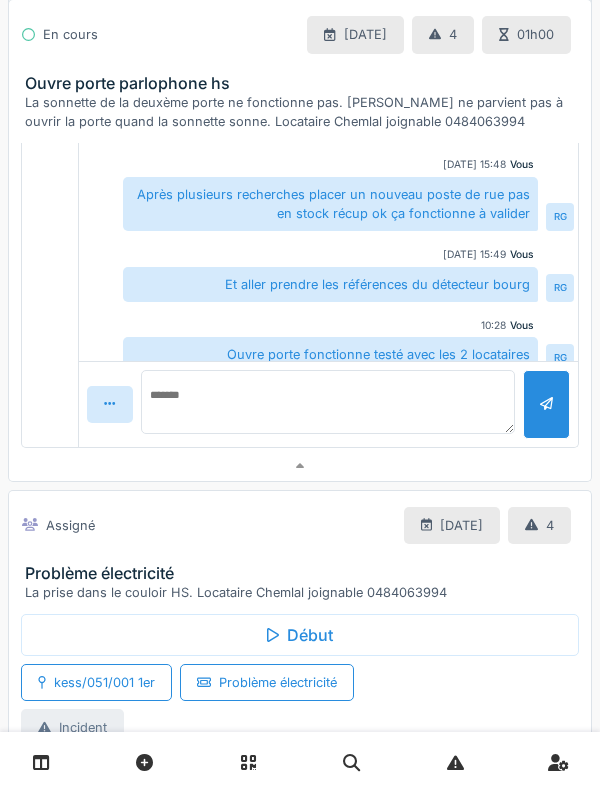 click on "RG" at bounding box center [560, 358] 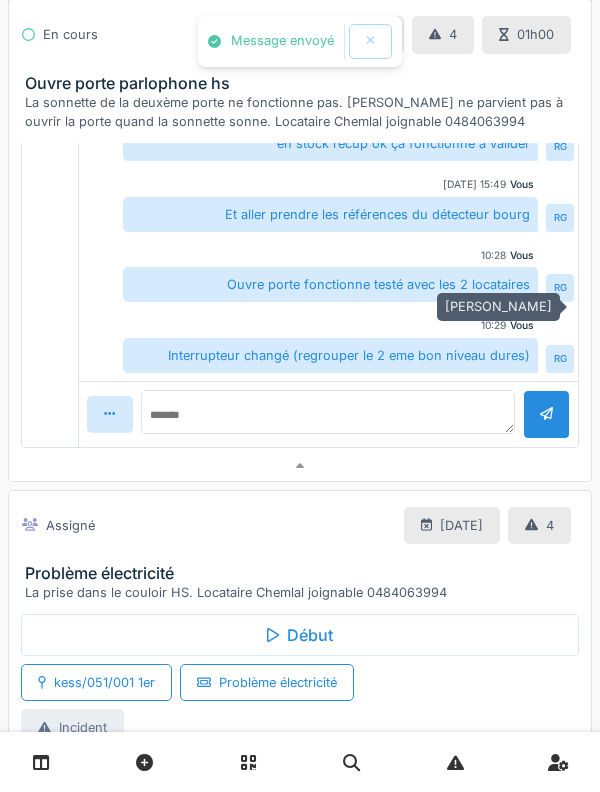scroll, scrollTop: 386, scrollLeft: 0, axis: vertical 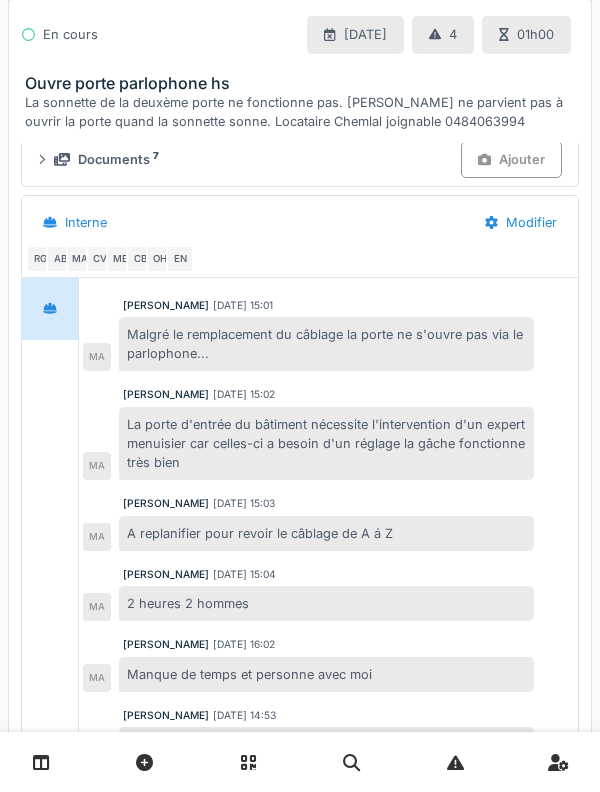 click on "Documents   7 Ajouter" at bounding box center [300, 159] 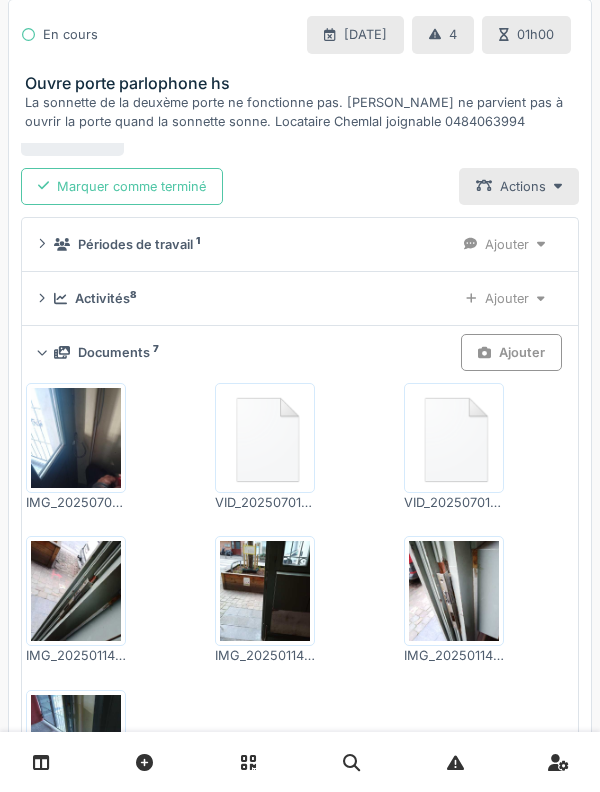 scroll, scrollTop: 1239, scrollLeft: 0, axis: vertical 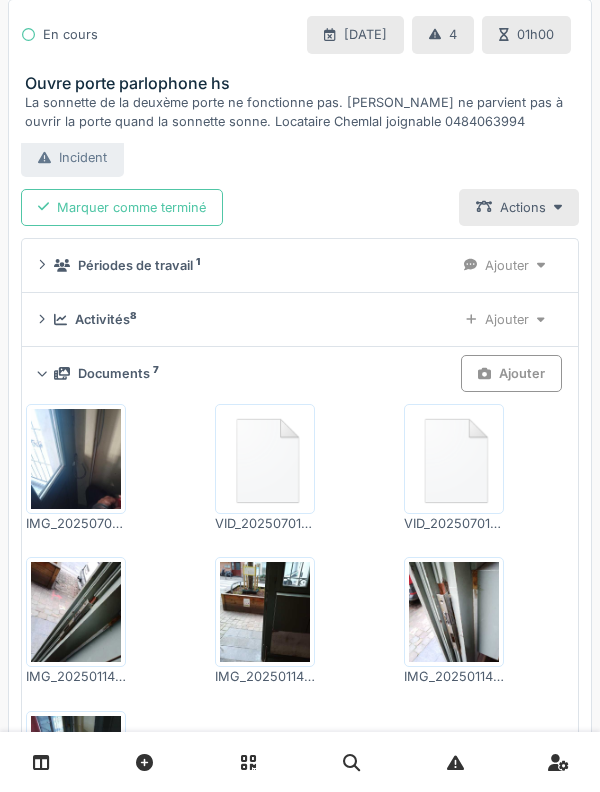 click on "Ajouter" at bounding box center [505, 319] 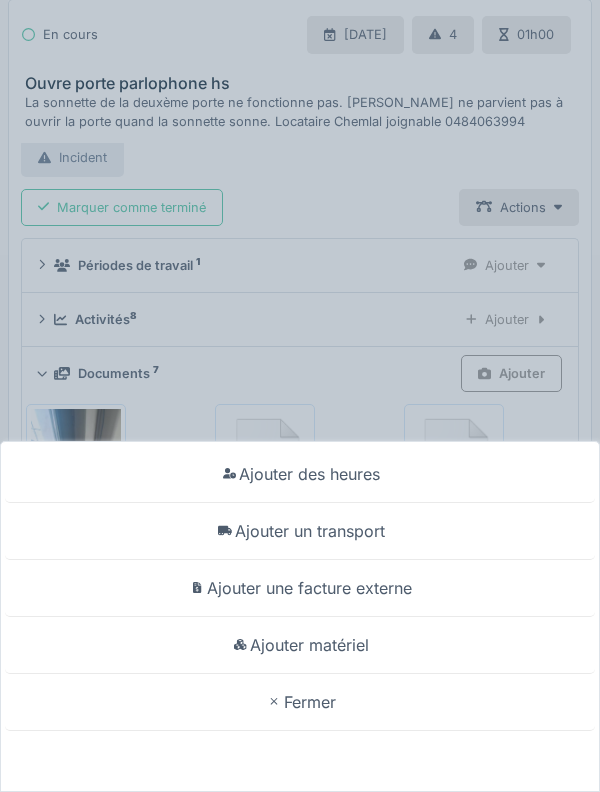 click on "Ajouter matériel" at bounding box center [300, 645] 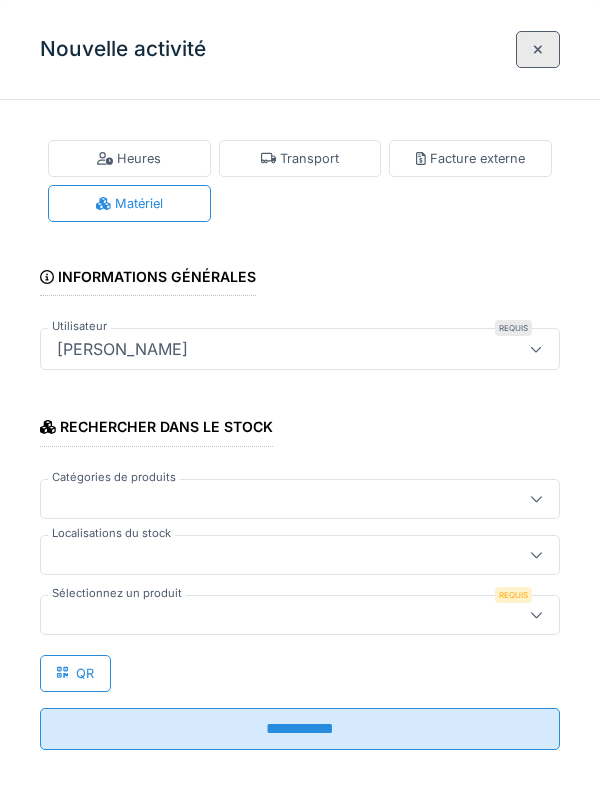 click at bounding box center [274, 555] 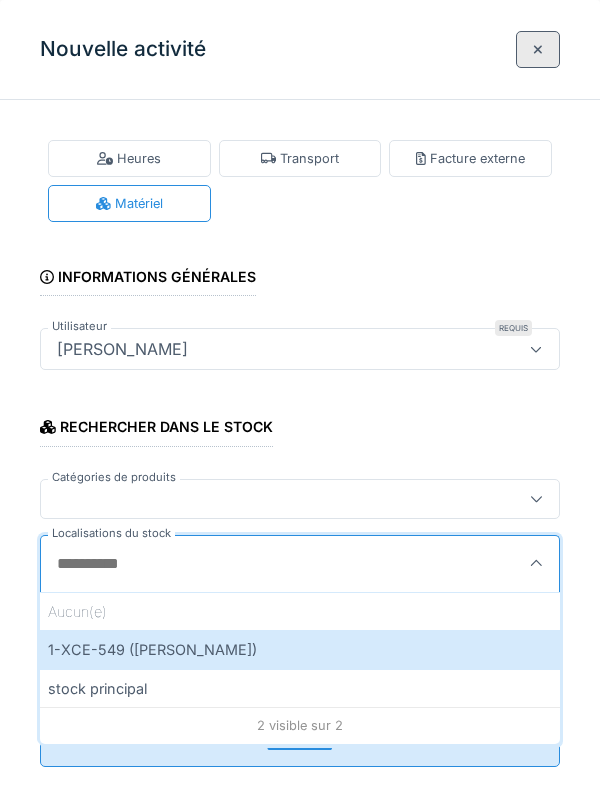 click on "1-XCE-549 (ROBERT)" at bounding box center (300, 649) 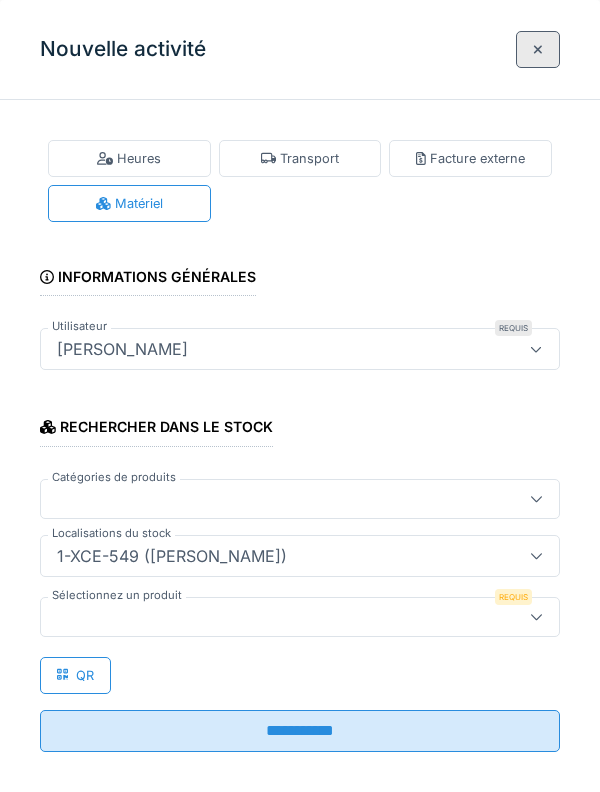 click at bounding box center (274, 617) 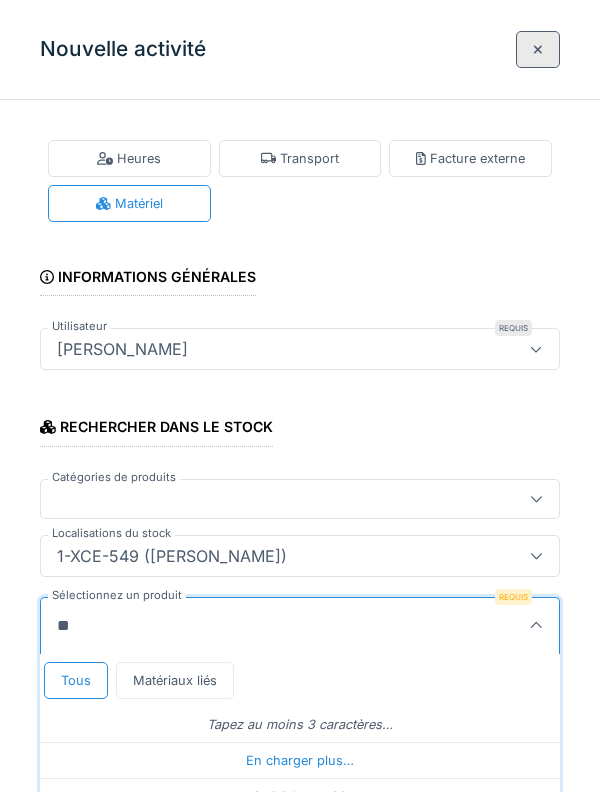 type on "***" 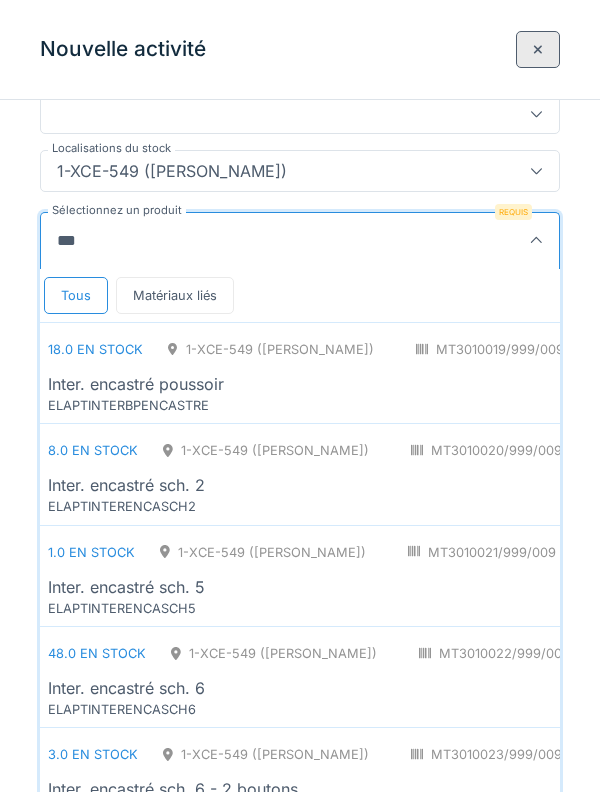 click on "Inter. encastré sch. 6" at bounding box center [126, 688] 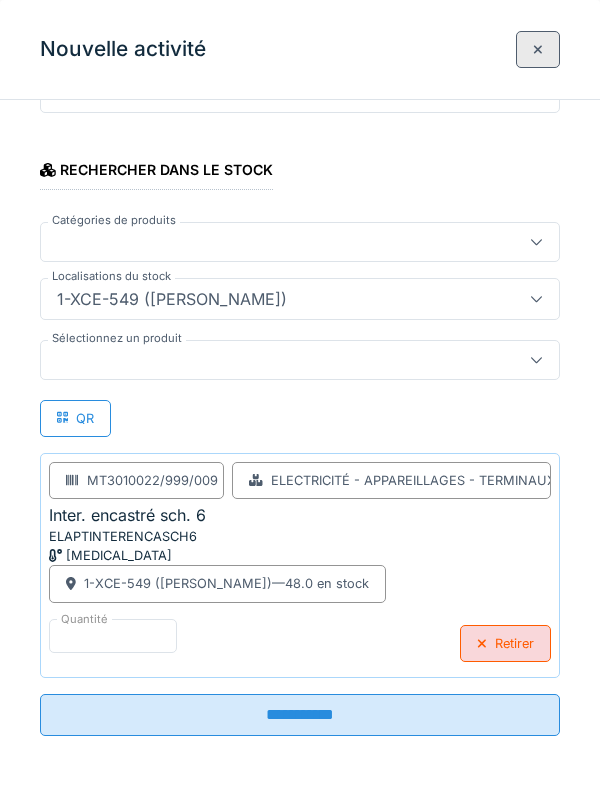 scroll, scrollTop: 257, scrollLeft: 0, axis: vertical 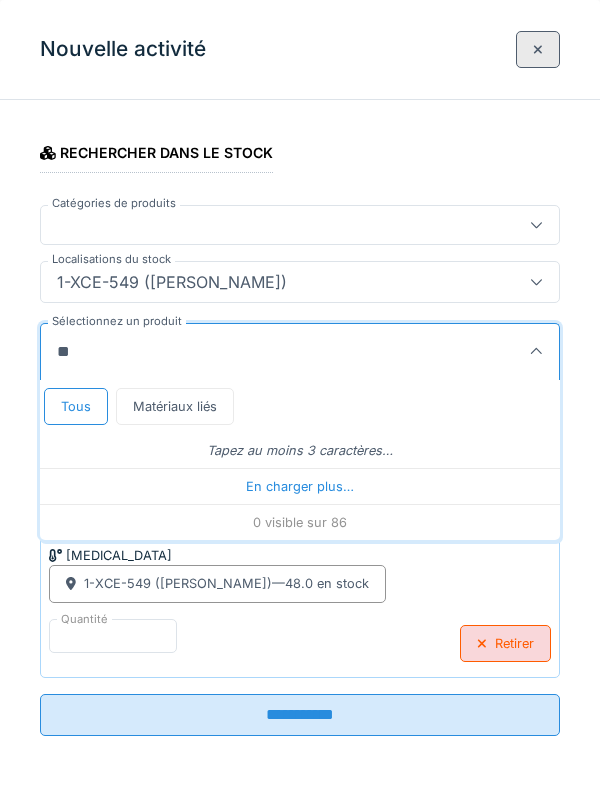 type on "***" 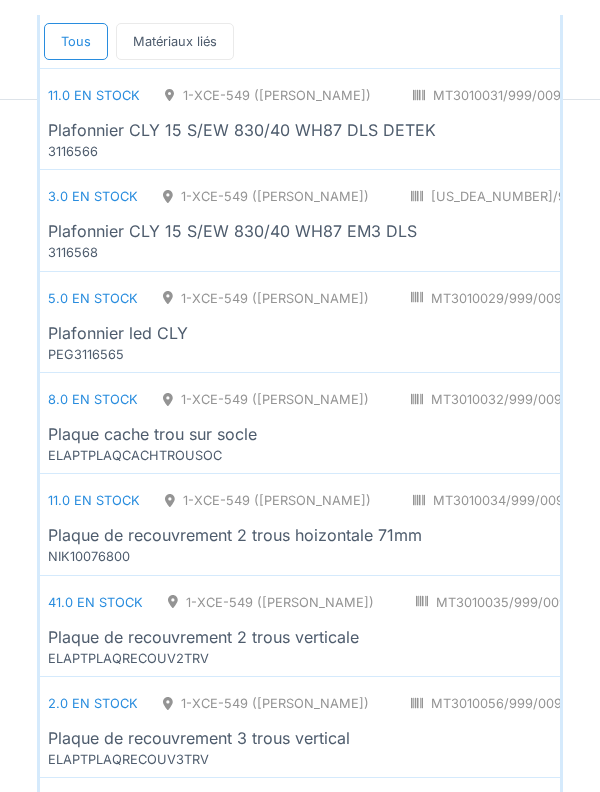 scroll, scrollTop: 642, scrollLeft: 0, axis: vertical 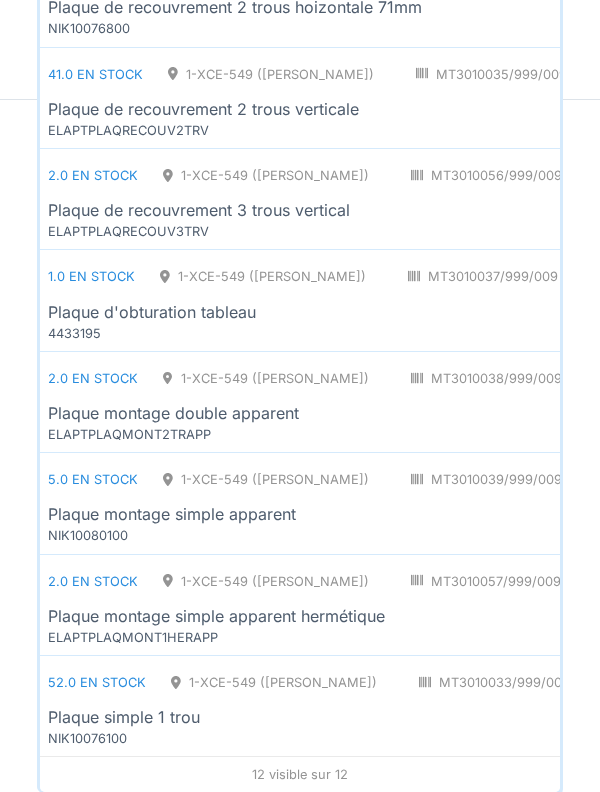 click on "Plaque simple 1 trou" at bounding box center (124, 717) 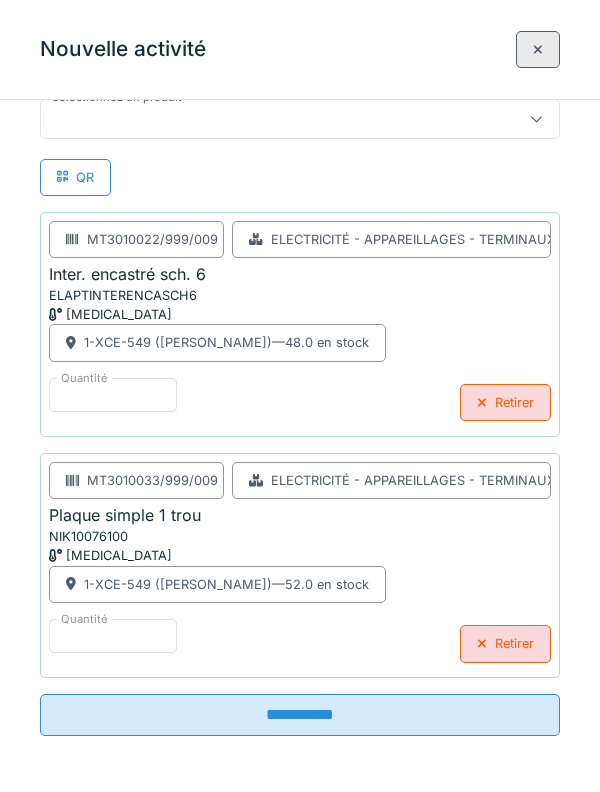 scroll, scrollTop: 498, scrollLeft: 0, axis: vertical 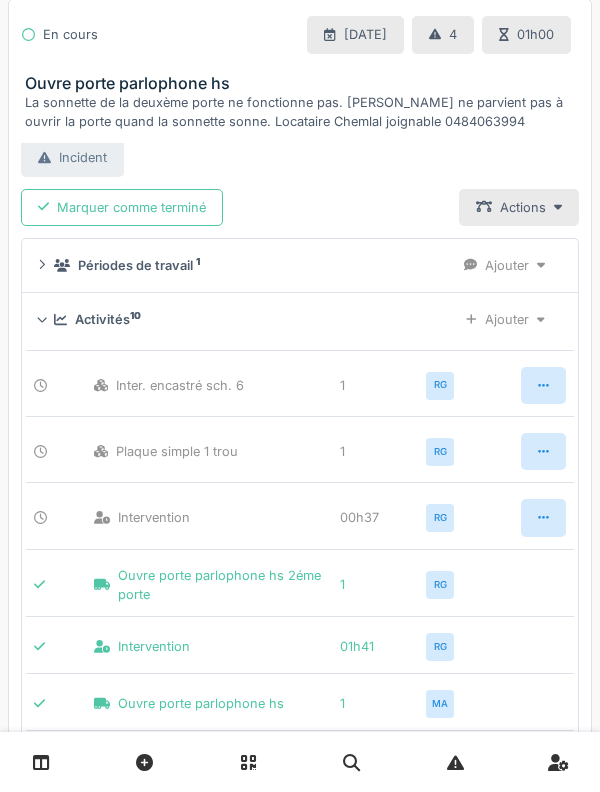 click on "Activités 10" at bounding box center (247, 319) 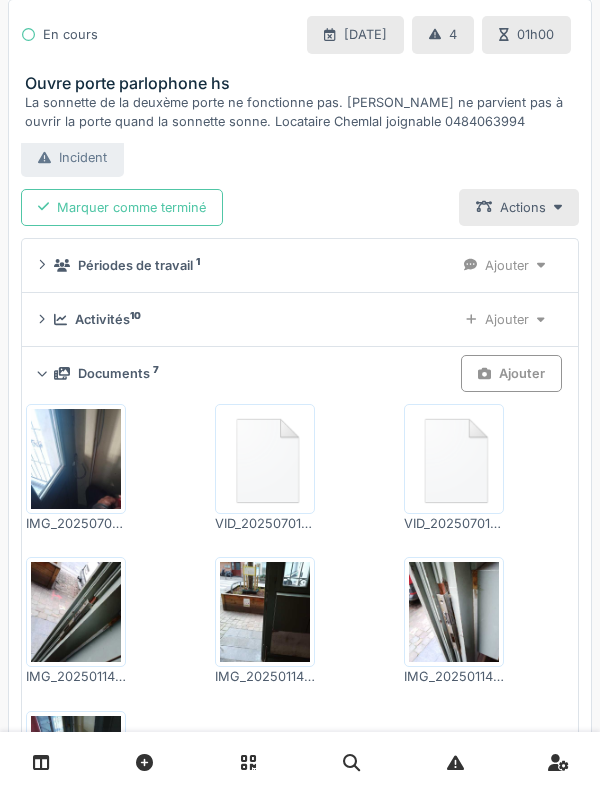 click on "Périodes de travail   1 Ajouter" at bounding box center (300, 265) 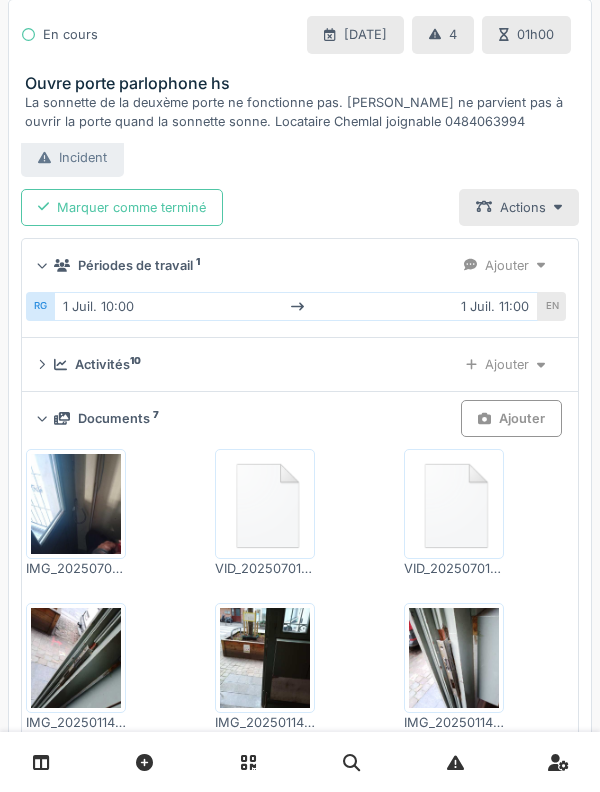 click on "Périodes de travail   1 Ajouter" at bounding box center (300, 265) 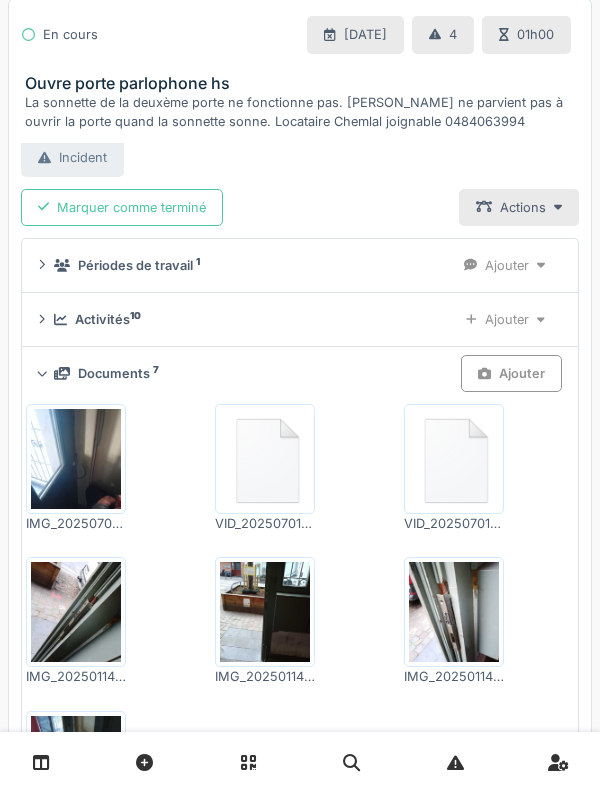 click 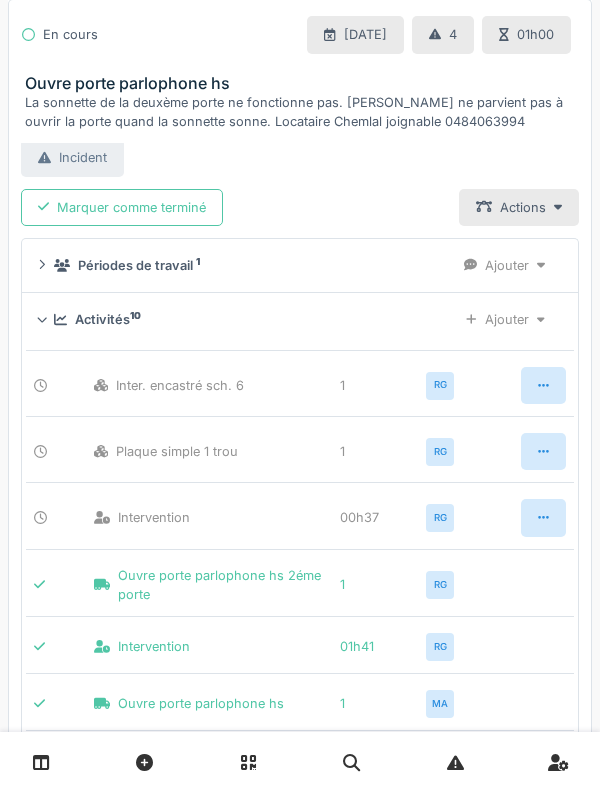 click on "Activités 10 Ajouter" at bounding box center (300, 319) 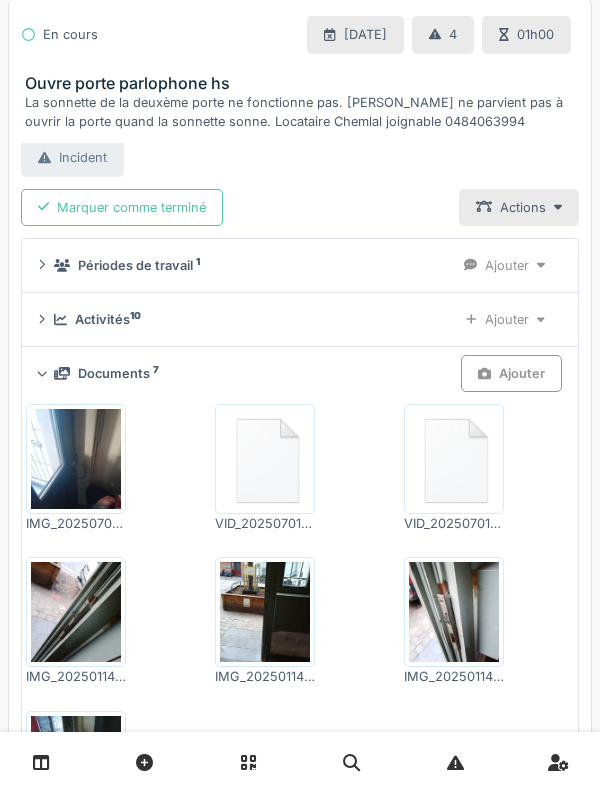 click on "Documents   7" at bounding box center (253, 373) 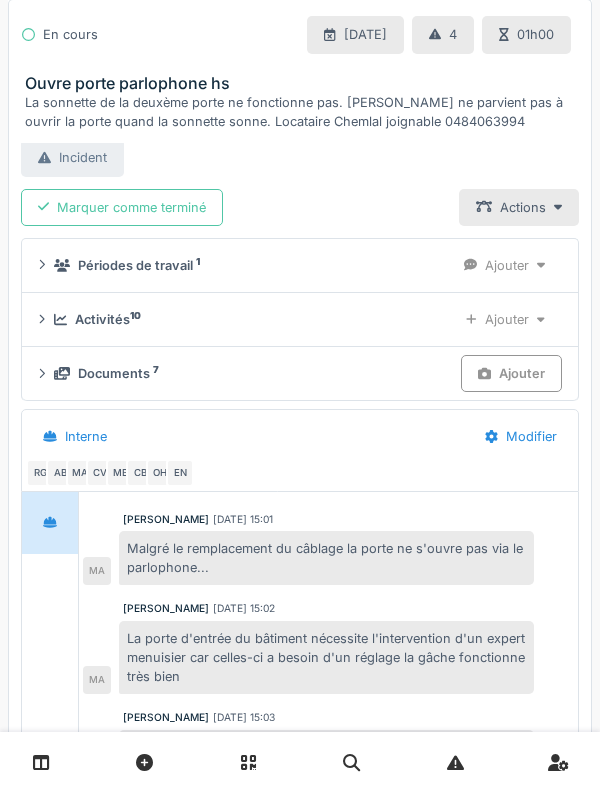click on "Documents   7 Ajouter" at bounding box center (300, 373) 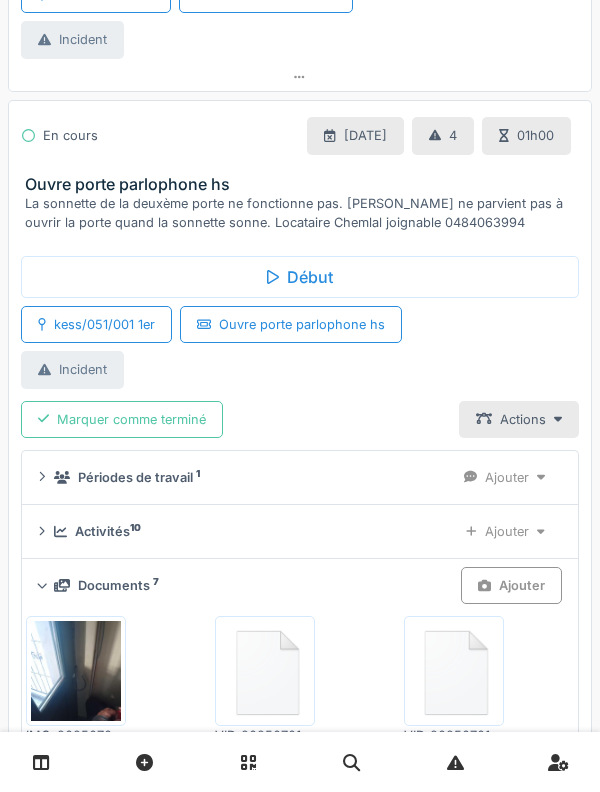 scroll, scrollTop: 1021, scrollLeft: 0, axis: vertical 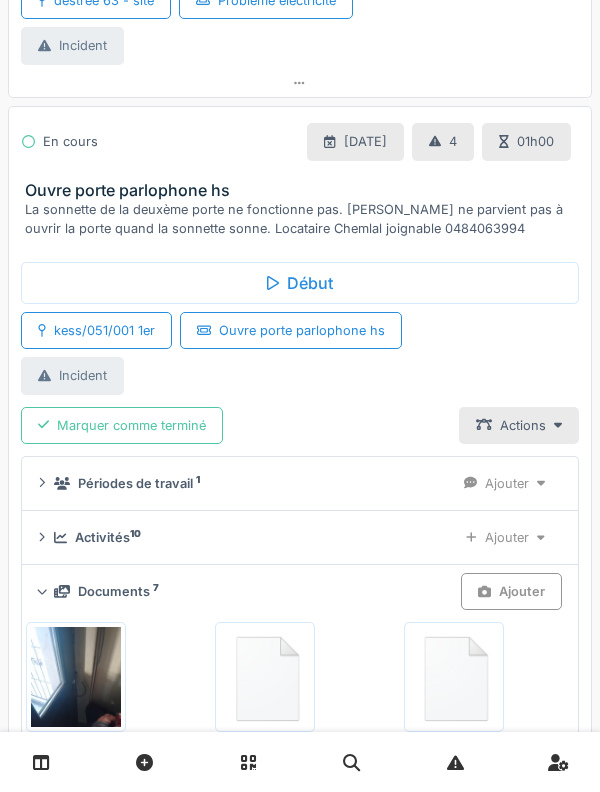 click on "Périodes de travail   1" at bounding box center [246, 483] 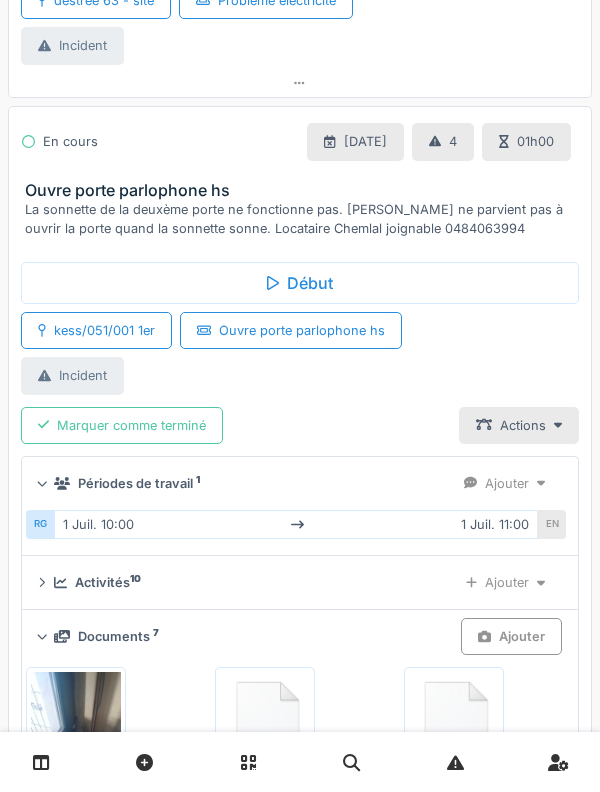 click 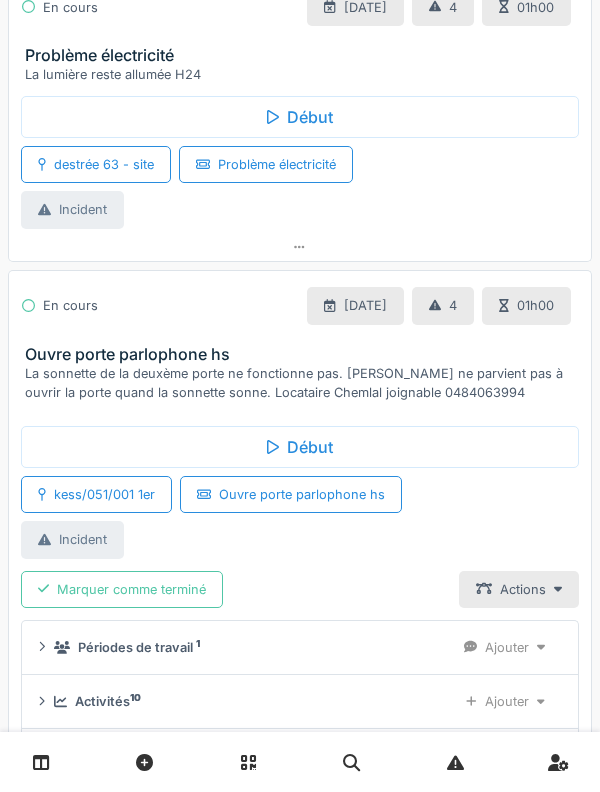 click on "Ouvre porte parlophone hs" at bounding box center [304, 354] 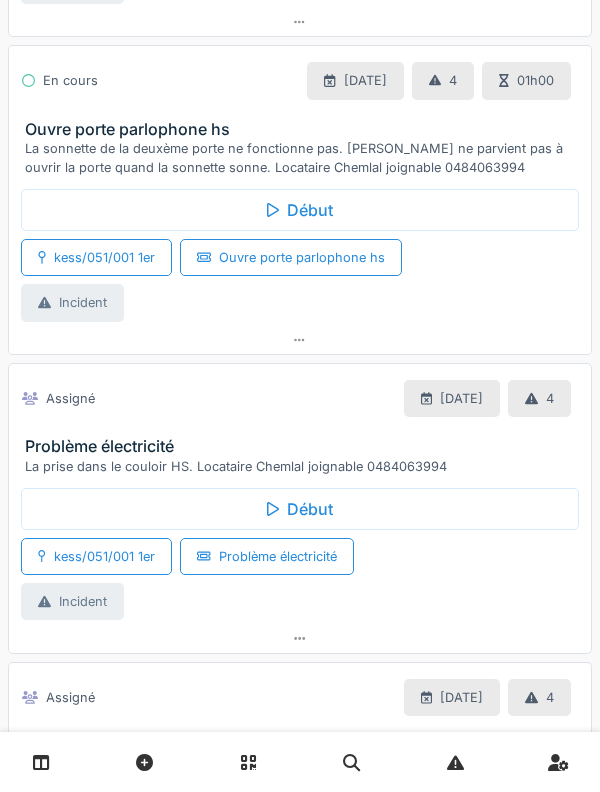 click on "Problème électricité" at bounding box center (304, 446) 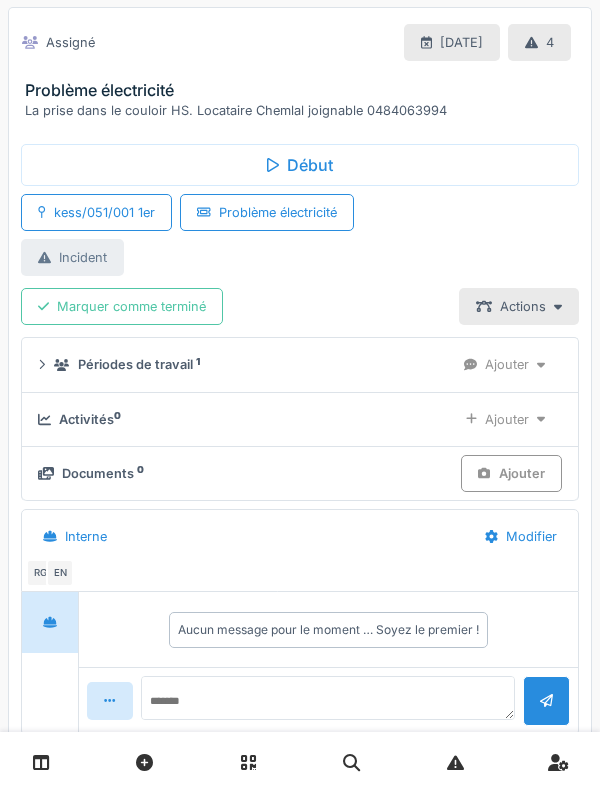 scroll, scrollTop: 1466, scrollLeft: 0, axis: vertical 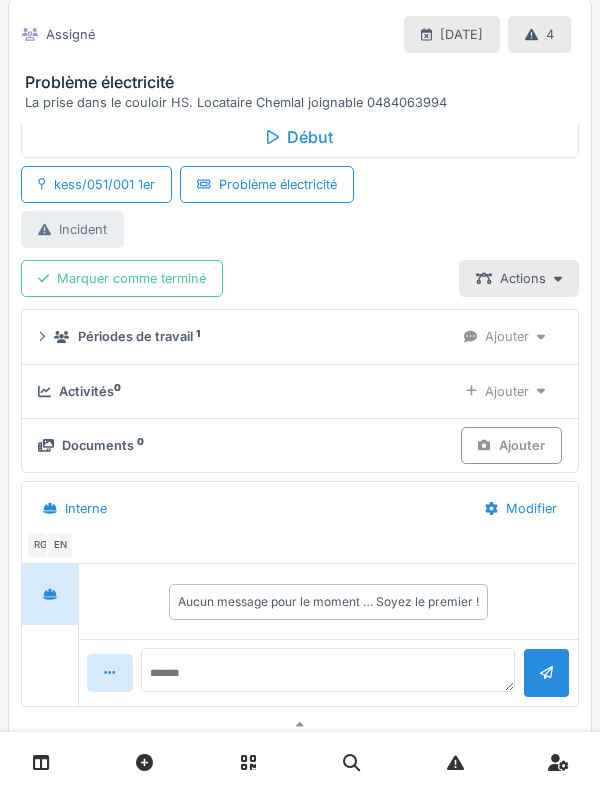 click on "Périodes de travail   1 Ajouter" at bounding box center (300, 336) 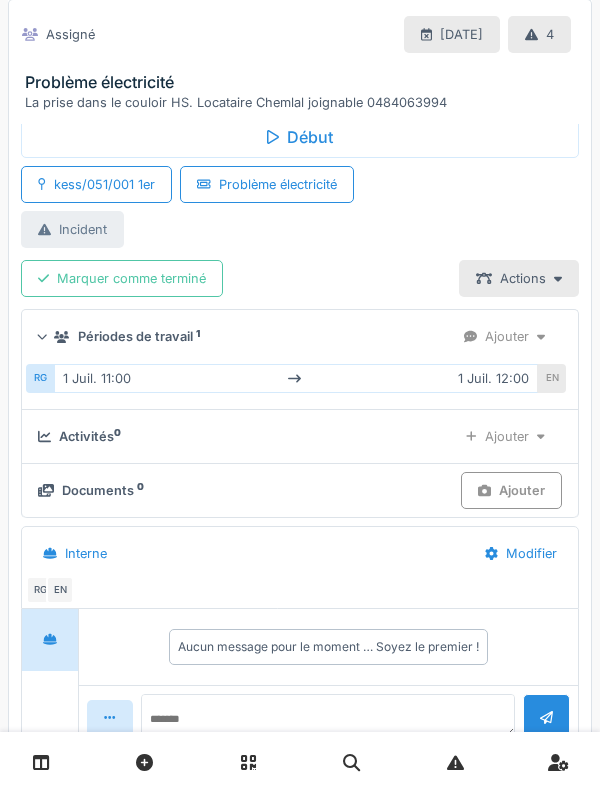 click 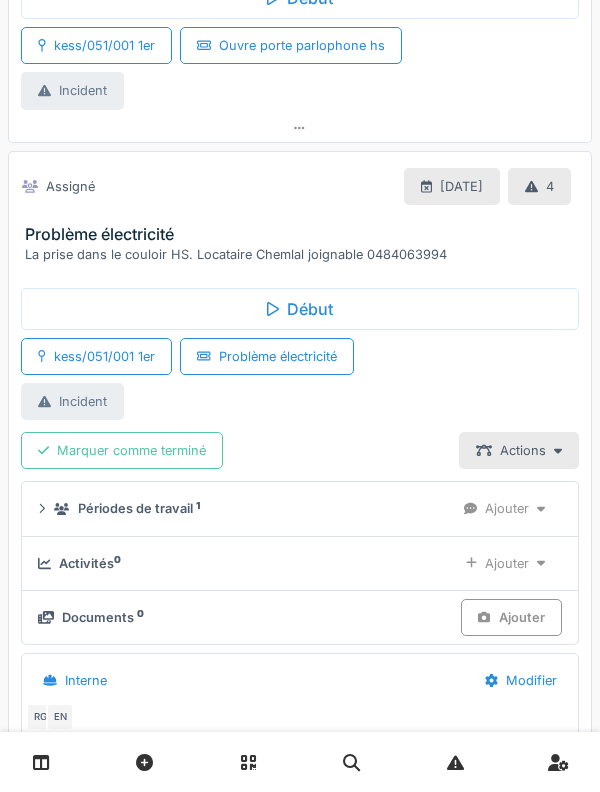 click on "La prise dans le couloir HS. Locataire Chemlal joignable 0484063994" at bounding box center [304, 254] 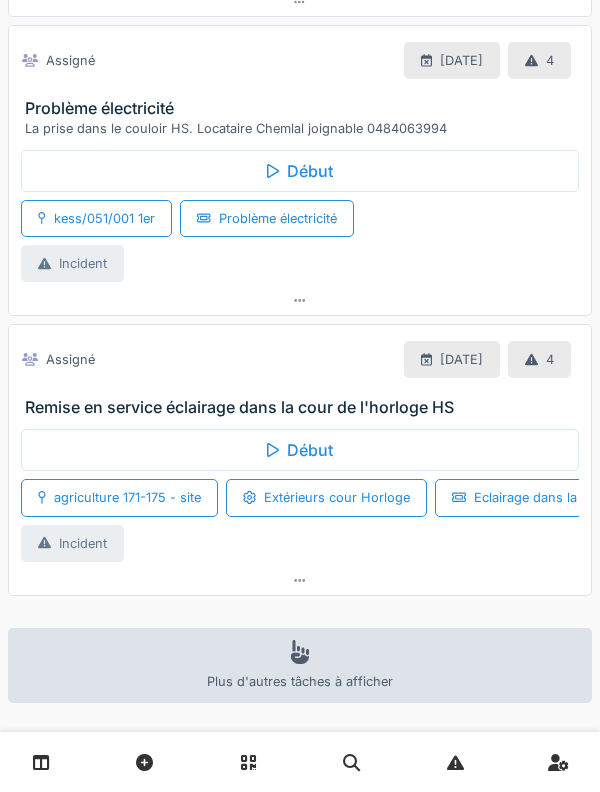 scroll, scrollTop: 1474, scrollLeft: 0, axis: vertical 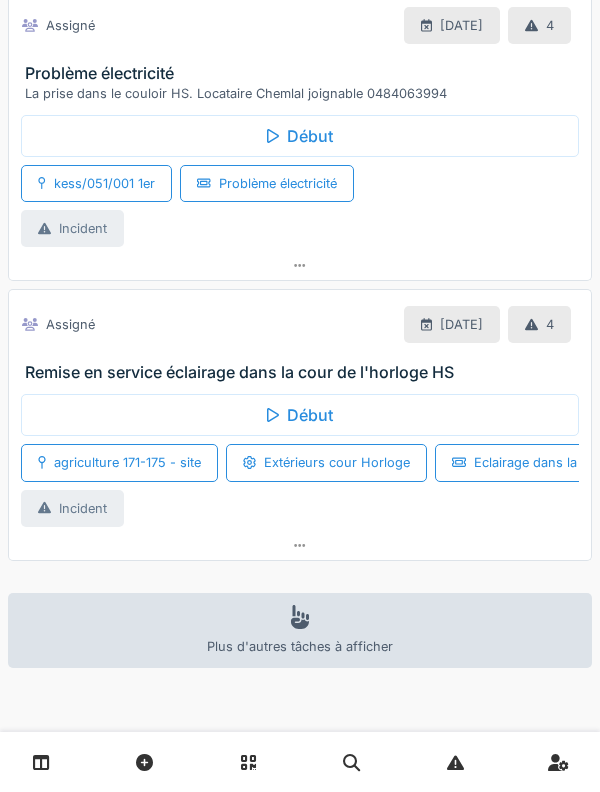 click on "Assigné" at bounding box center [58, 324] 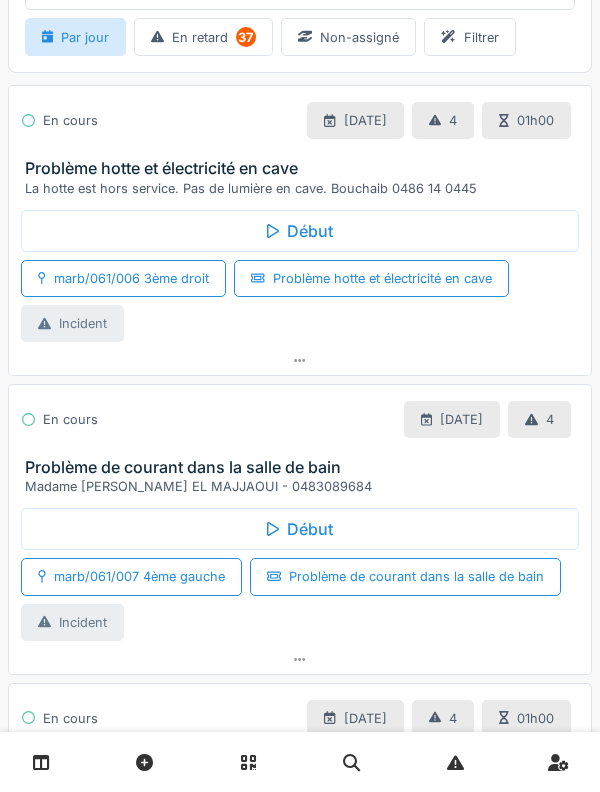scroll, scrollTop: 0, scrollLeft: 0, axis: both 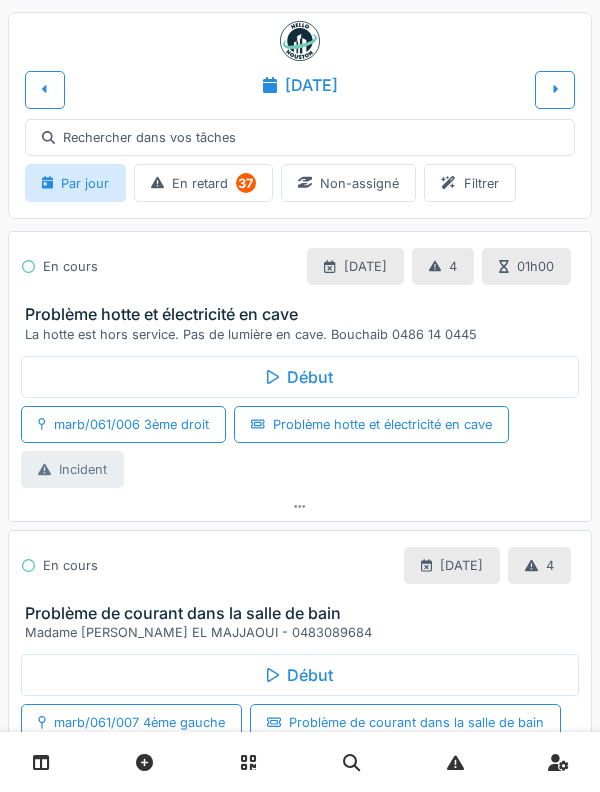 click on "Problème hotte et électricité en cave" at bounding box center (304, 314) 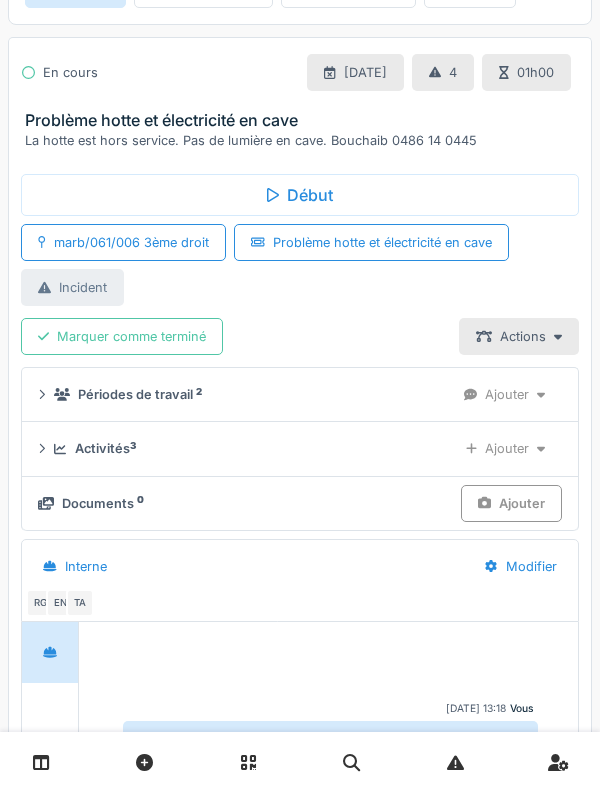 scroll, scrollTop: 204, scrollLeft: 0, axis: vertical 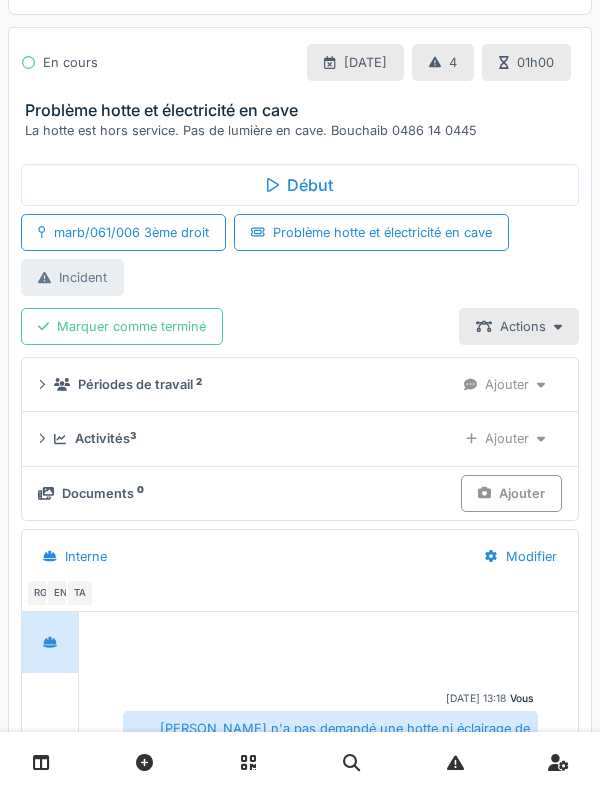click 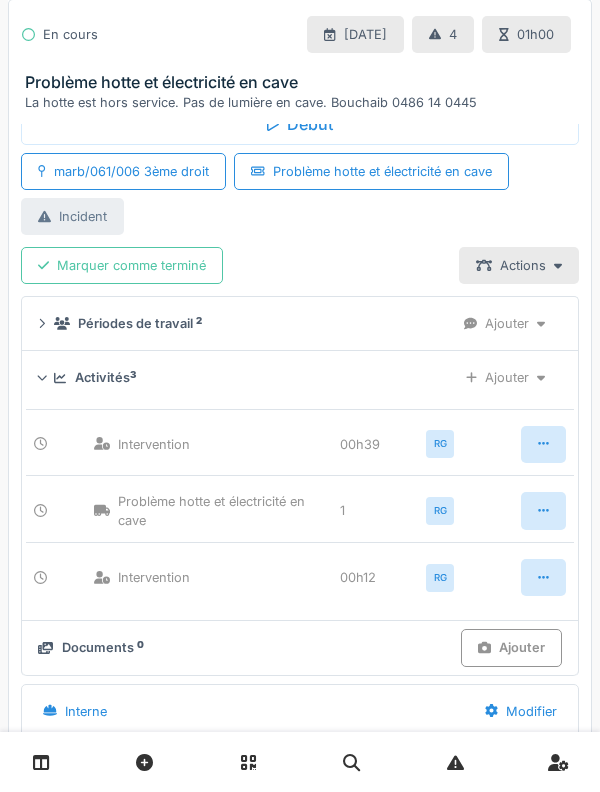 scroll, scrollTop: 266, scrollLeft: 0, axis: vertical 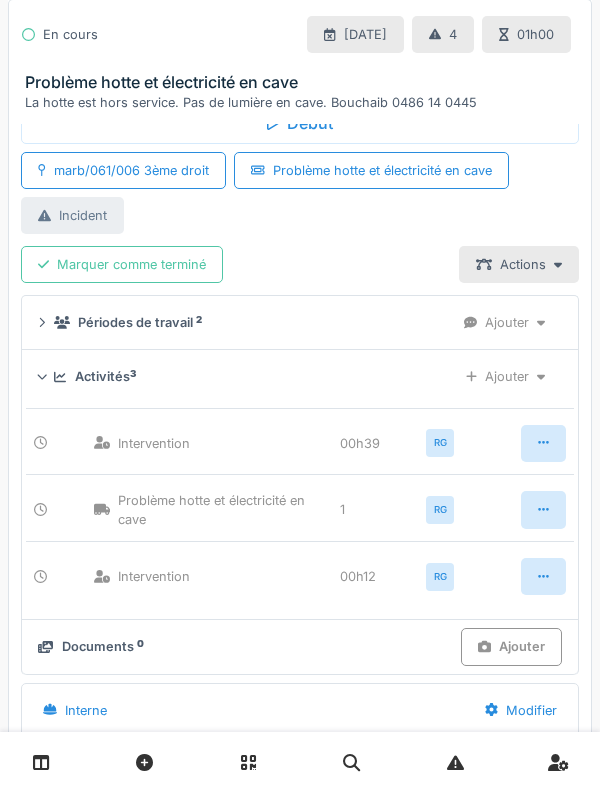 click 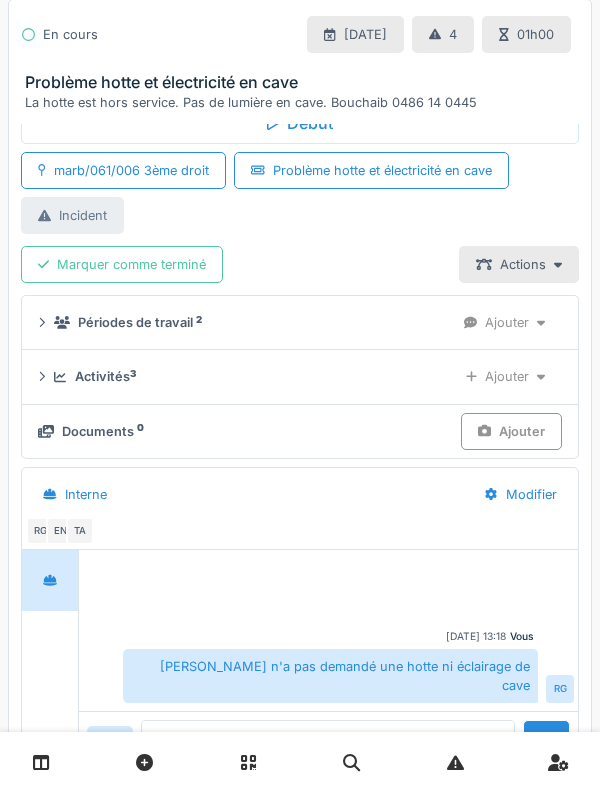 click on "Activités 3 Ajouter" at bounding box center [300, 376] 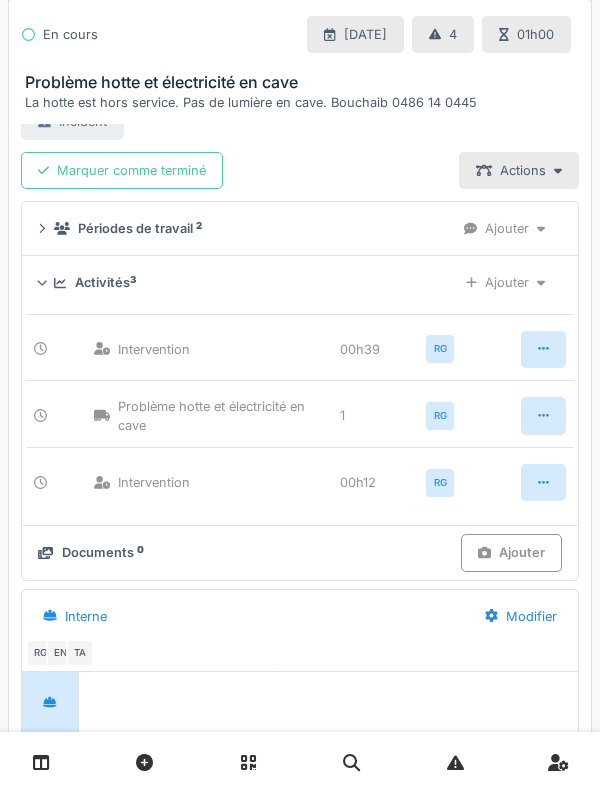 scroll, scrollTop: 381, scrollLeft: 0, axis: vertical 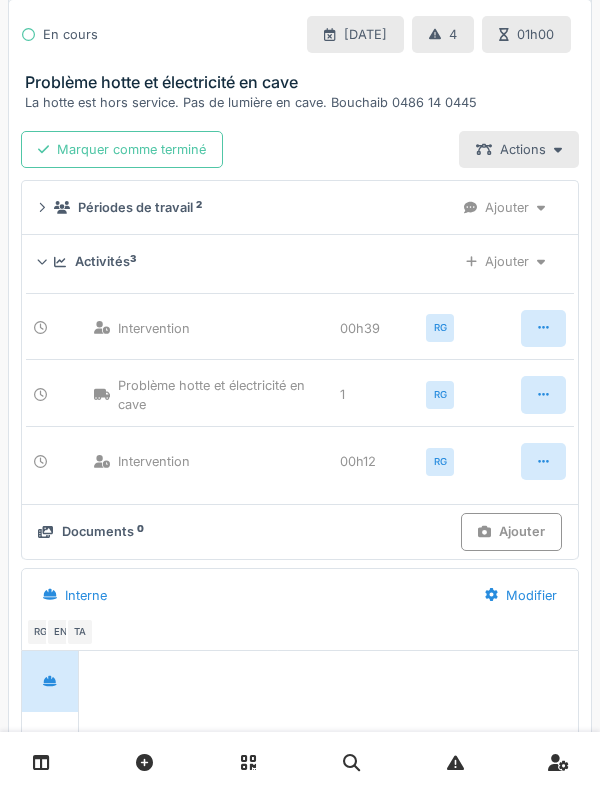 click on "Périodes de travail   2 Ajouter" at bounding box center (300, 207) 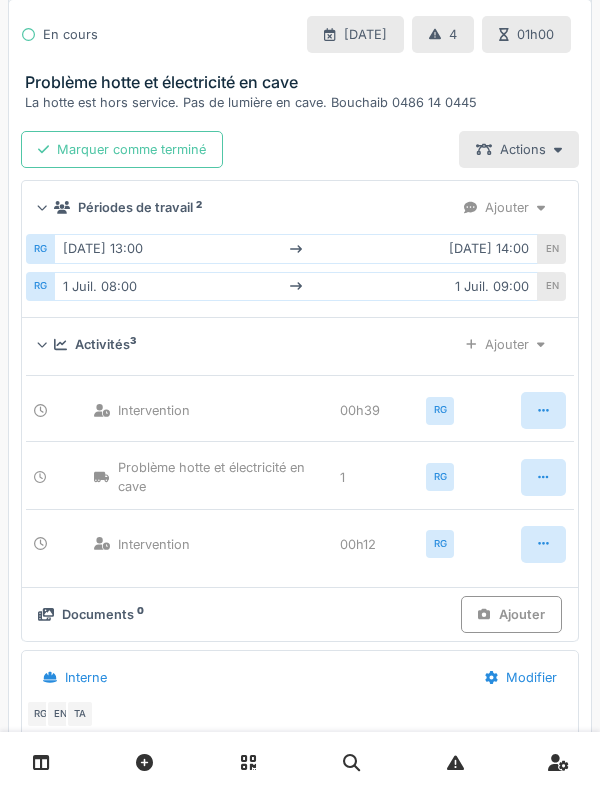 click on "Périodes de travail   2 Ajouter" at bounding box center [300, 207] 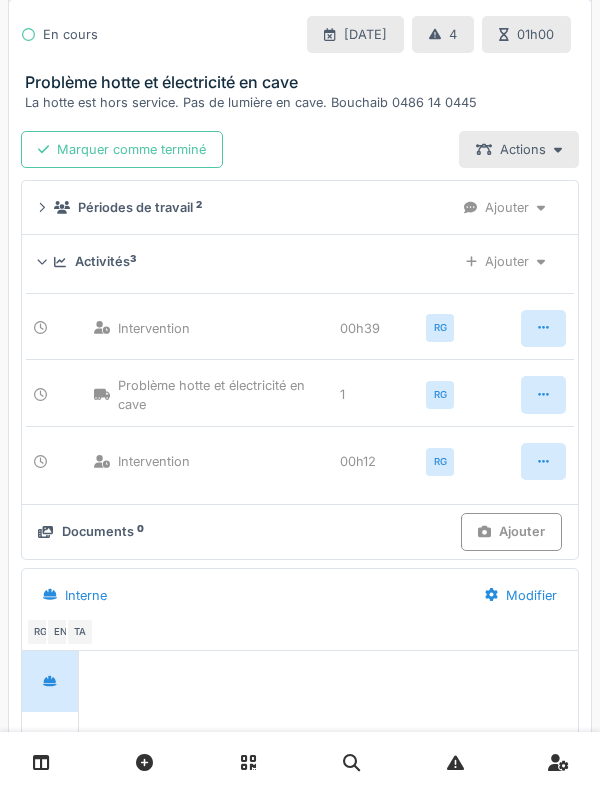 click on "Activités 3 Ajouter" at bounding box center [300, 261] 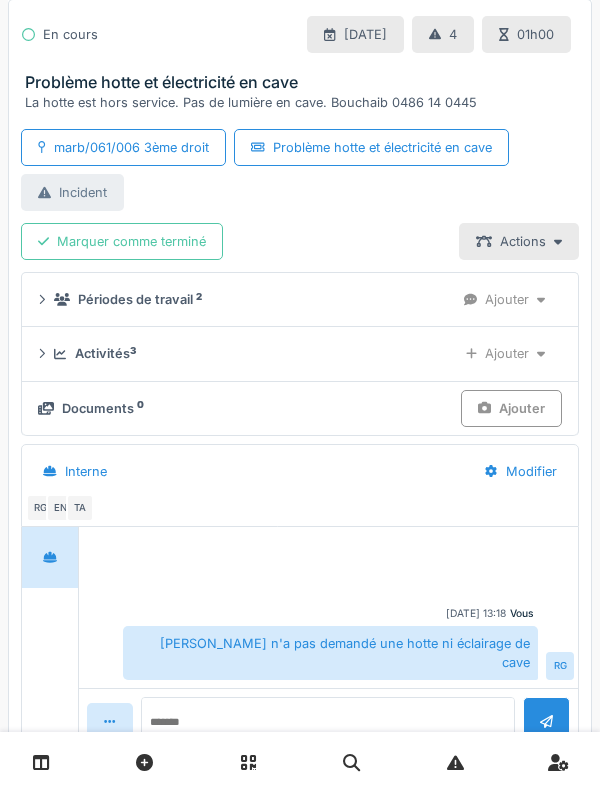 scroll, scrollTop: 259, scrollLeft: 0, axis: vertical 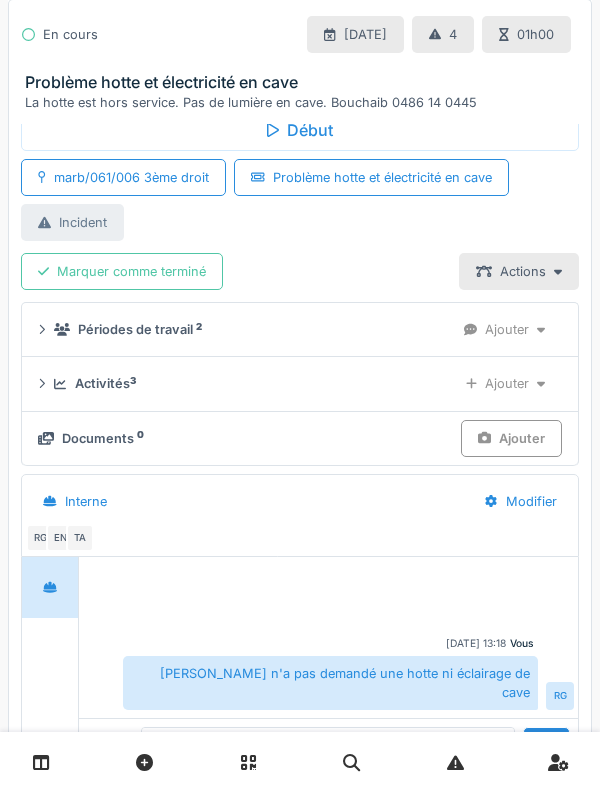 click on "Activités 3" at bounding box center [105, 383] 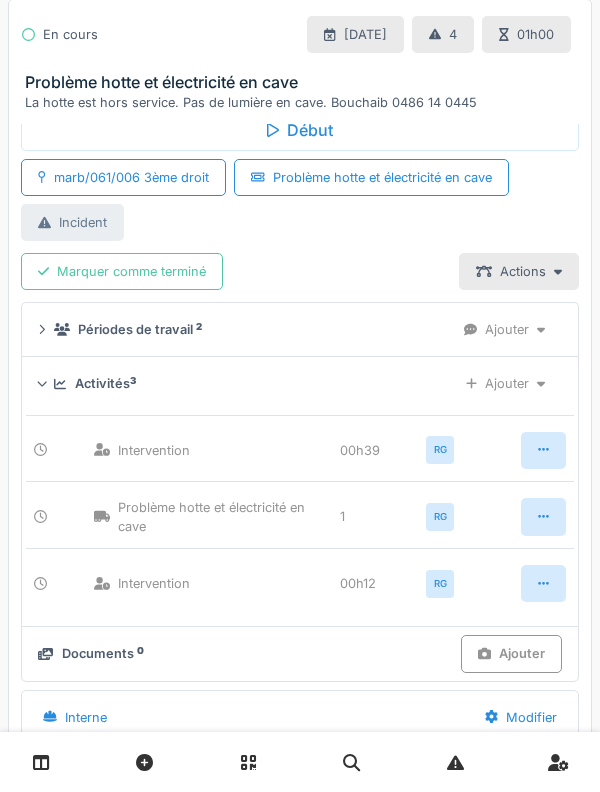 click on "Activités 3" at bounding box center (105, 383) 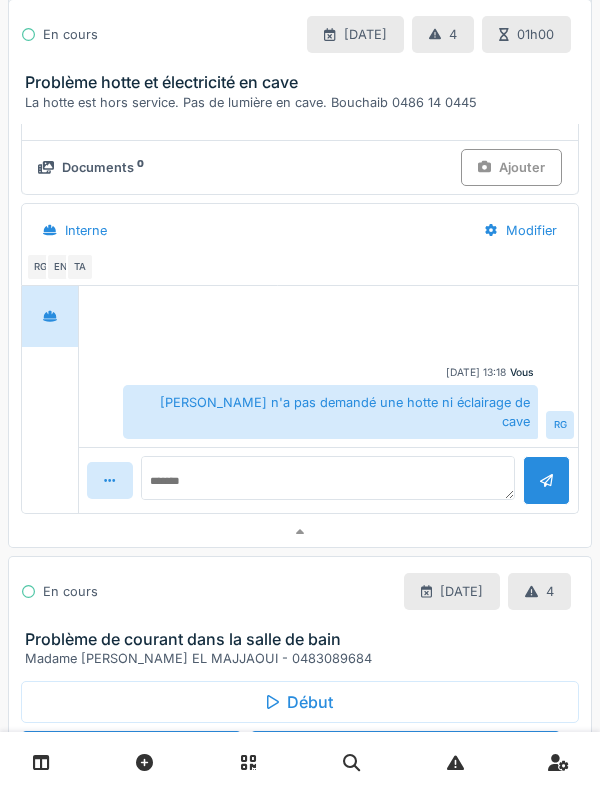 scroll, scrollTop: 534, scrollLeft: 0, axis: vertical 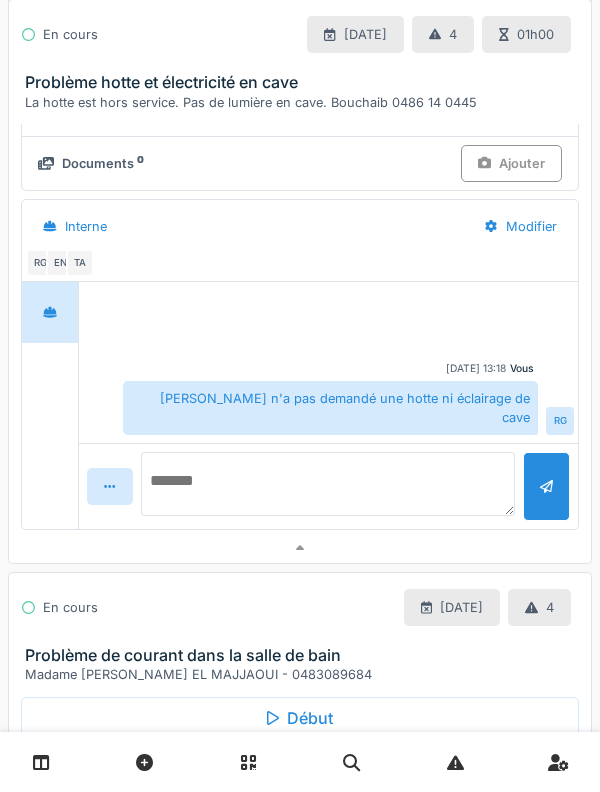 click at bounding box center [328, 484] 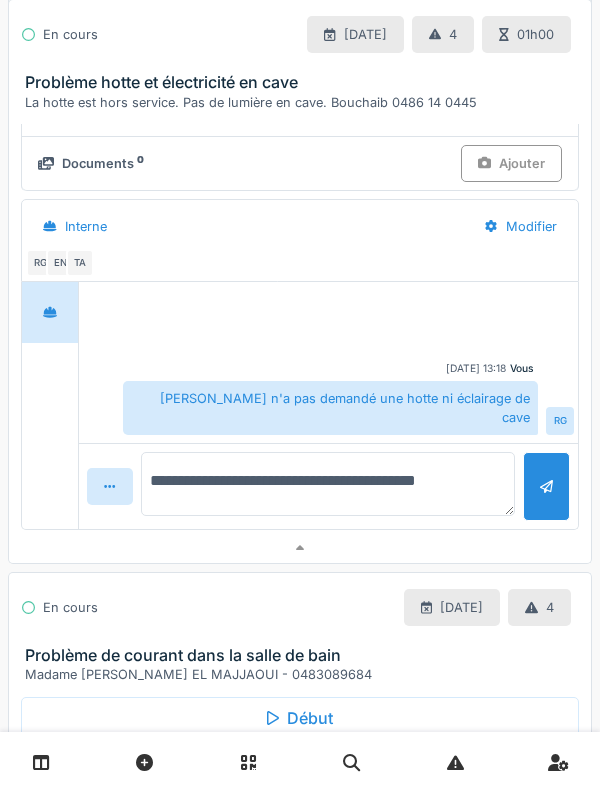 type on "**********" 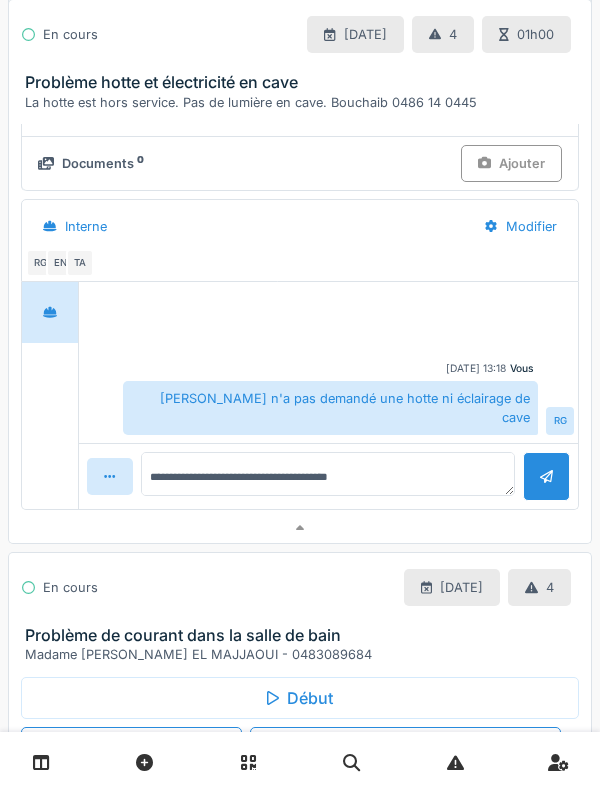 click at bounding box center [546, 476] 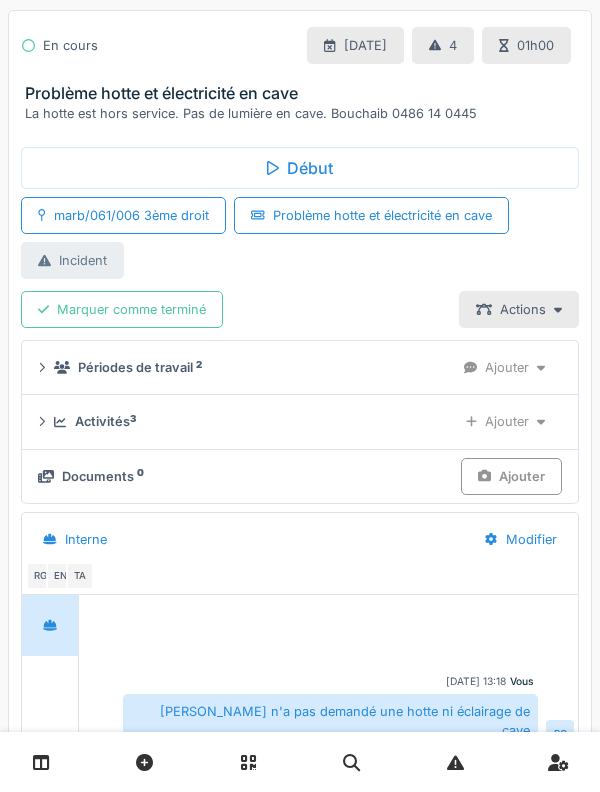 scroll, scrollTop: 170, scrollLeft: 0, axis: vertical 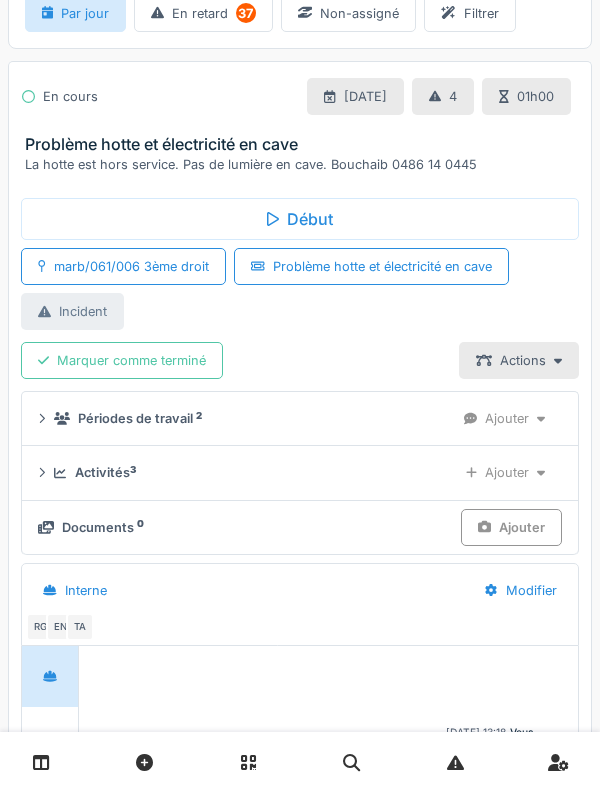click on "En cours 01/07/2025 4 01h00 Problème hotte et électricité en cave La hotte est hors service. Pas de lumière en cave. Bouchaib 0486 14 0445" at bounding box center (300, 123) 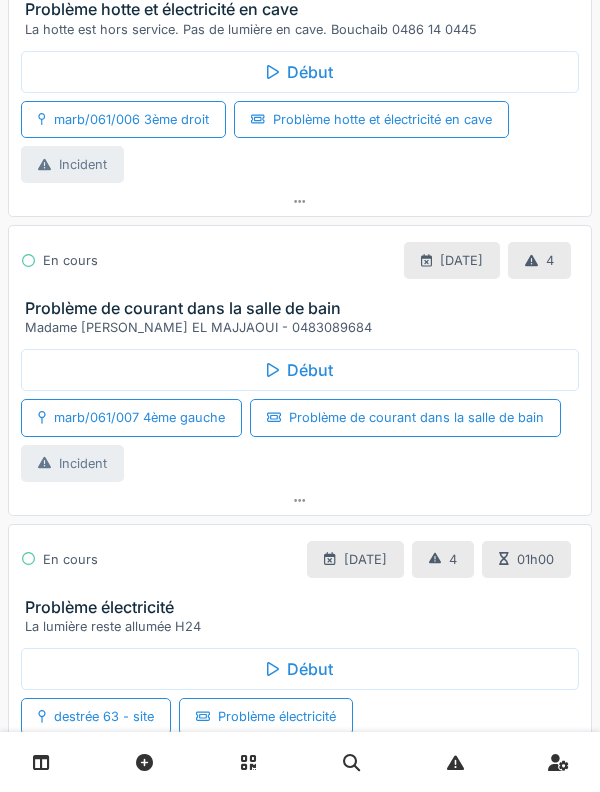 scroll, scrollTop: 307, scrollLeft: 0, axis: vertical 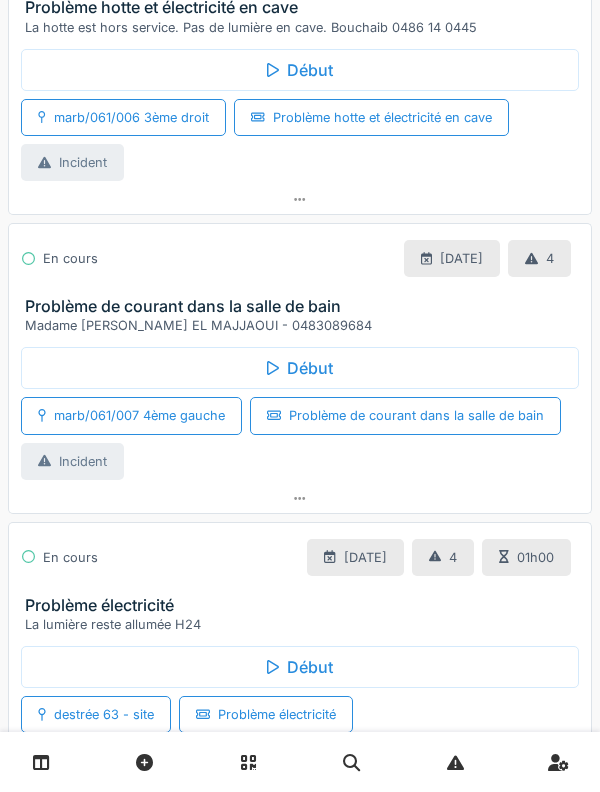 click on "Problème de courant dans la salle de bain" at bounding box center [304, 306] 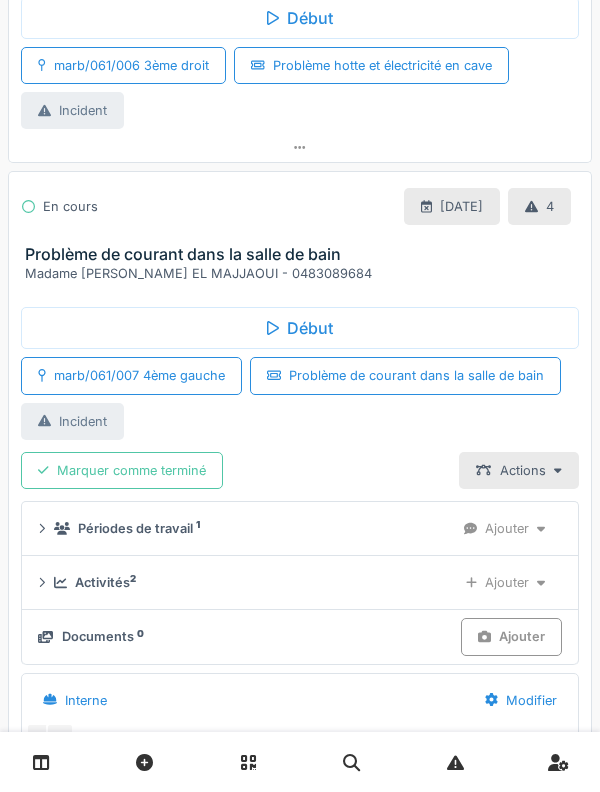 scroll, scrollTop: 507, scrollLeft: 0, axis: vertical 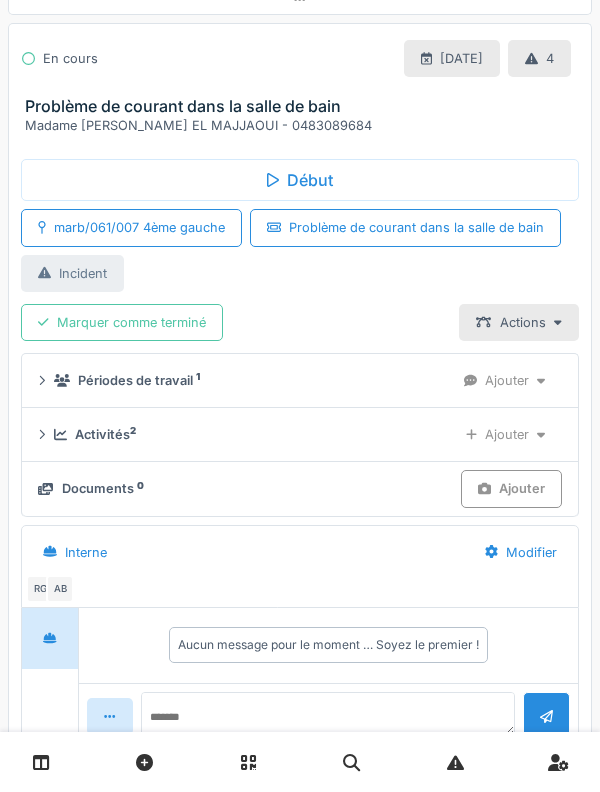 click on "Activités 2" at bounding box center [105, 434] 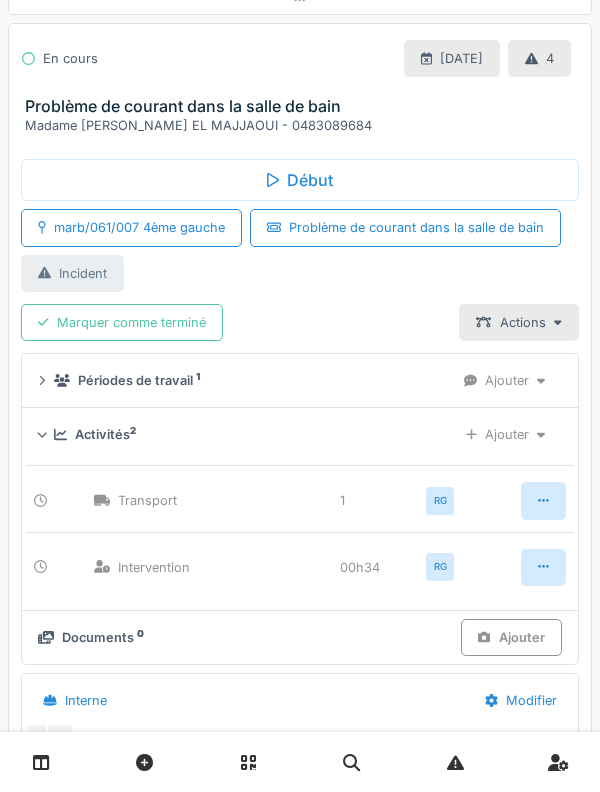 click on "Activités 2" at bounding box center [105, 434] 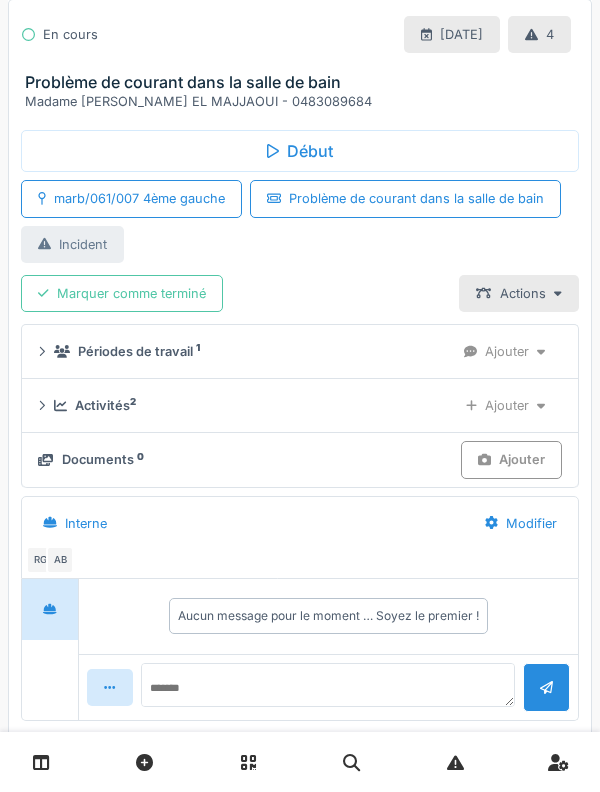 scroll, scrollTop: 483, scrollLeft: 0, axis: vertical 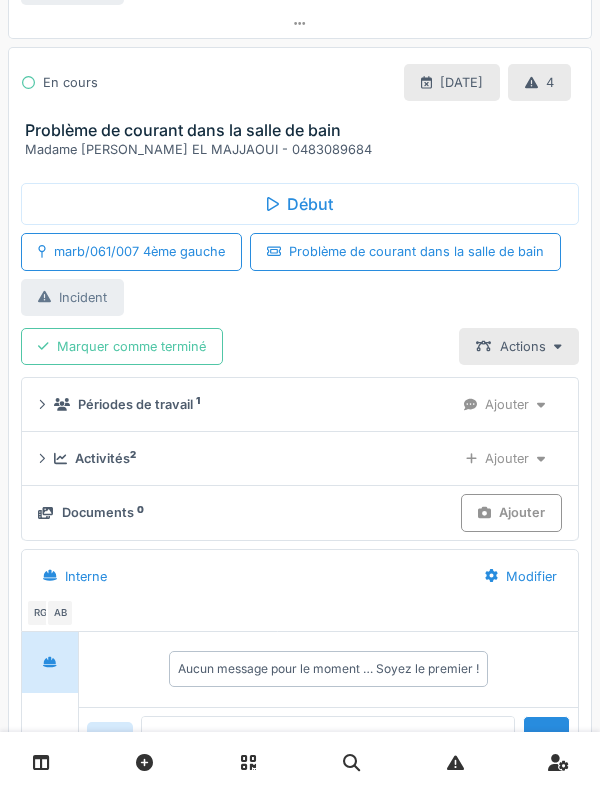 click on "Problème de courant dans la salle de bain" at bounding box center (304, 130) 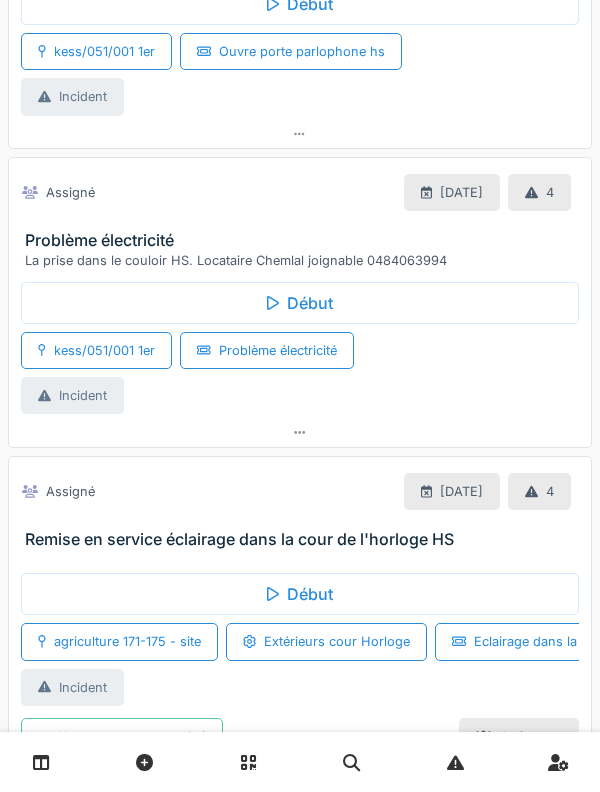 scroll, scrollTop: 1320, scrollLeft: 0, axis: vertical 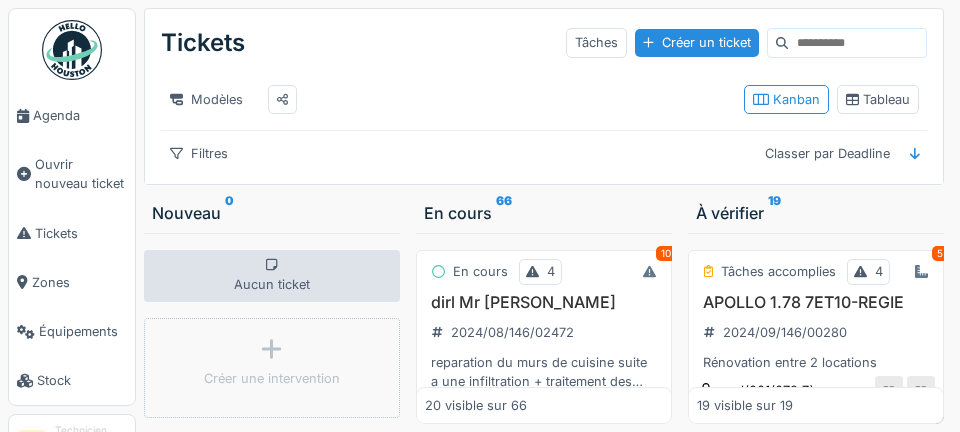 click on "Agenda" at bounding box center [80, 115] 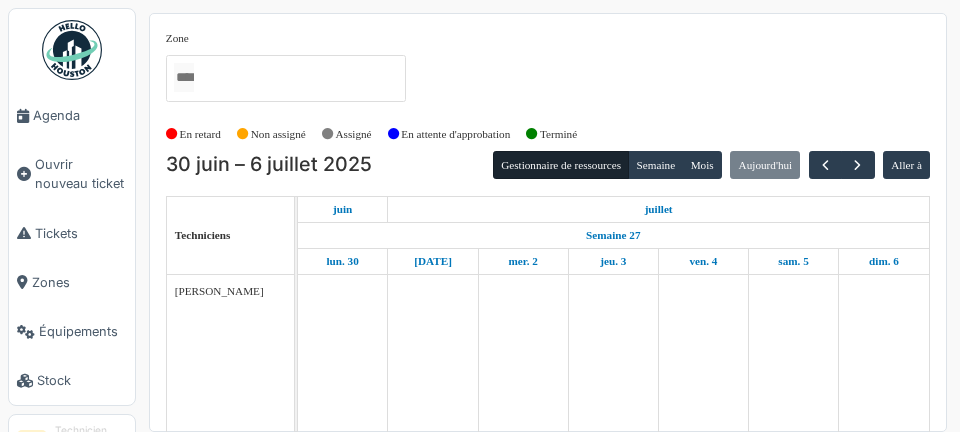 scroll, scrollTop: 0, scrollLeft: 0, axis: both 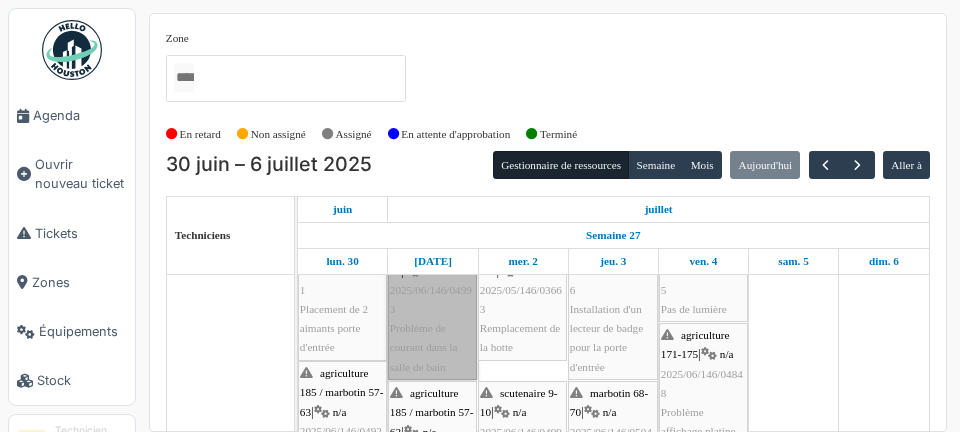 click on "agriculture 185 / marbotin 57-63
|     n/a
2025/06/146/04993
Problème de courant dans la salle de bain" at bounding box center [432, 300] 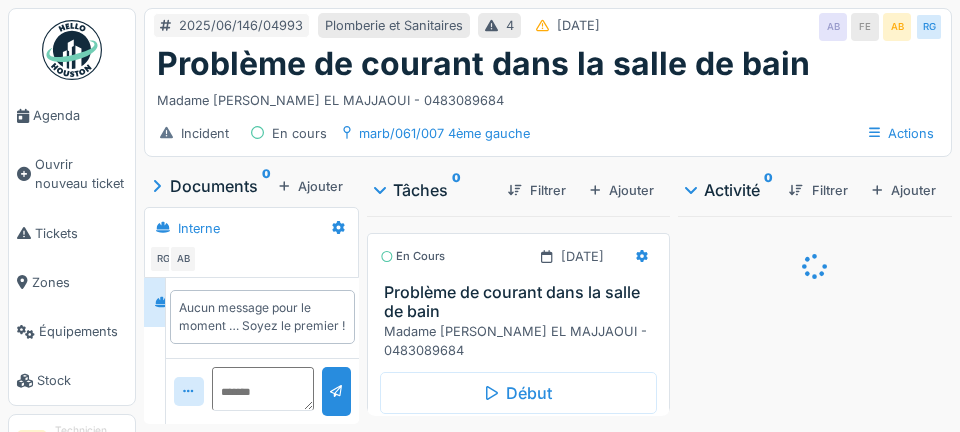 scroll, scrollTop: 0, scrollLeft: 0, axis: both 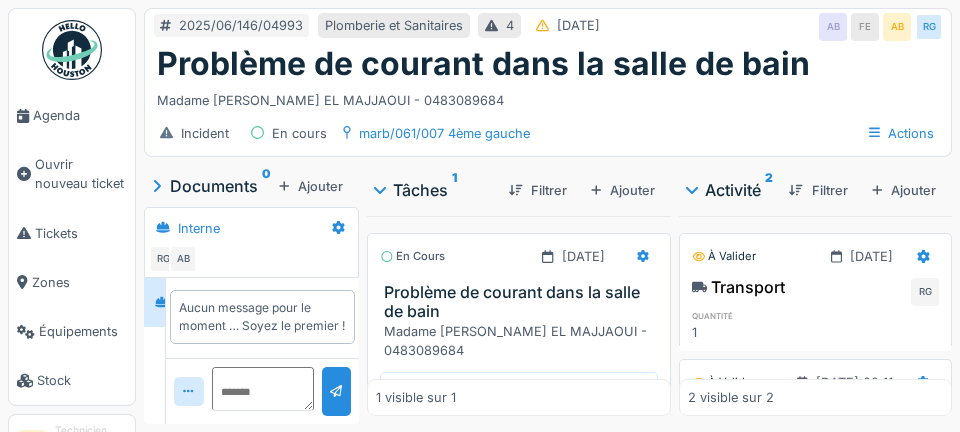 click on "Début" at bounding box center [519, 393] 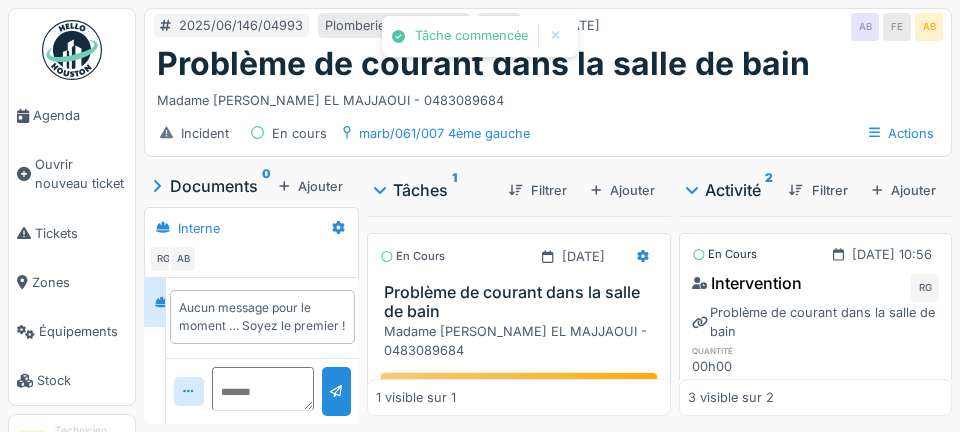 click at bounding box center [643, 256] 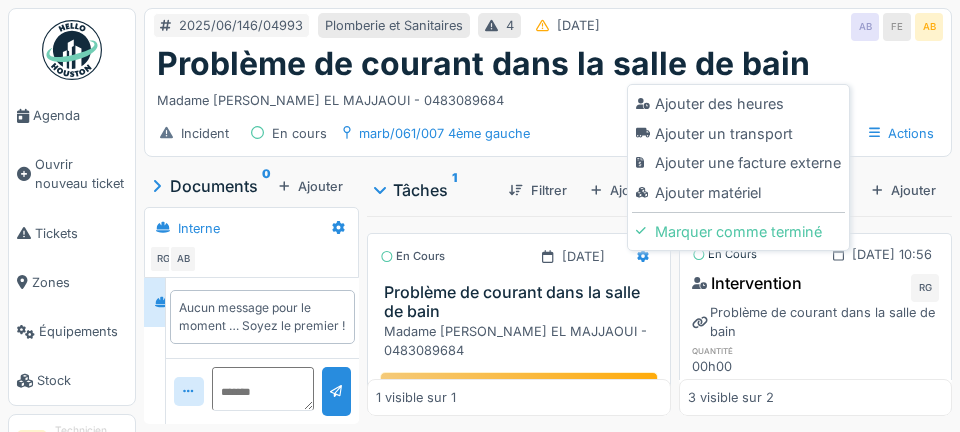 click on "Ajouter un transport" at bounding box center [738, 134] 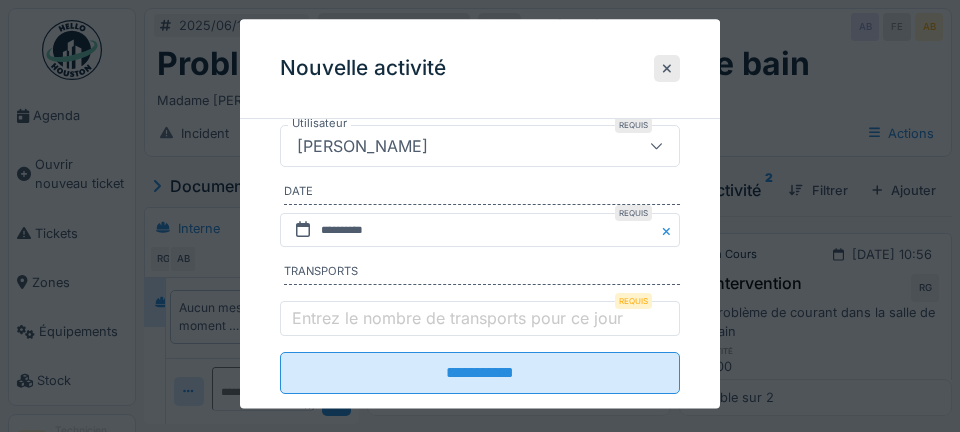 scroll, scrollTop: 333, scrollLeft: 0, axis: vertical 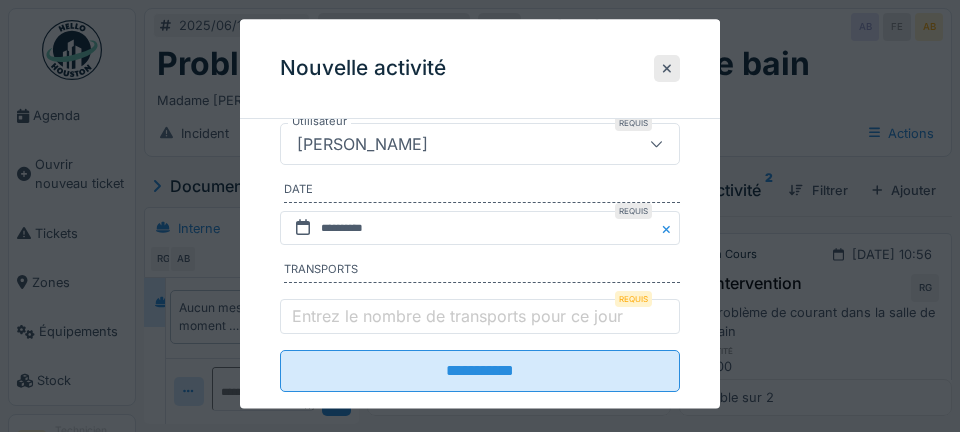click on "**********" at bounding box center (480, 371) 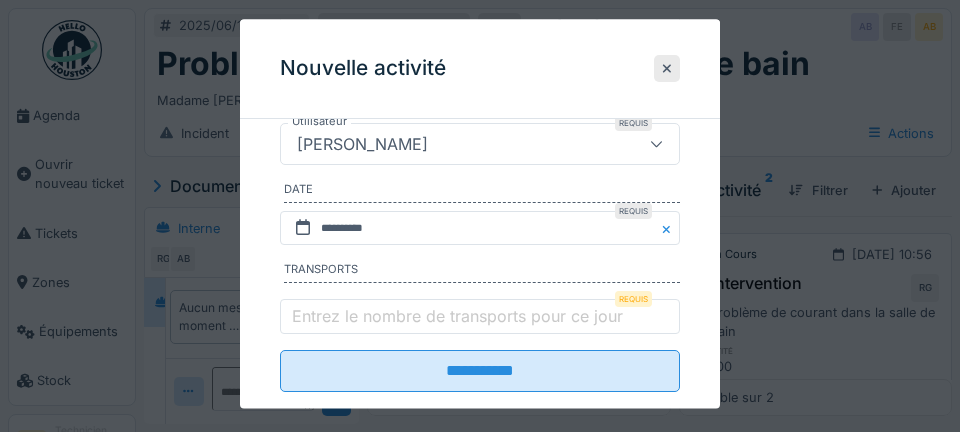 click on "Entrez le nombre de transports pour ce jour" at bounding box center (457, 316) 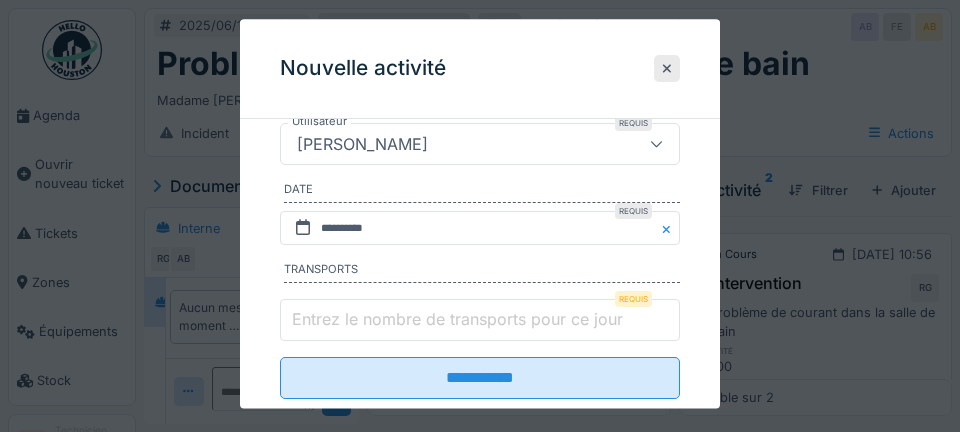 click on "Entrez le nombre de transports pour ce jour" at bounding box center [480, 321] 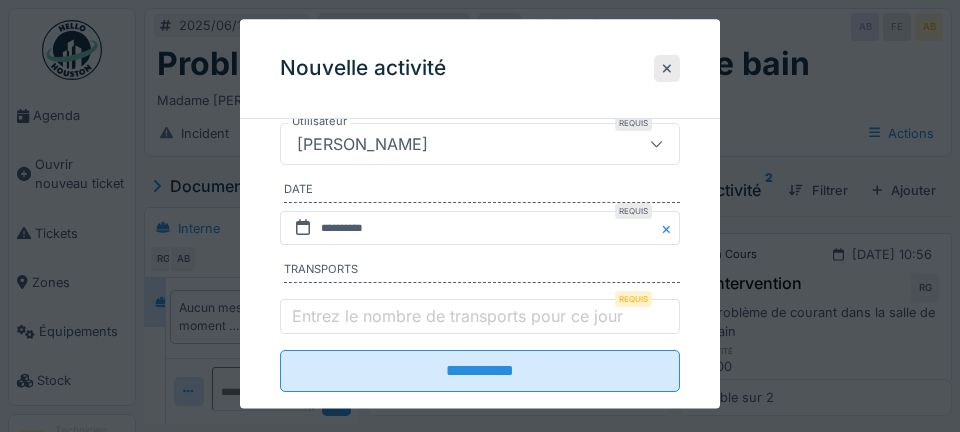 click on "Entrez le nombre de transports pour ce jour" at bounding box center (457, 316) 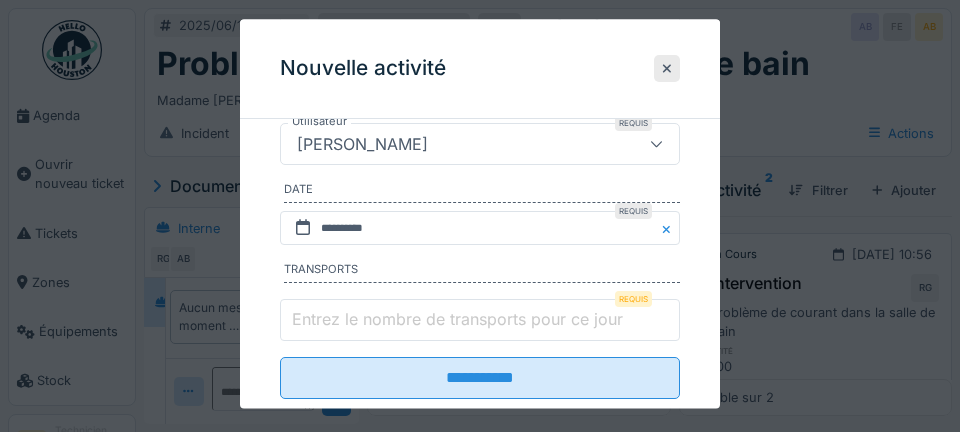 click on "Entrez le nombre de transports pour ce jour" at bounding box center [480, 321] 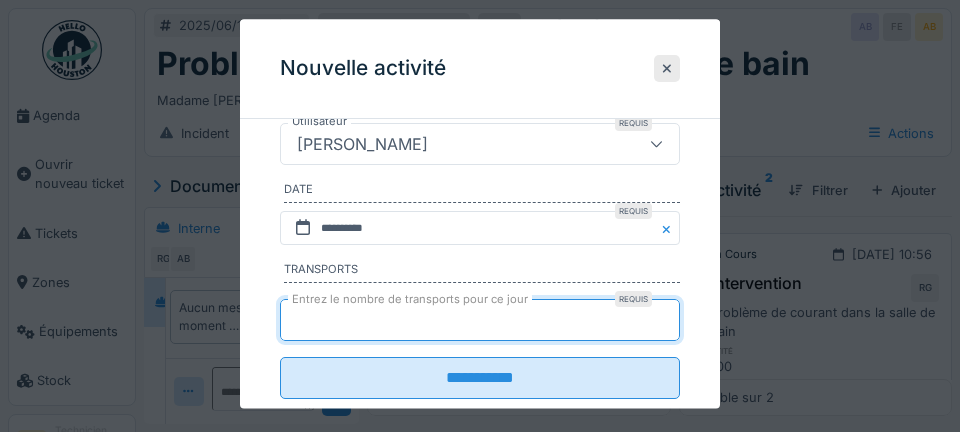 type on "*" 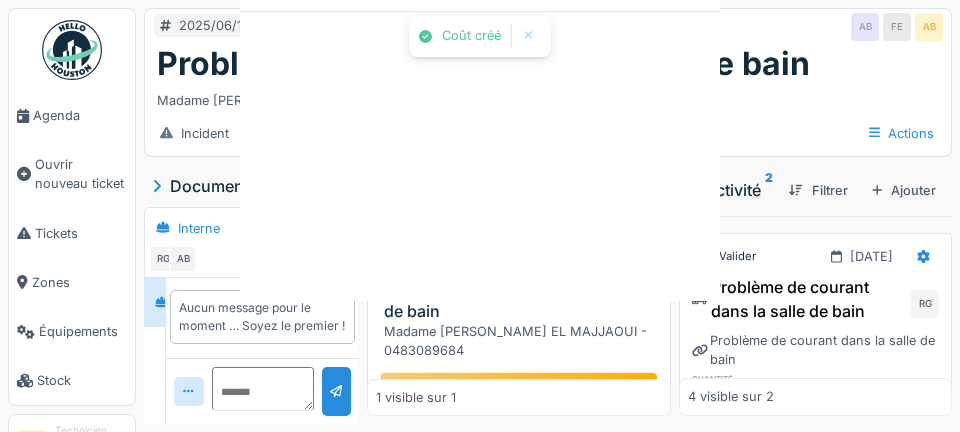 scroll, scrollTop: 0, scrollLeft: 0, axis: both 